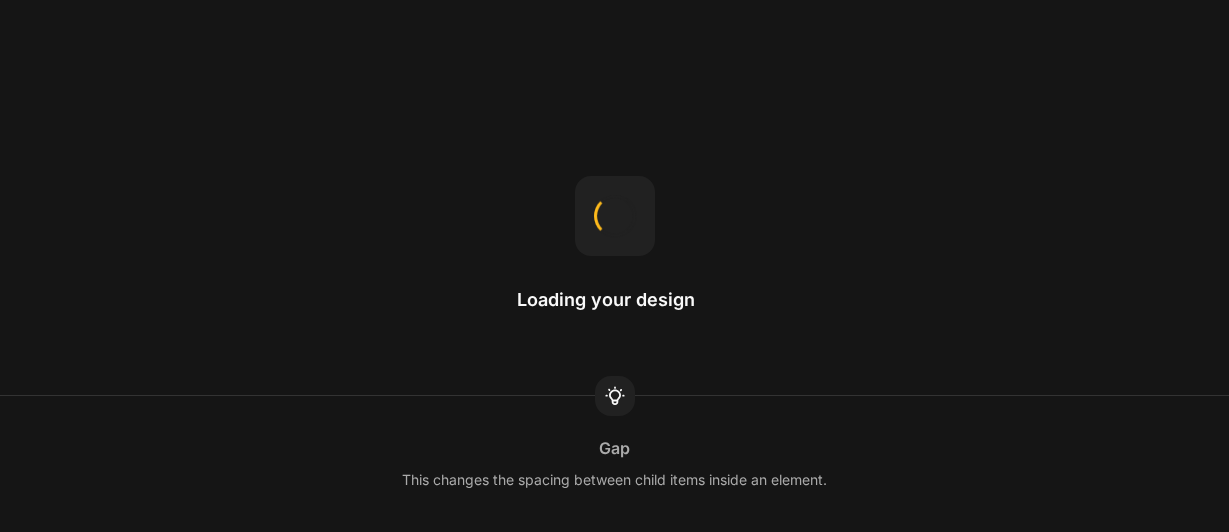 scroll, scrollTop: 0, scrollLeft: 0, axis: both 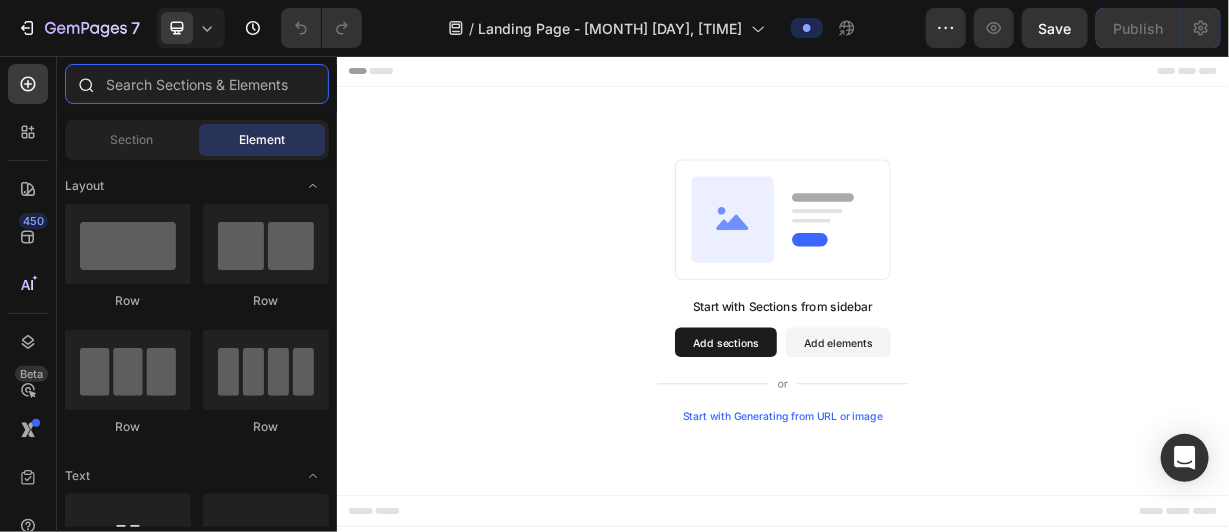 click at bounding box center [197, 84] 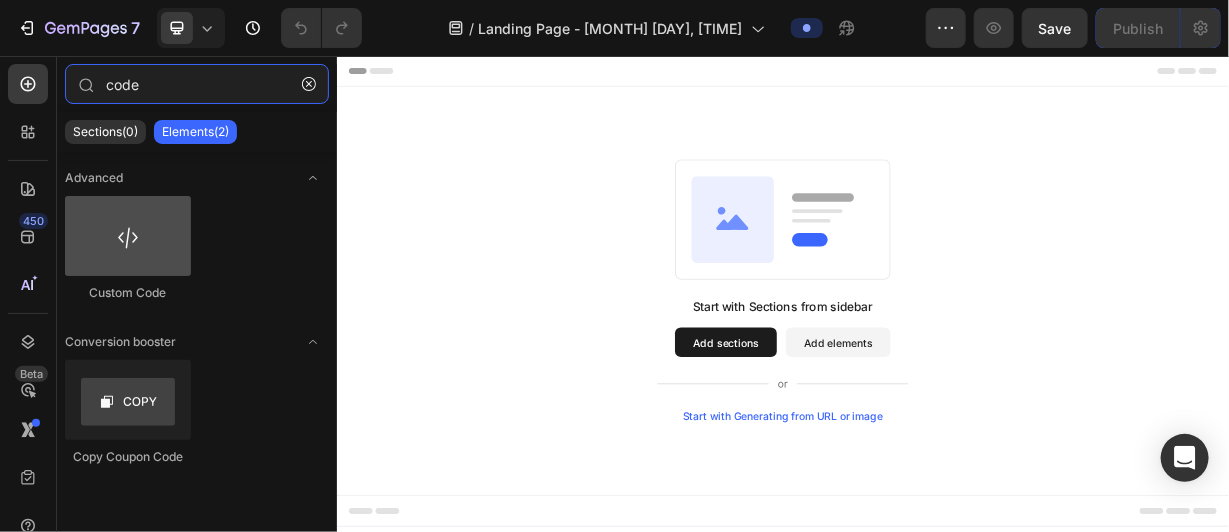 type on "code" 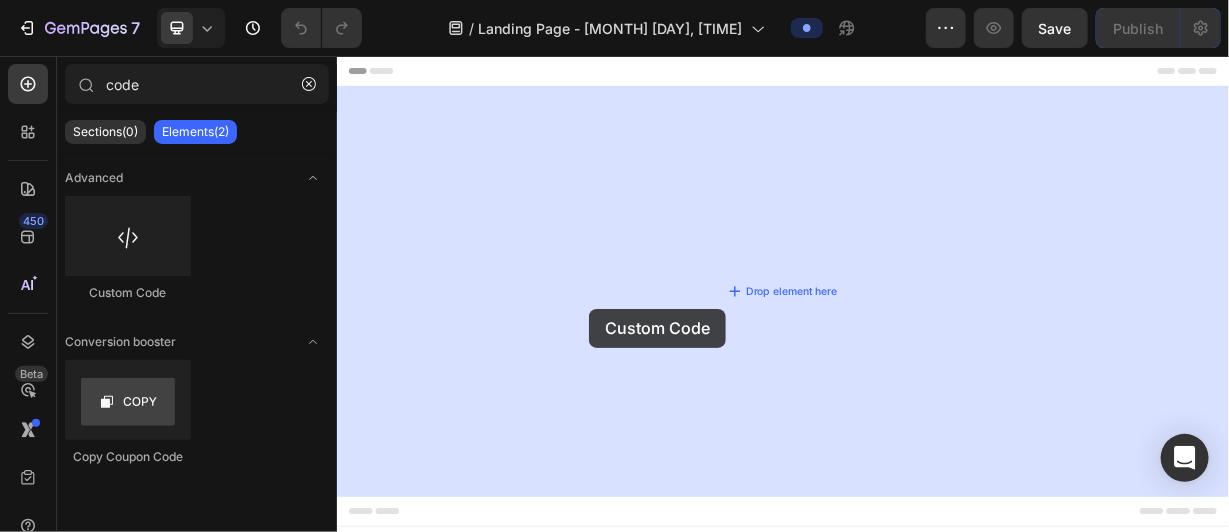 drag, startPoint x: 485, startPoint y: 274, endPoint x: 697, endPoint y: 350, distance: 225.21101 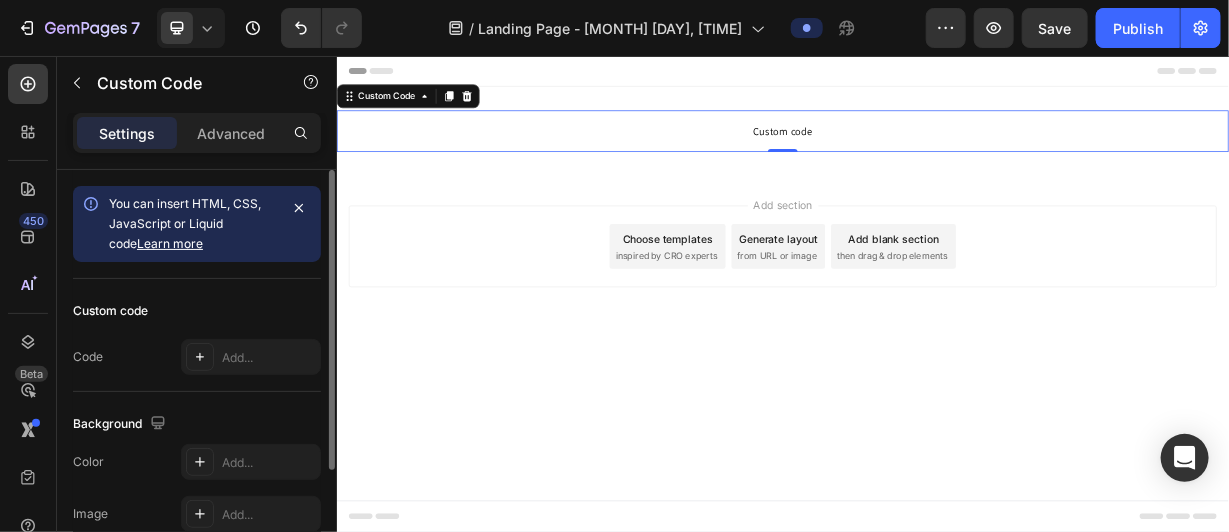 click on "Learn more" at bounding box center (170, 243) 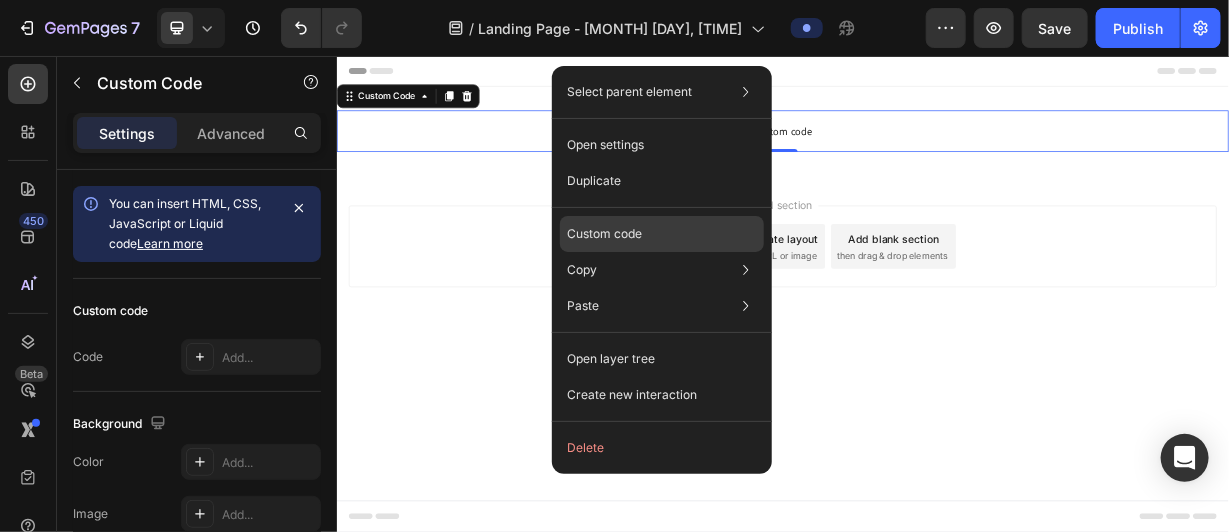 click on "Custom code" 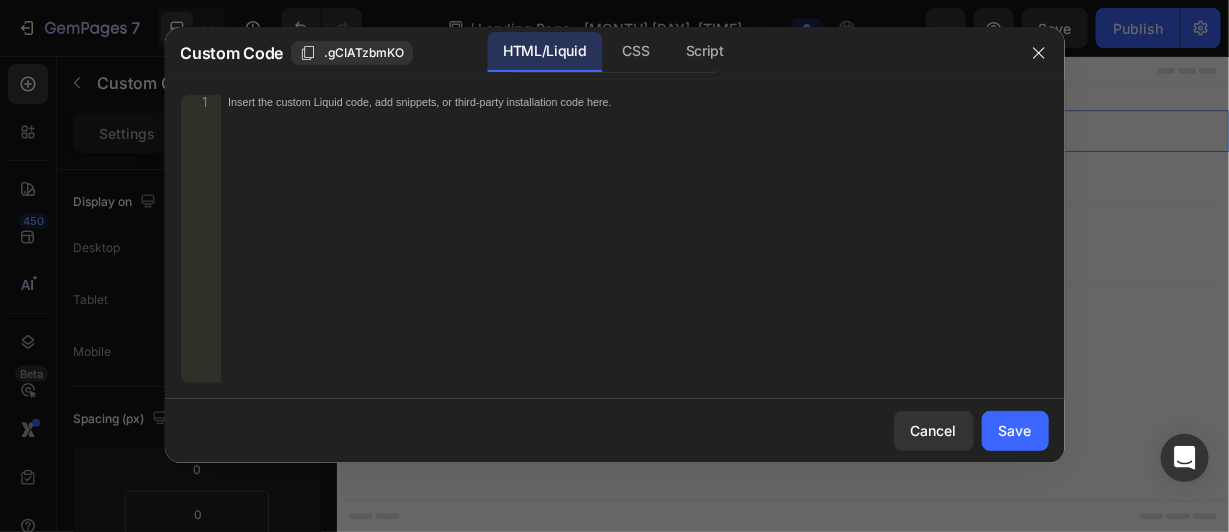 click 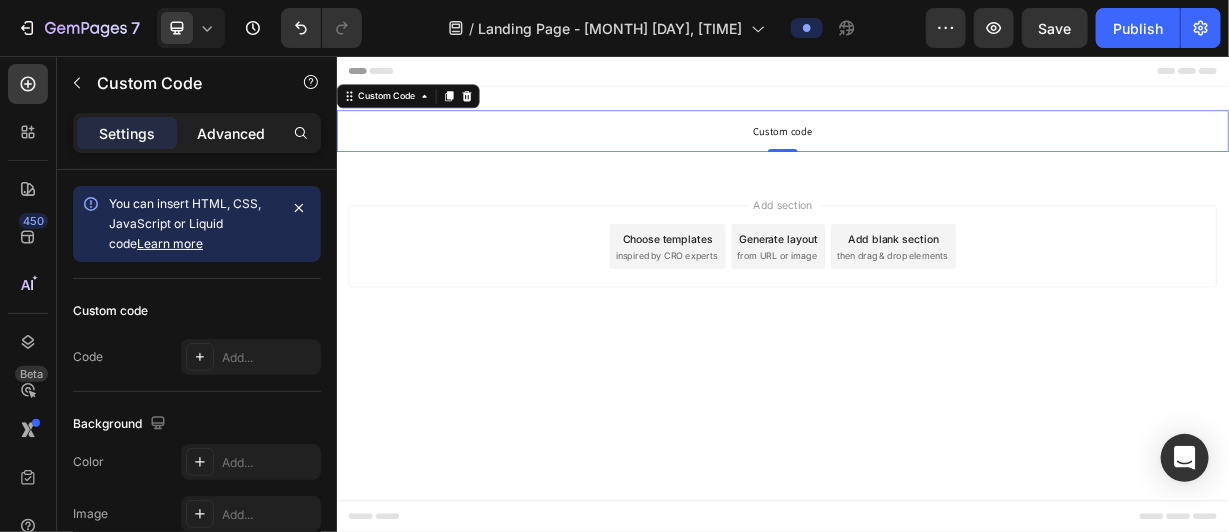 click on "Advanced" at bounding box center [231, 133] 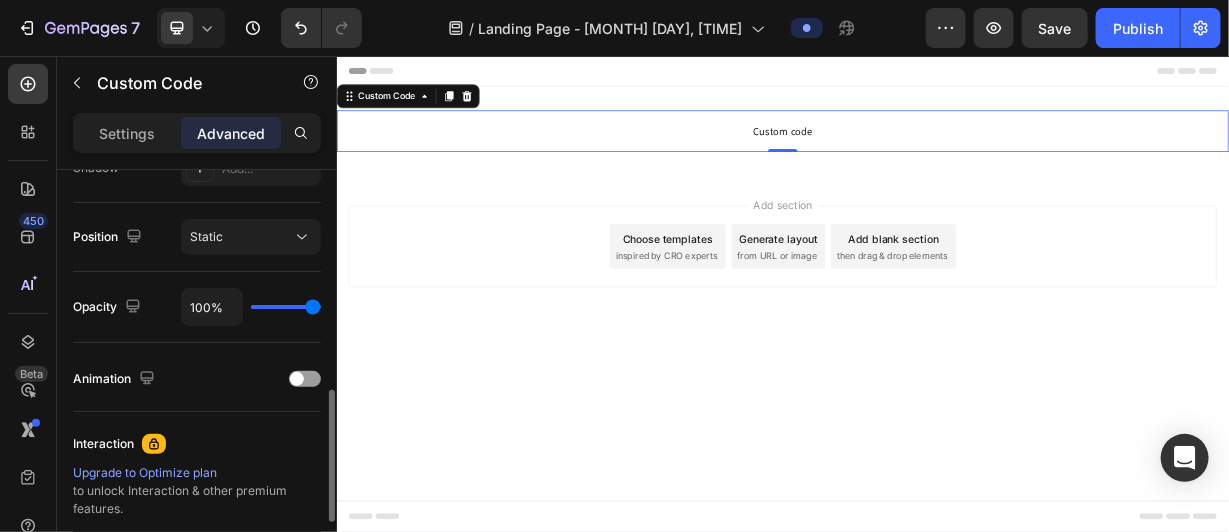 scroll, scrollTop: 798, scrollLeft: 0, axis: vertical 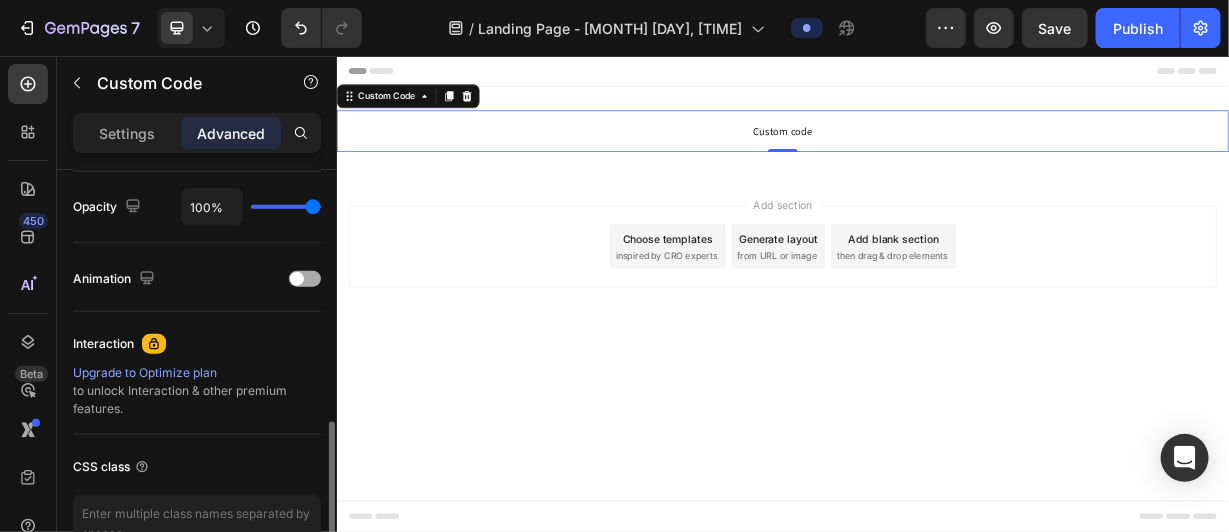 click at bounding box center [305, 279] 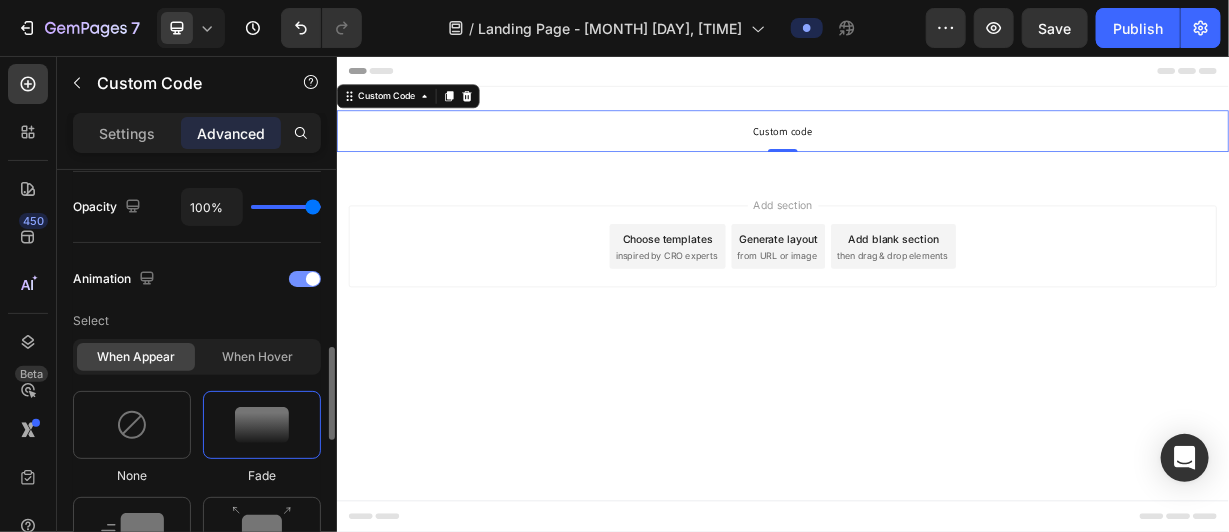 click at bounding box center [305, 279] 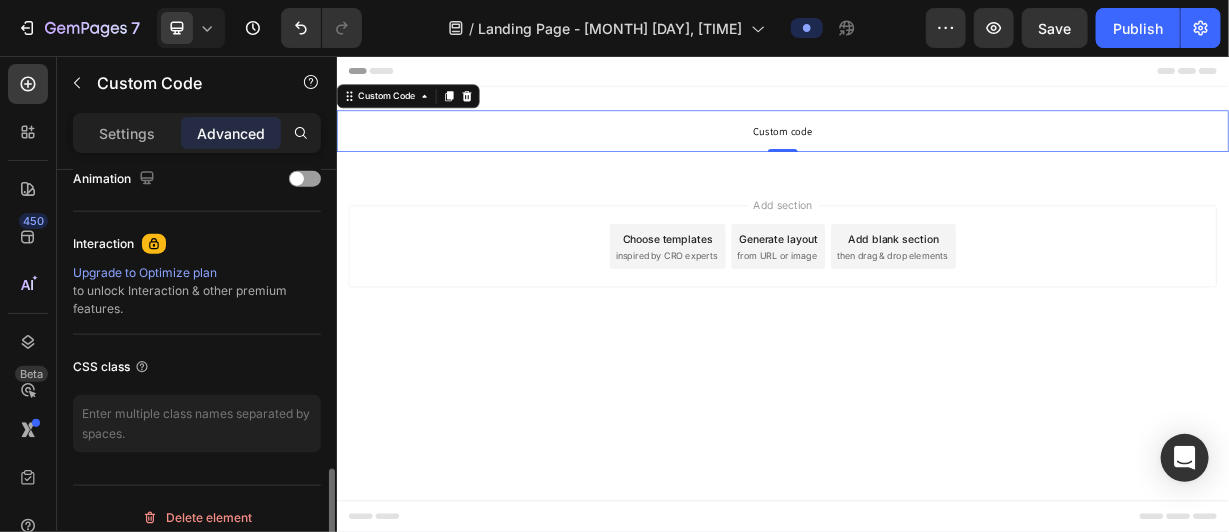 scroll, scrollTop: 910, scrollLeft: 0, axis: vertical 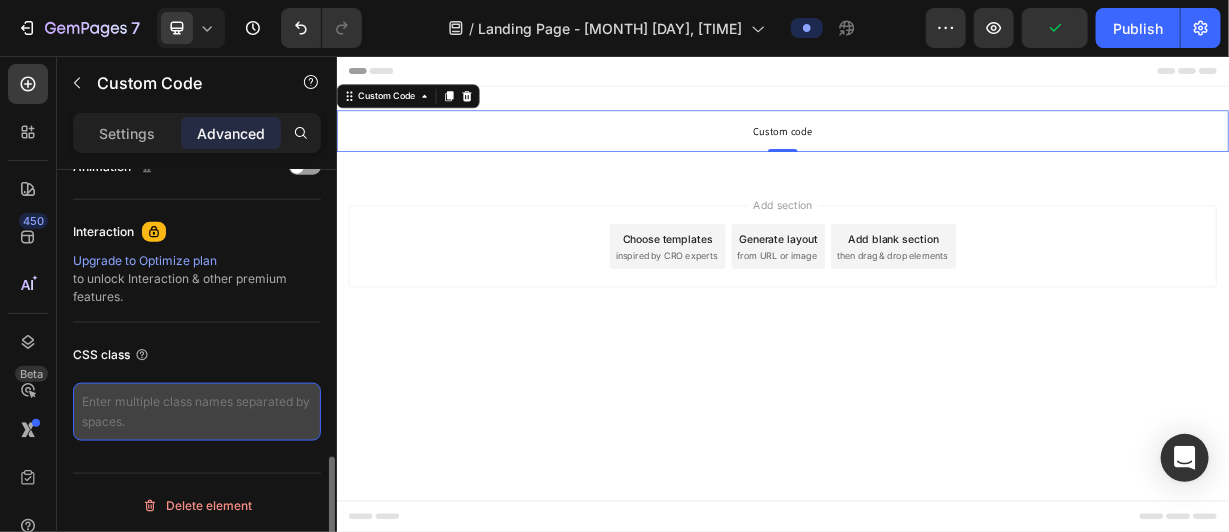 click at bounding box center [197, 412] 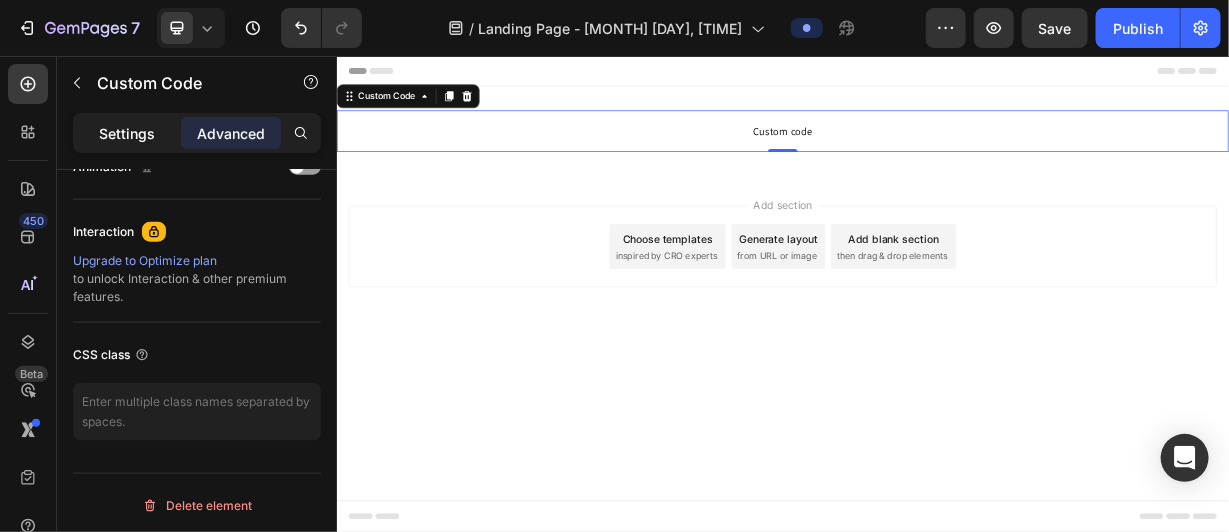 click on "Settings" at bounding box center (127, 133) 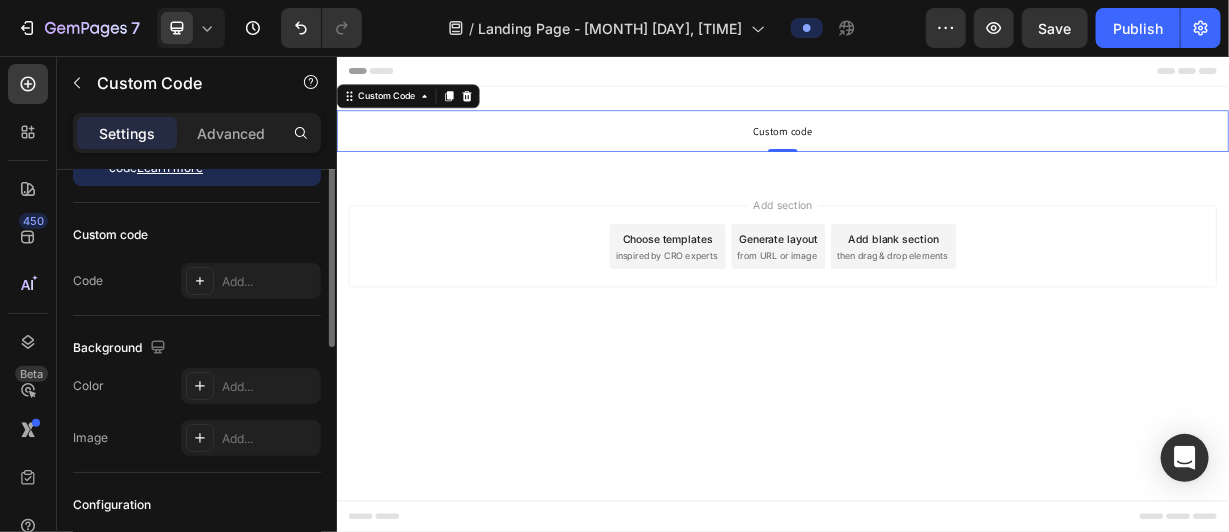 scroll, scrollTop: 0, scrollLeft: 0, axis: both 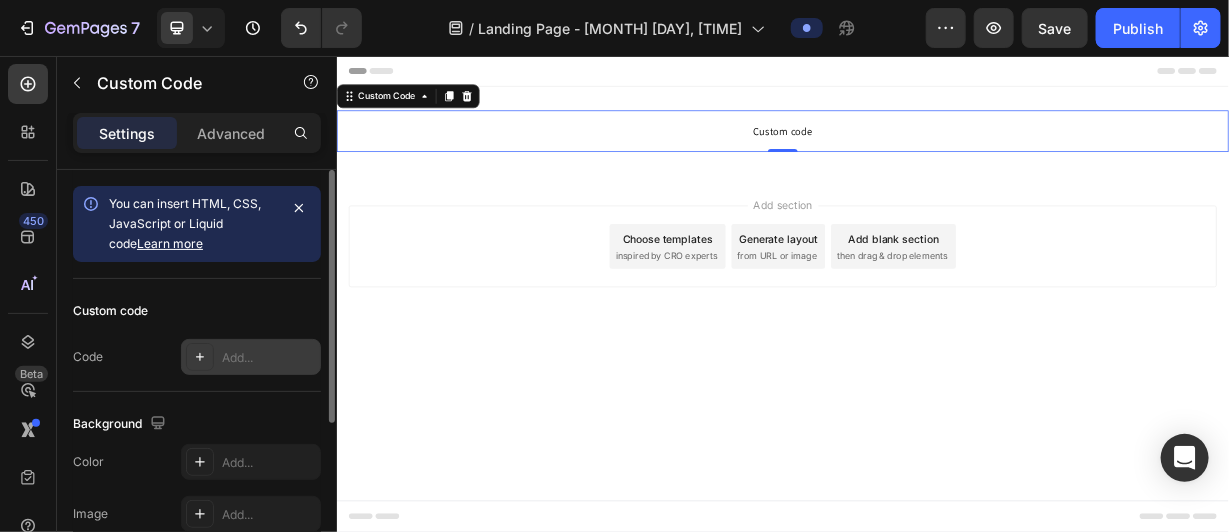 click on "Add..." at bounding box center [269, 358] 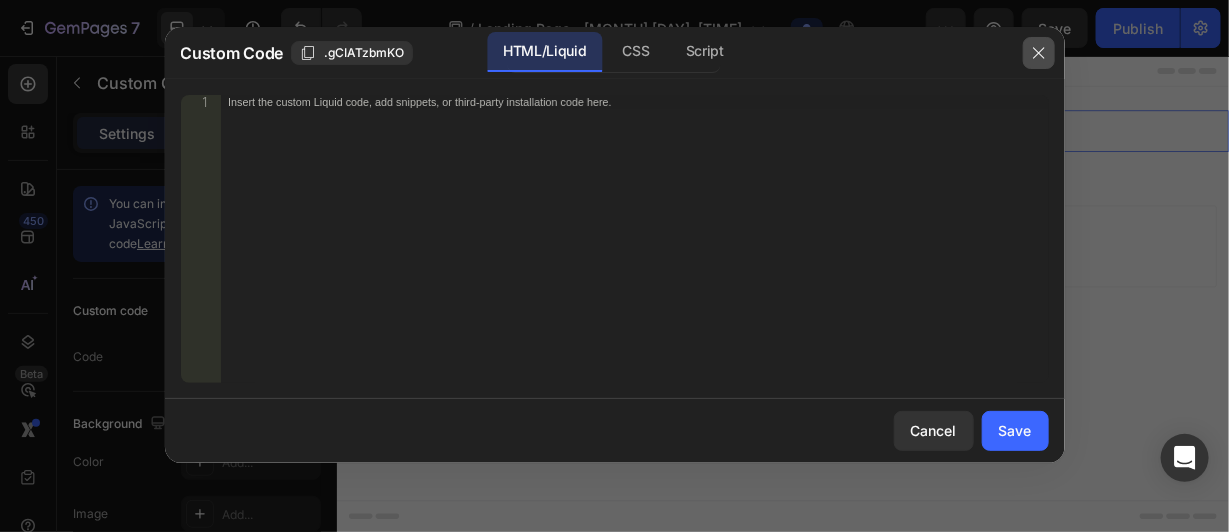 click 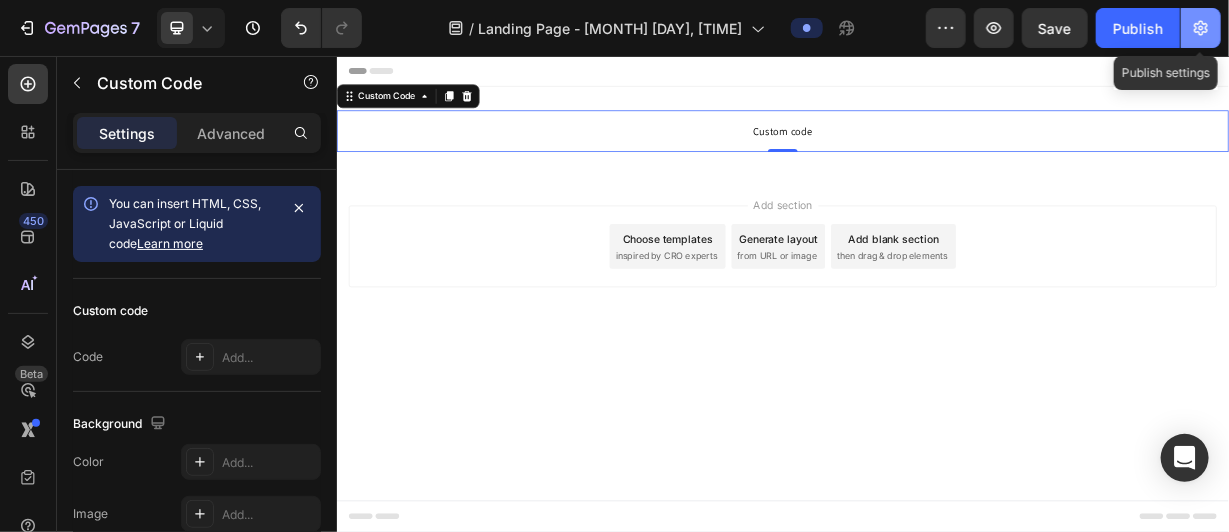 click 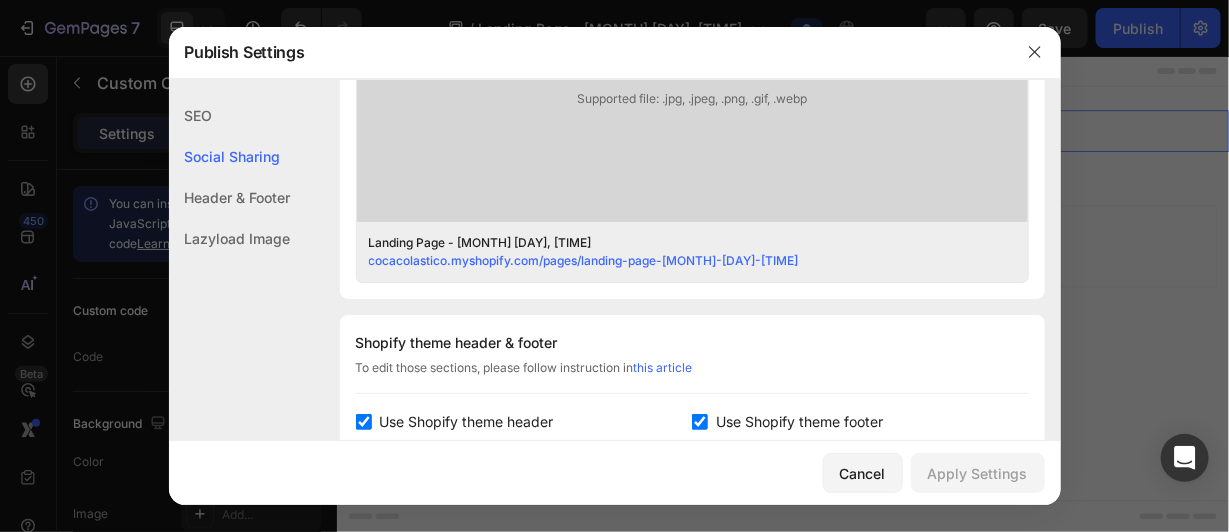 scroll, scrollTop: 730, scrollLeft: 0, axis: vertical 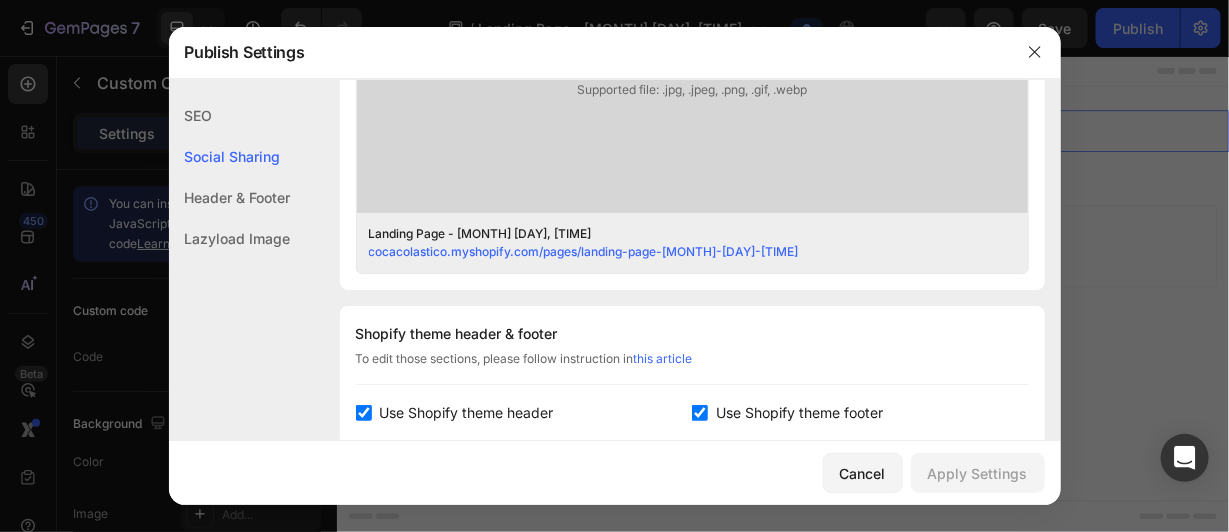 click on "Header & Footer" 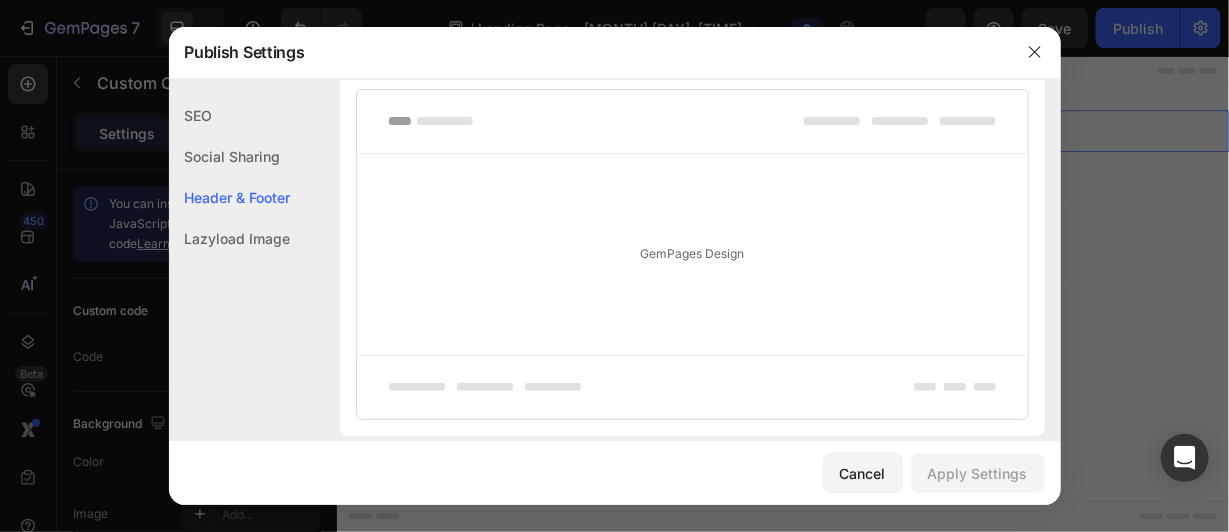 scroll, scrollTop: 1083, scrollLeft: 0, axis: vertical 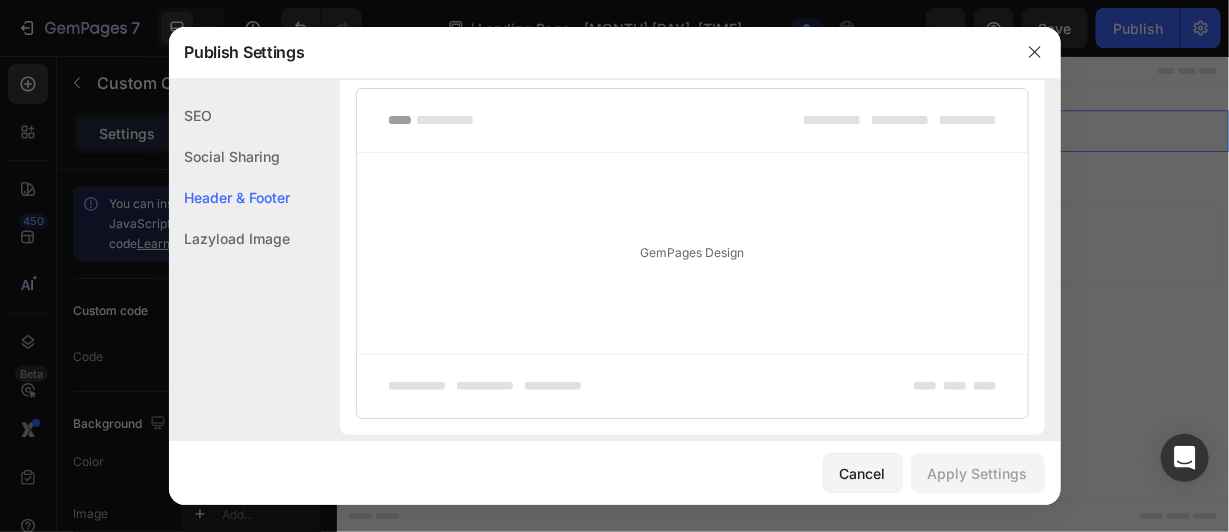 click on "GemPages Design" at bounding box center [692, 253] 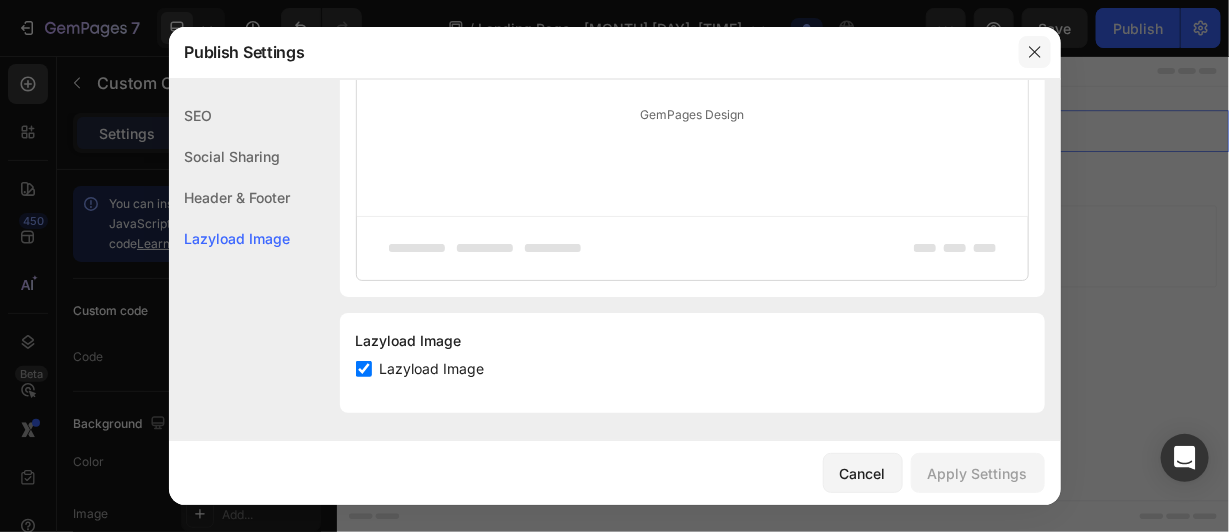 click 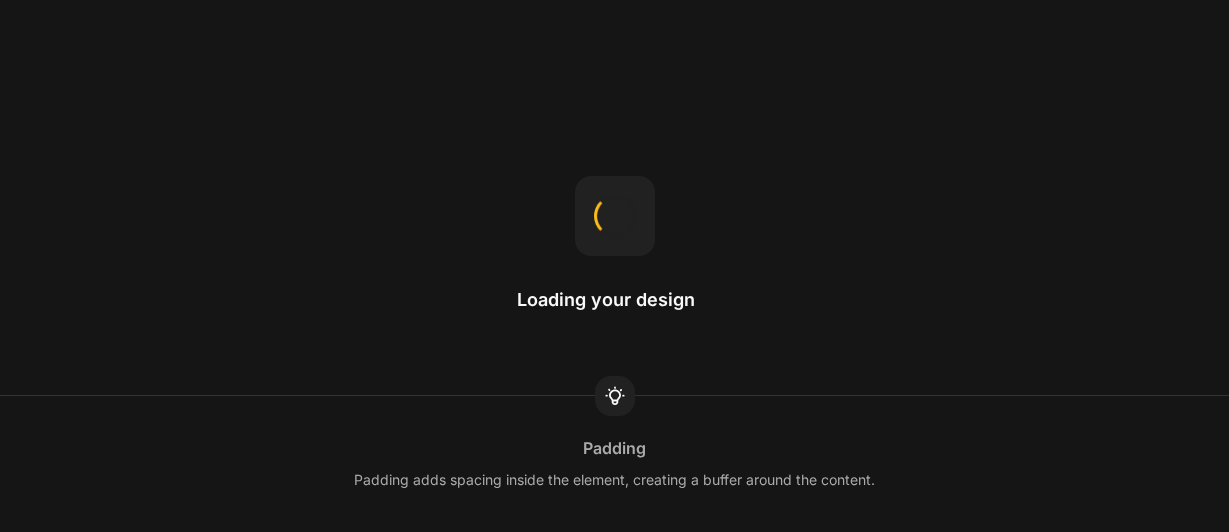 scroll, scrollTop: 0, scrollLeft: 0, axis: both 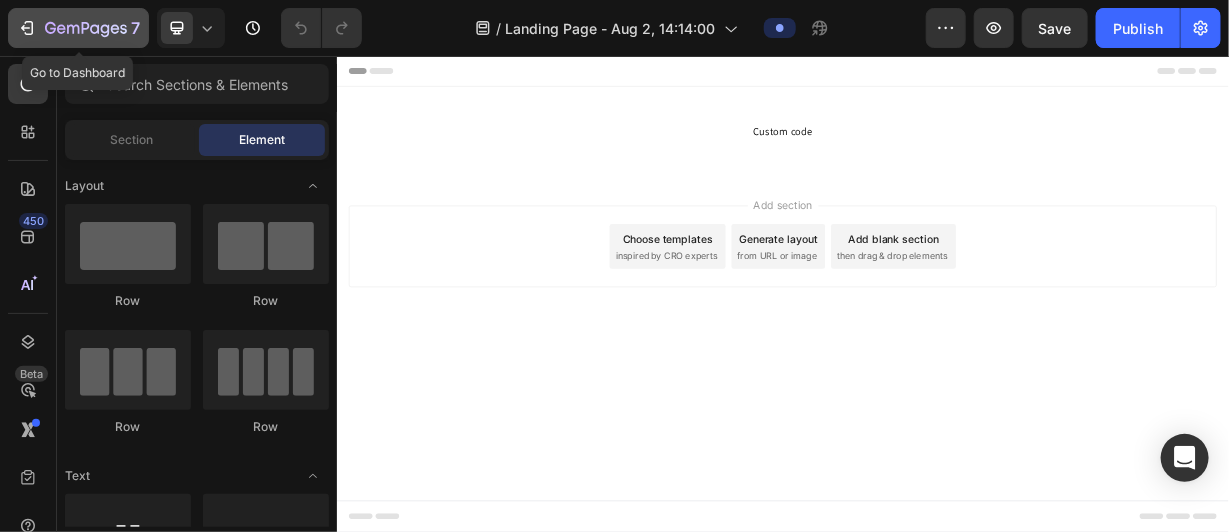 click 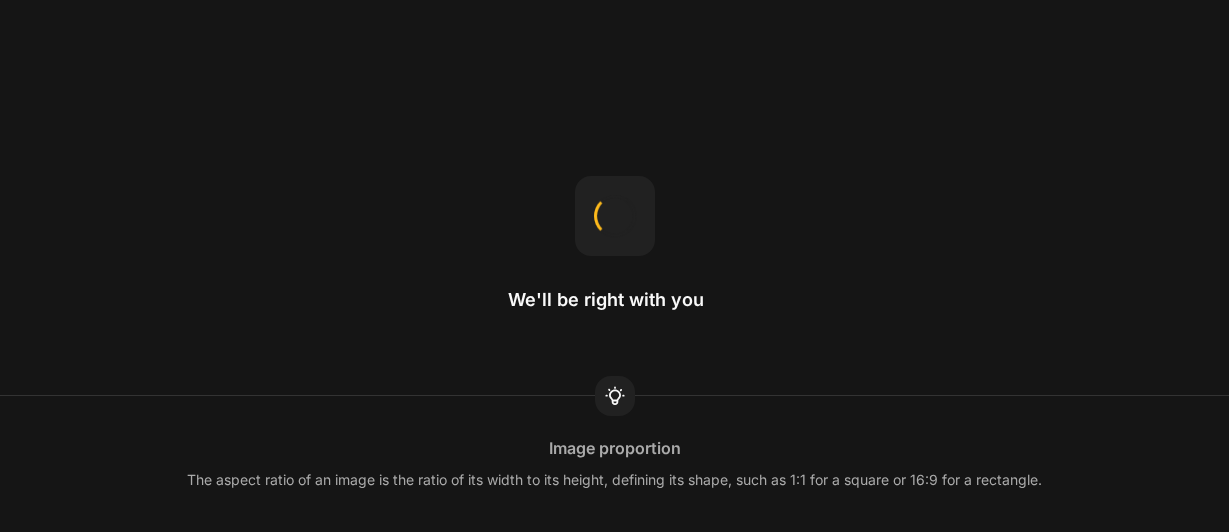 scroll, scrollTop: 0, scrollLeft: 0, axis: both 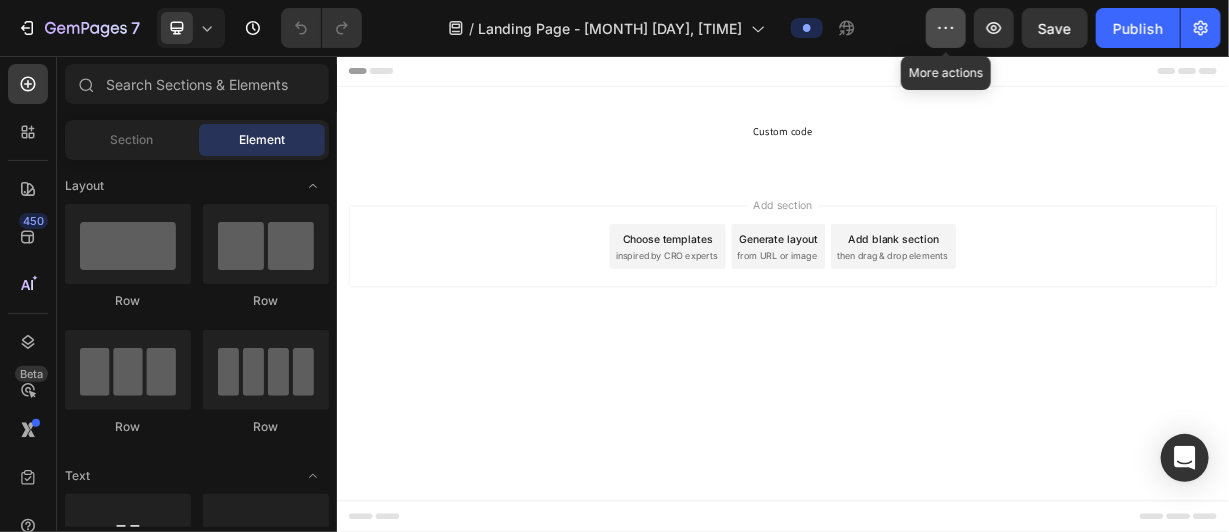 click 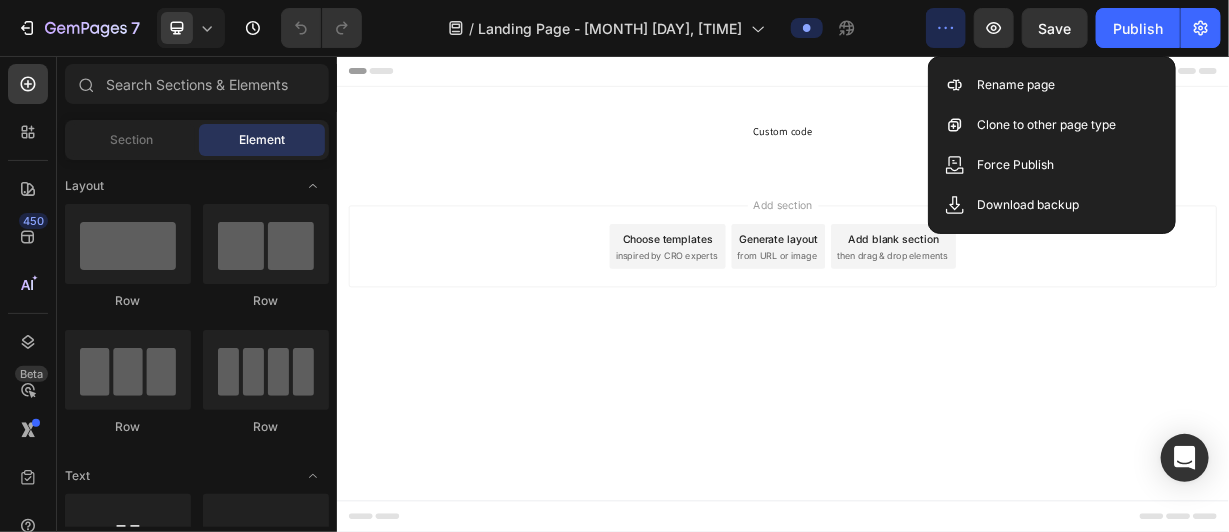 click 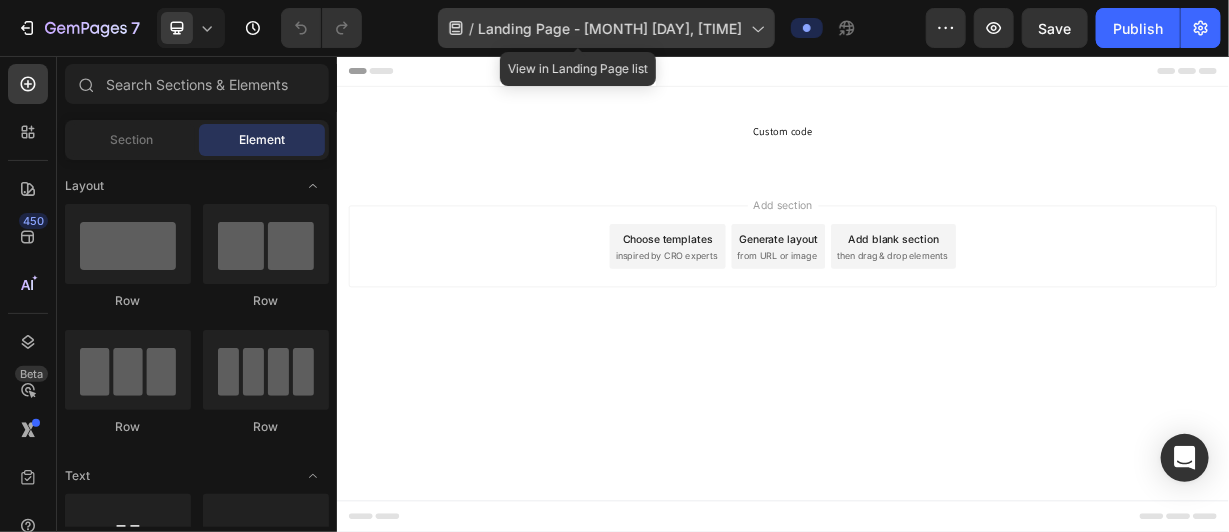 click on "Landing Page - Aug 2, 14:14:00" at bounding box center (611, 28) 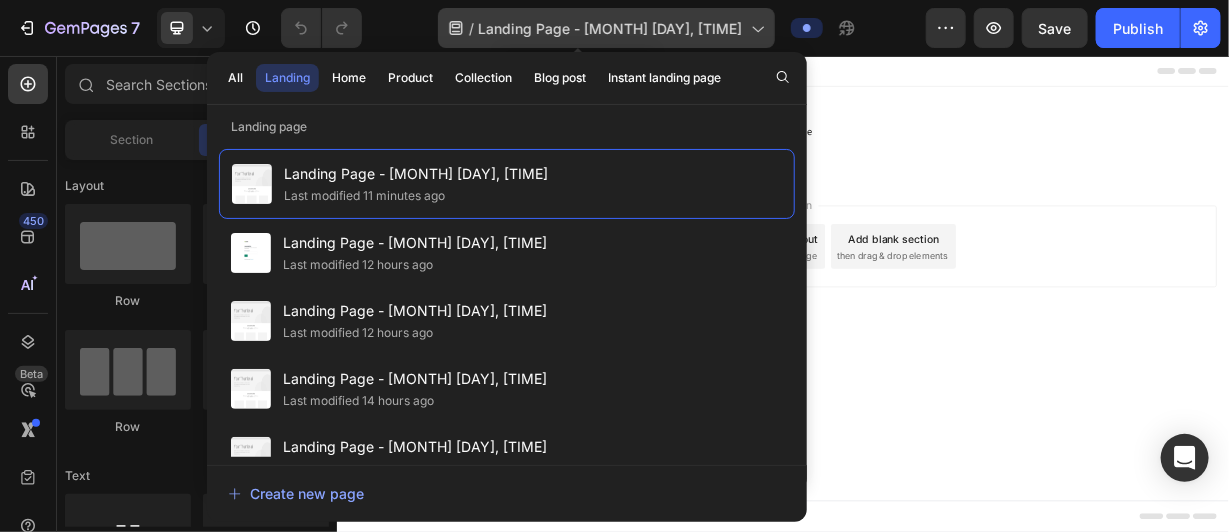 click on "Landing Page - [MONTH] [DAY], [TIME]" at bounding box center [611, 28] 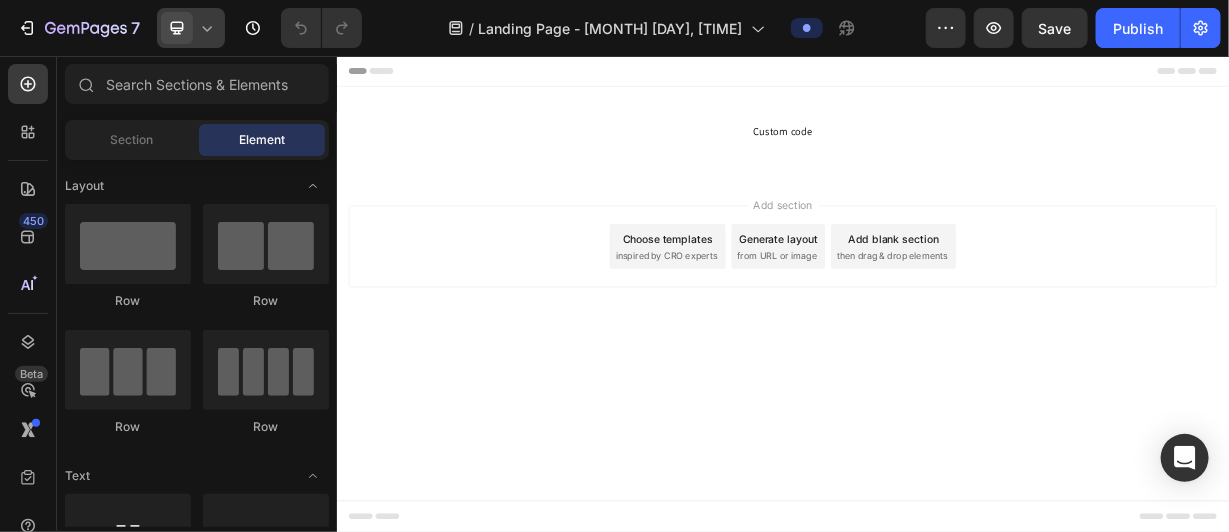 click at bounding box center [177, 28] 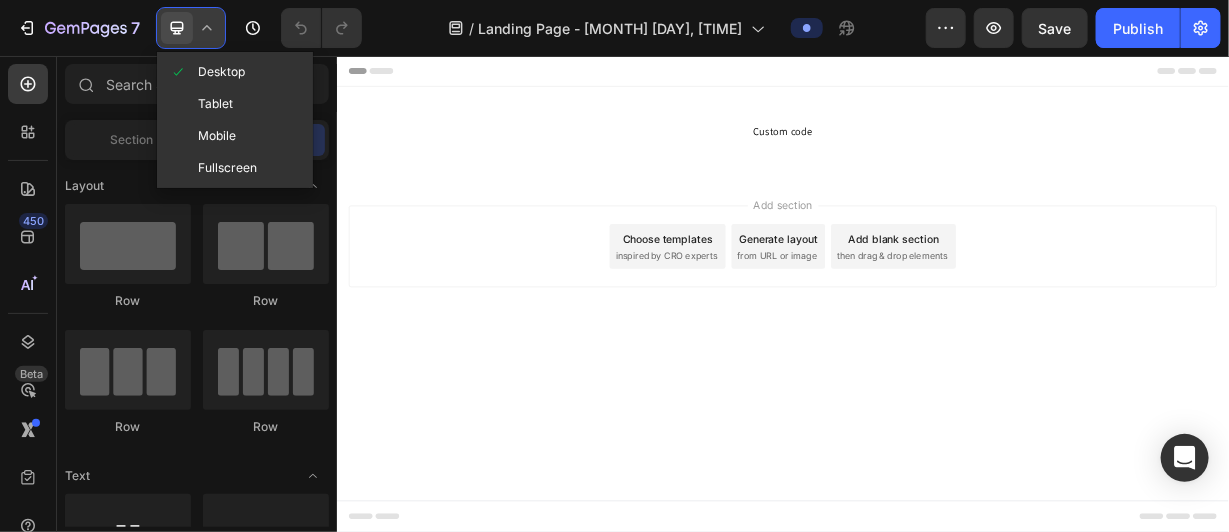 click at bounding box center (177, 28) 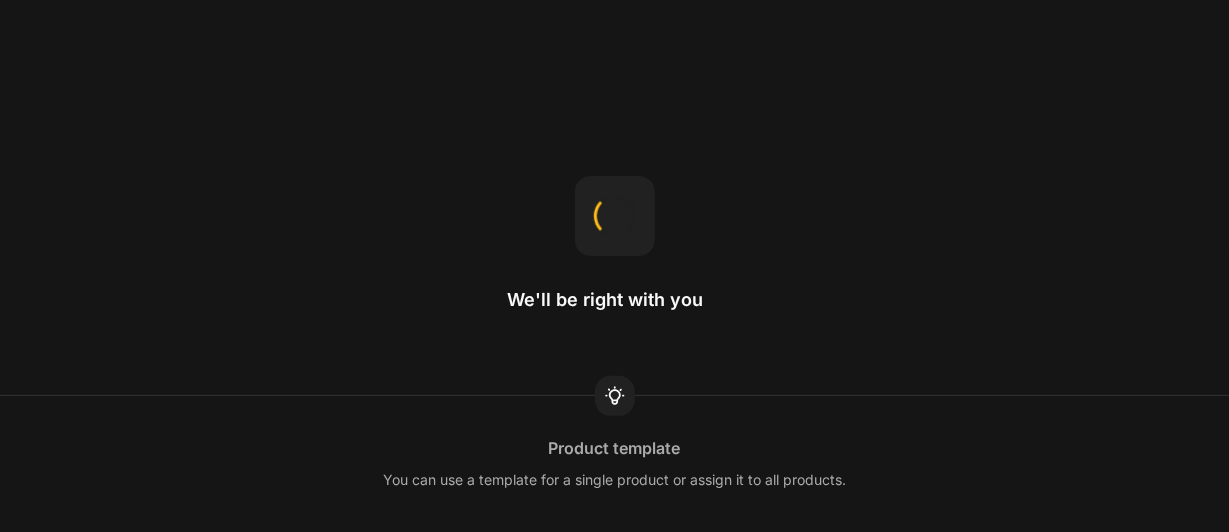 scroll, scrollTop: 0, scrollLeft: 0, axis: both 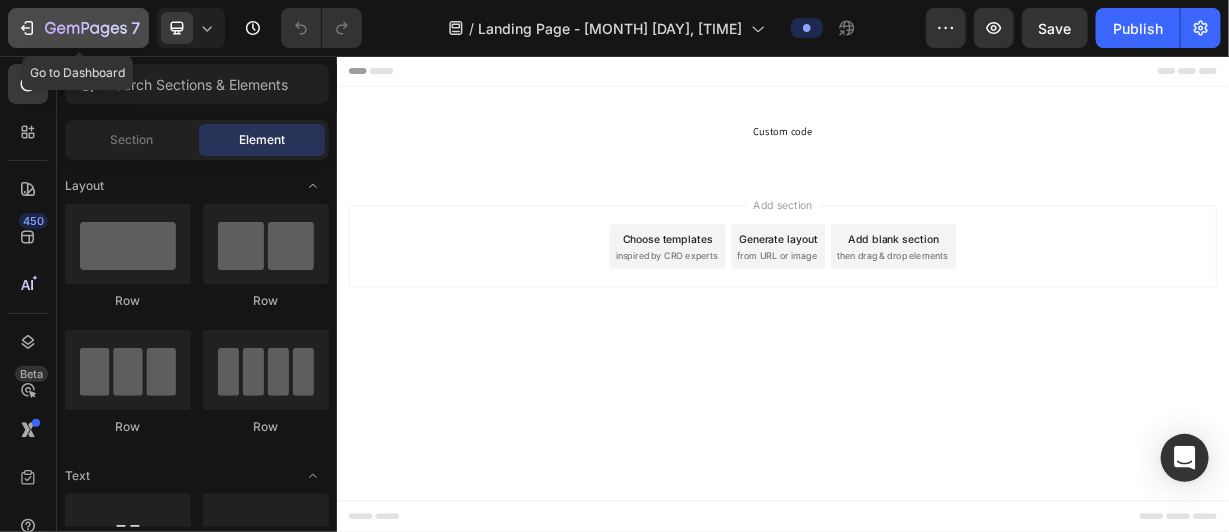 click 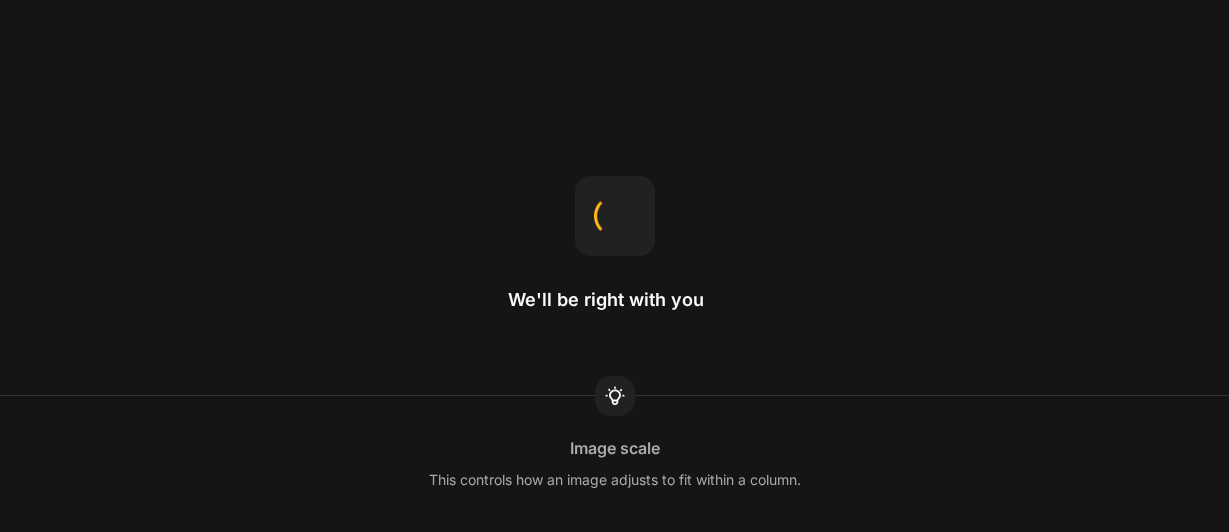 scroll, scrollTop: 0, scrollLeft: 0, axis: both 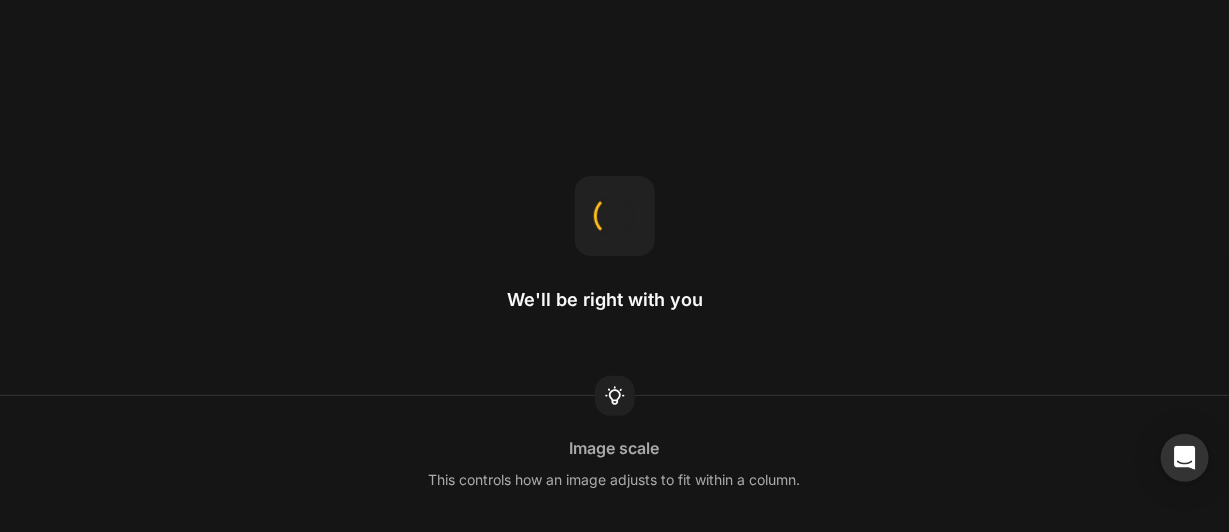 drag, startPoint x: 1220, startPoint y: 2, endPoint x: 744, endPoint y: 131, distance: 493.17035 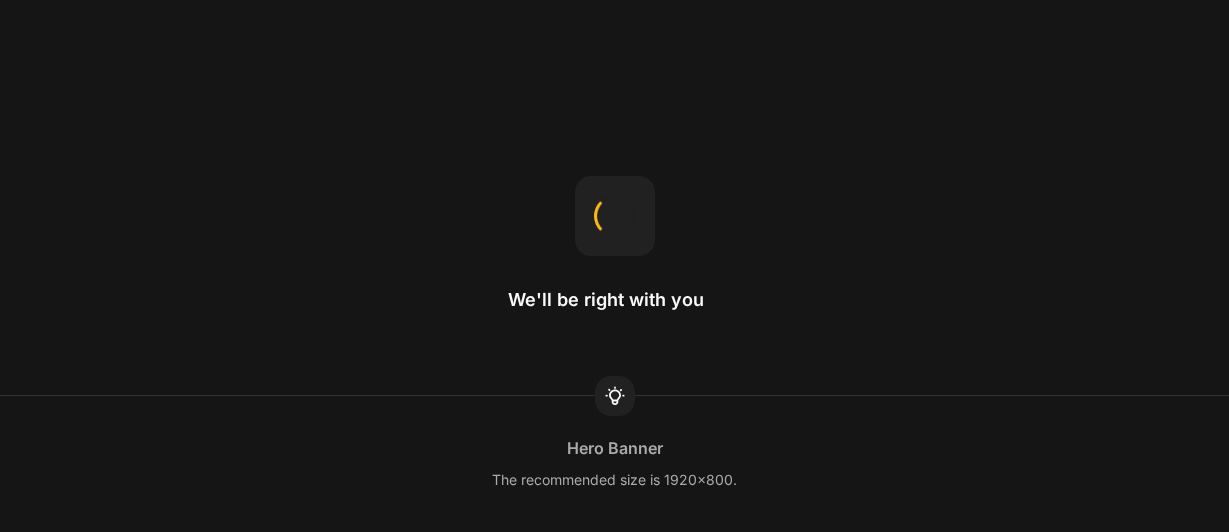 scroll, scrollTop: 0, scrollLeft: 0, axis: both 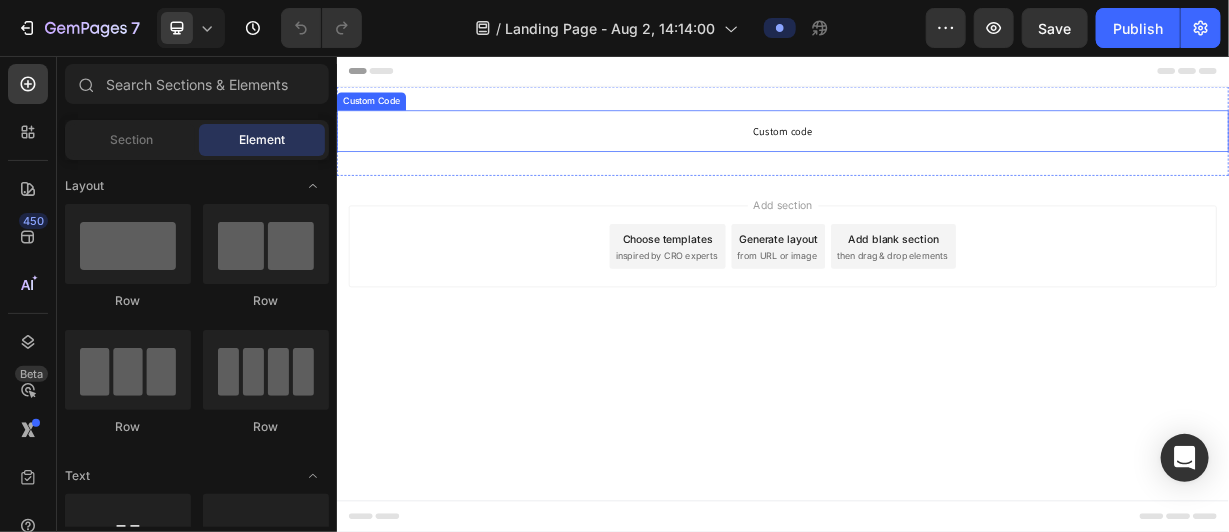 click on "Custom code" at bounding box center (936, 156) 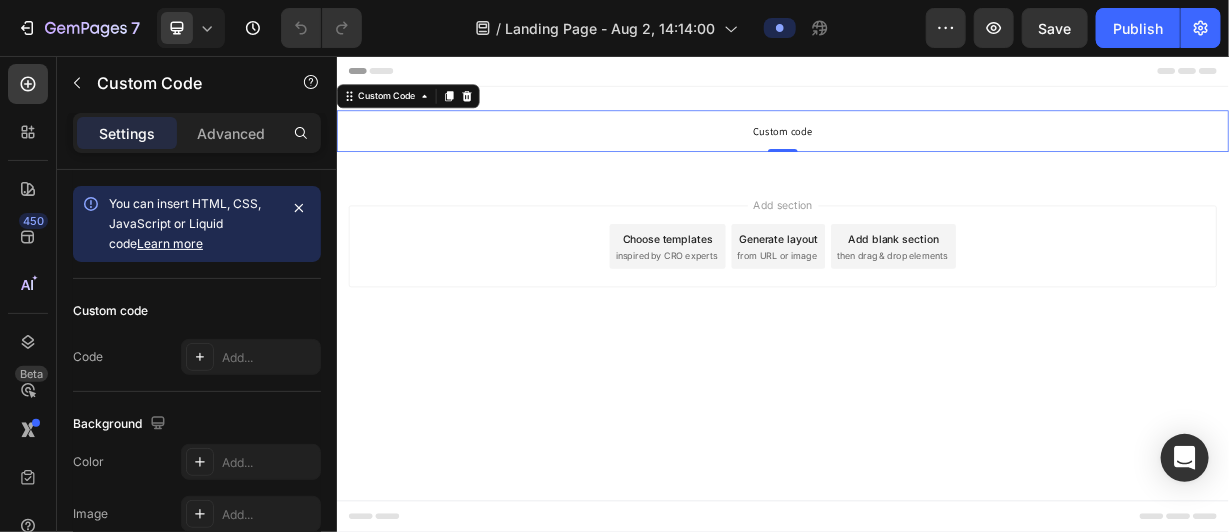 click on "Custom code" at bounding box center [936, 156] 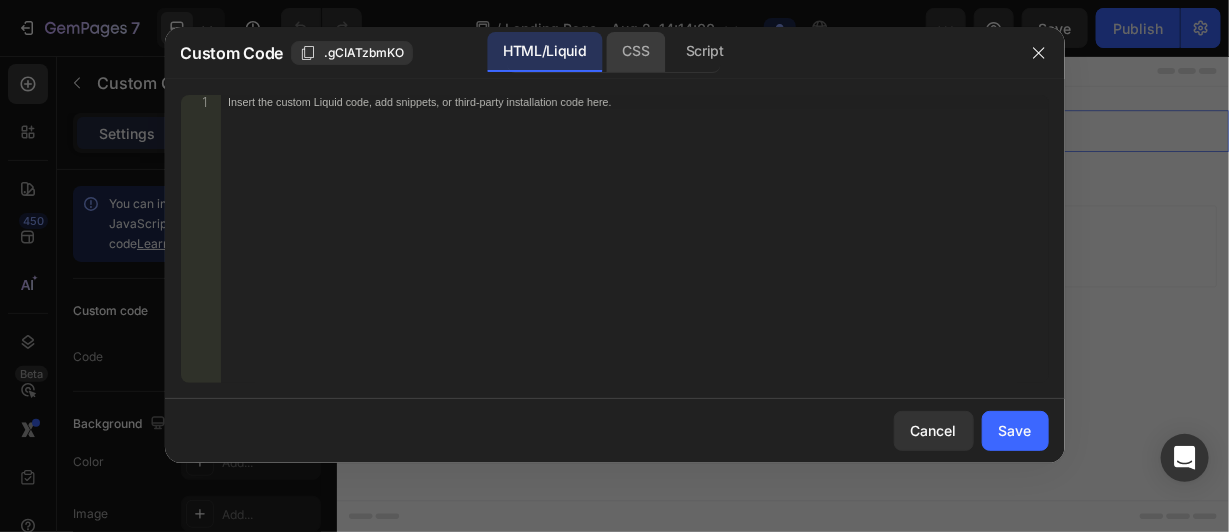 click on "CSS" 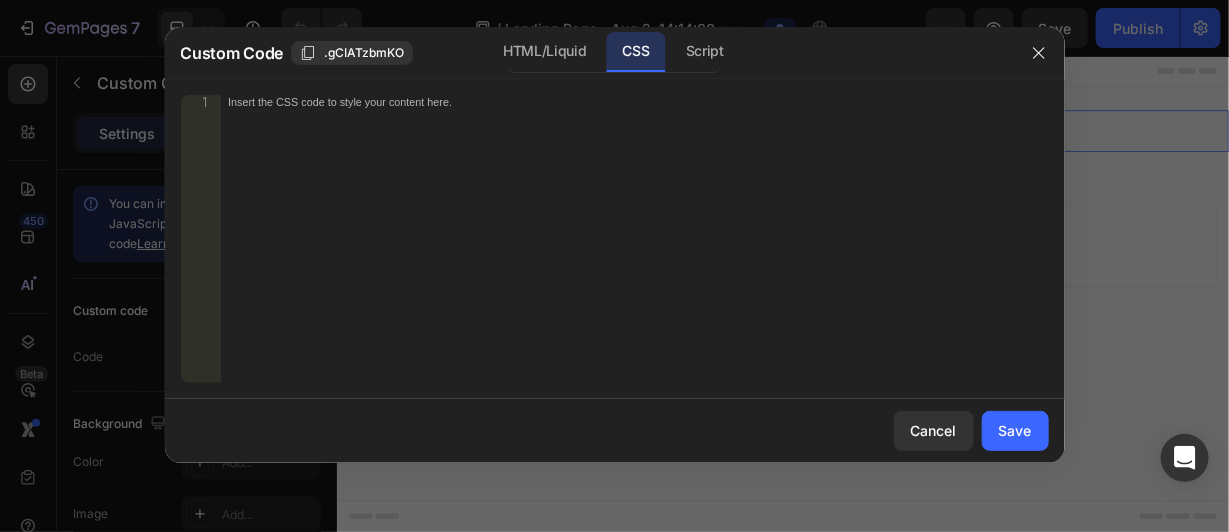 click on "Custom Code .gCIATzbmKO HTML/Liquid CSS Script" at bounding box center [589, 53] 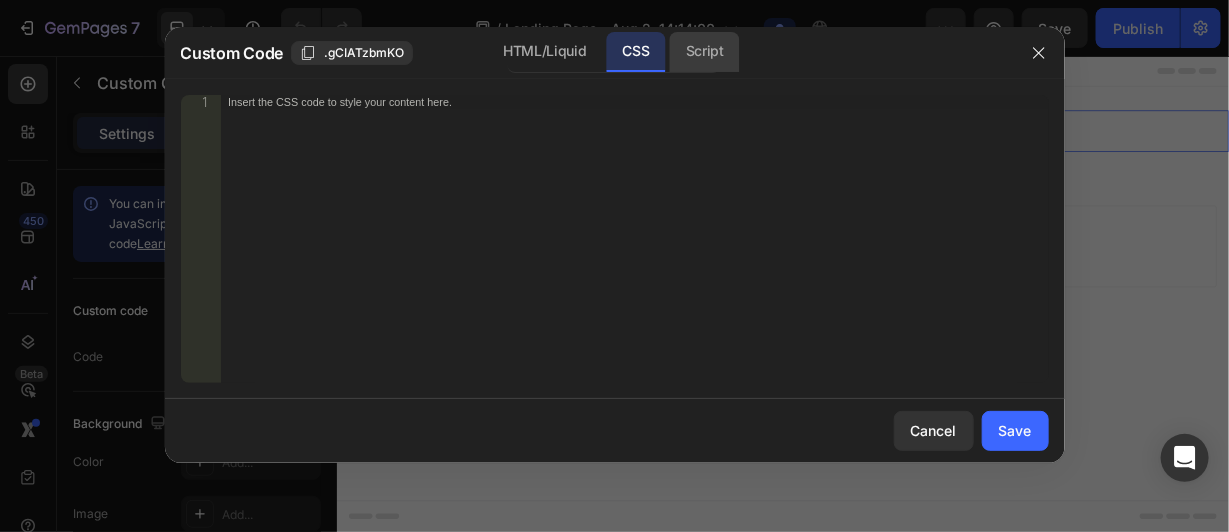 click on "Script" 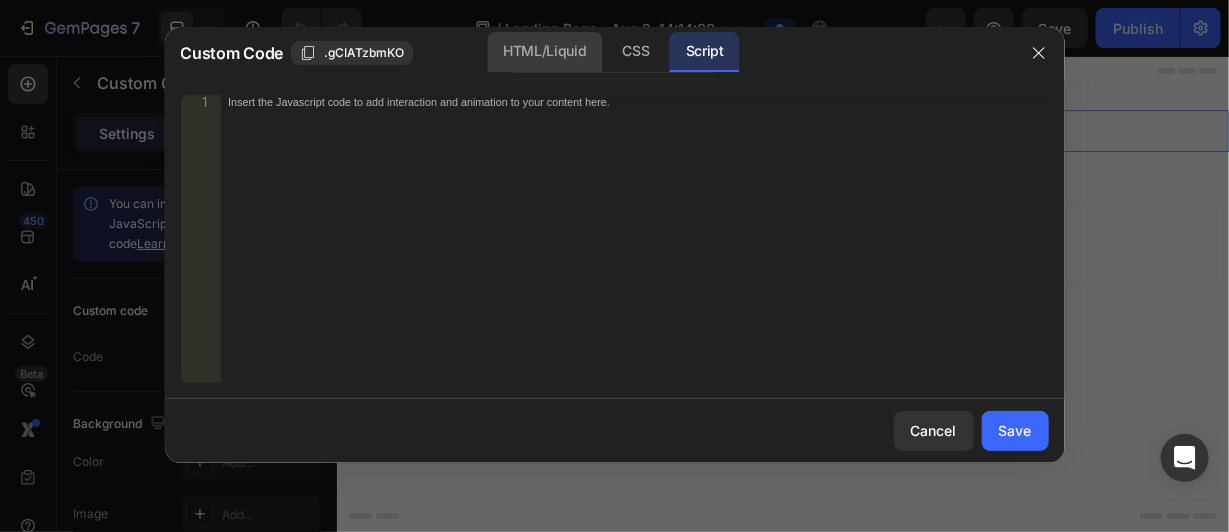 click on "HTML/Liquid" 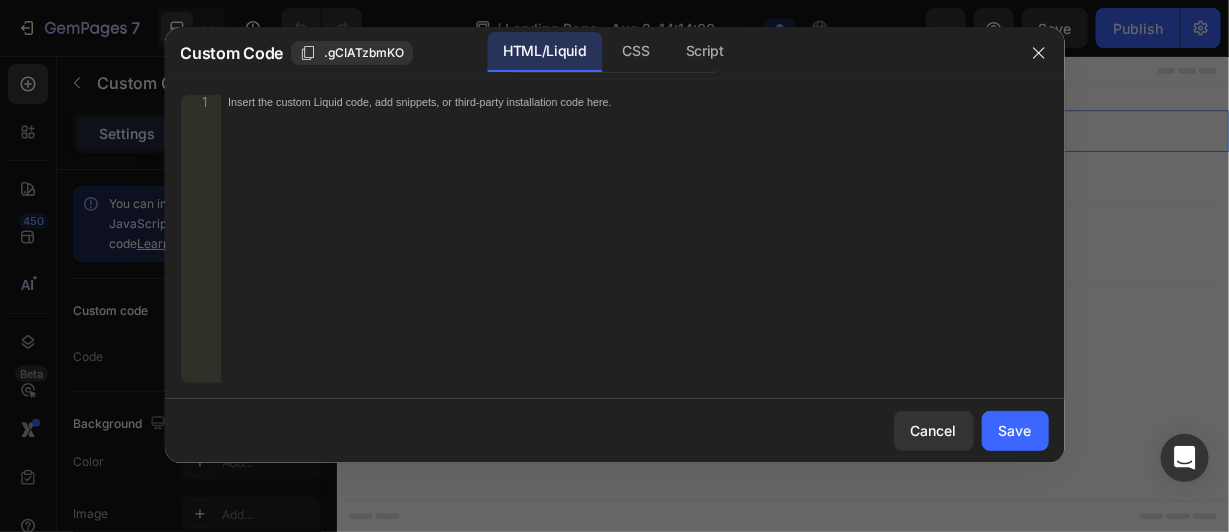 drag, startPoint x: 527, startPoint y: 87, endPoint x: 527, endPoint y: 98, distance: 11 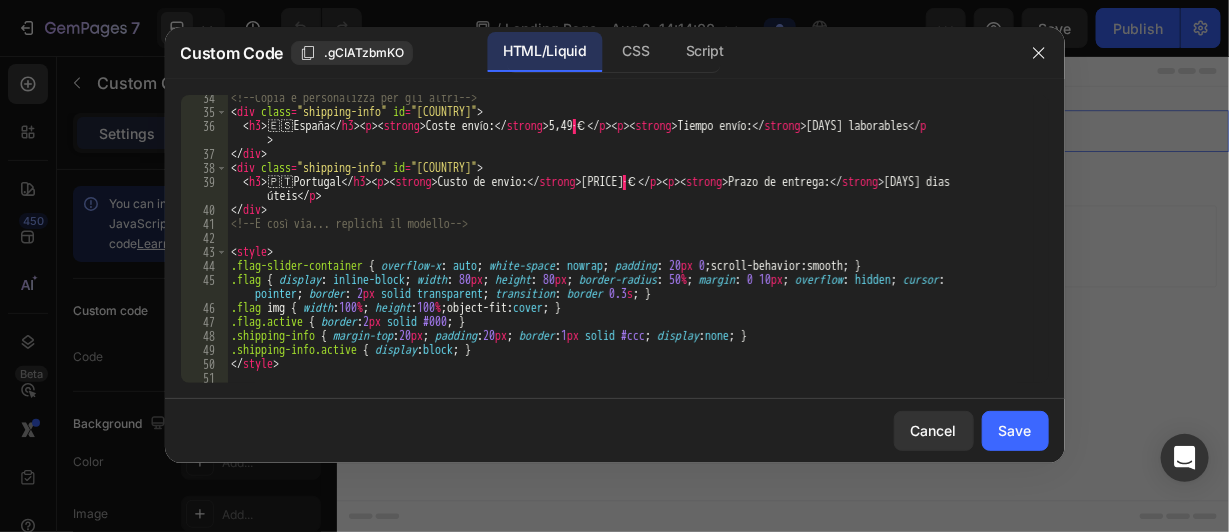 scroll, scrollTop: 540, scrollLeft: 0, axis: vertical 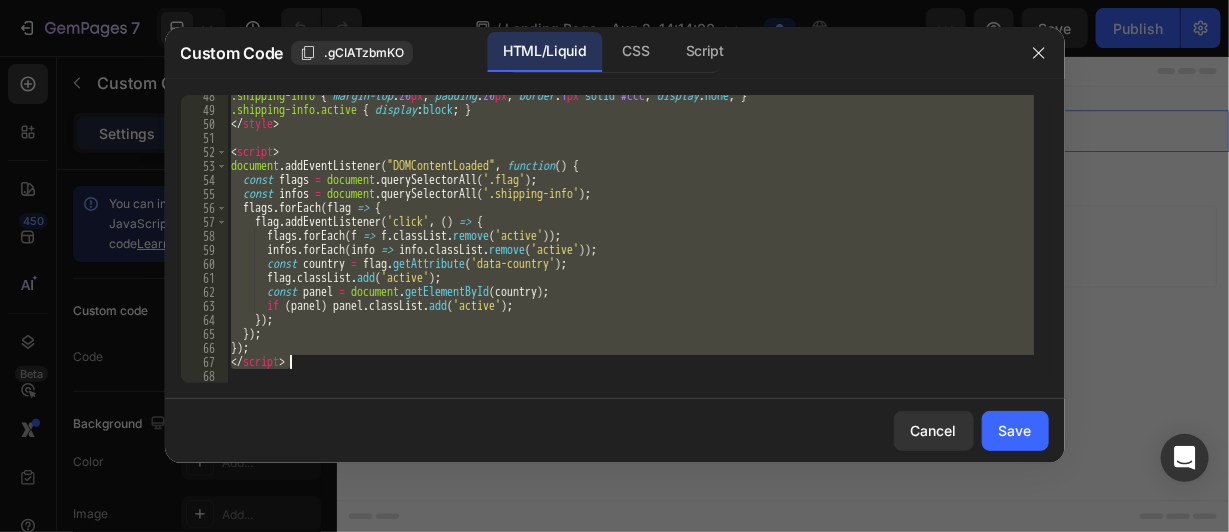 drag, startPoint x: 229, startPoint y: 193, endPoint x: 389, endPoint y: 362, distance: 232.72516 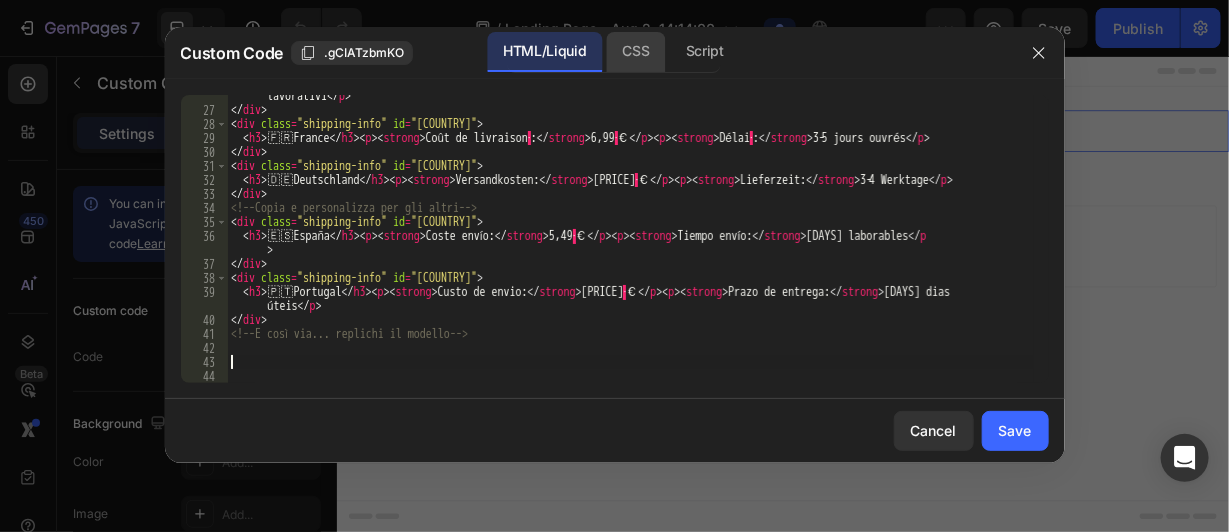 click on "CSS" 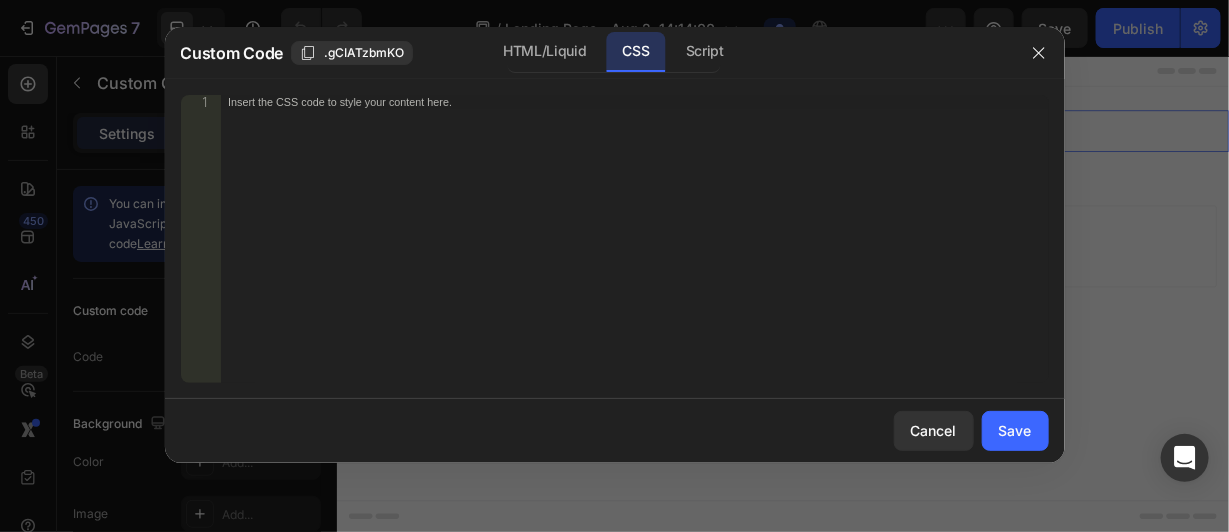 click on "Insert the CSS code to style your content here." at bounding box center [634, 253] 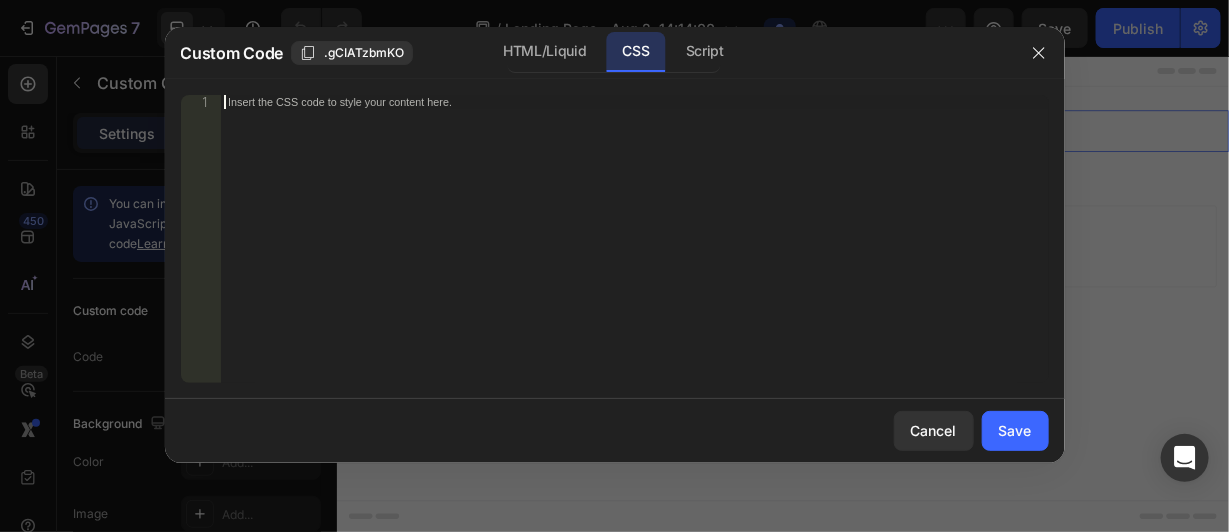 paste on "</script>" 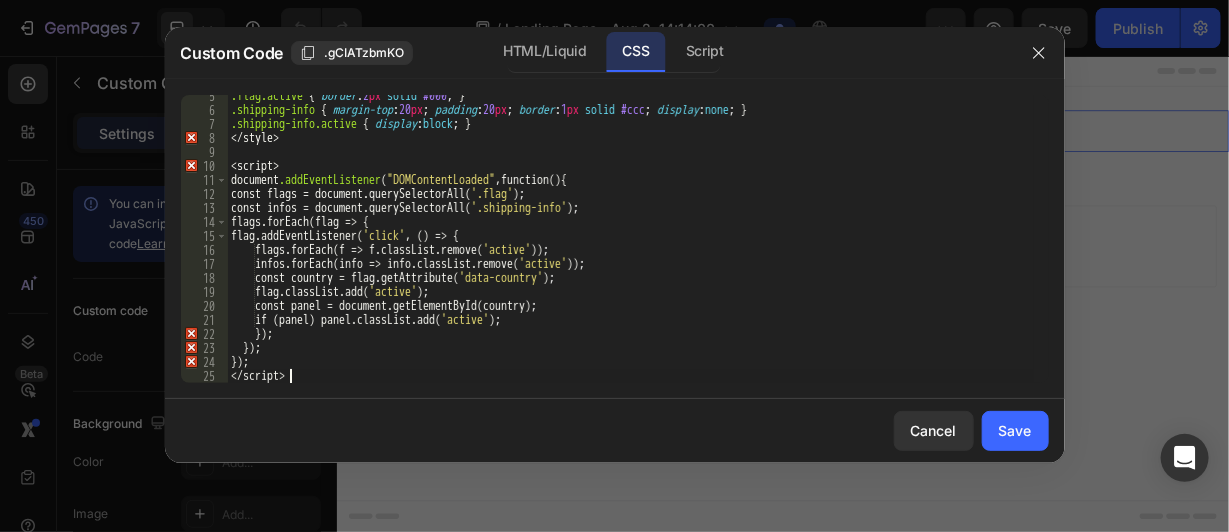 scroll, scrollTop: 75, scrollLeft: 0, axis: vertical 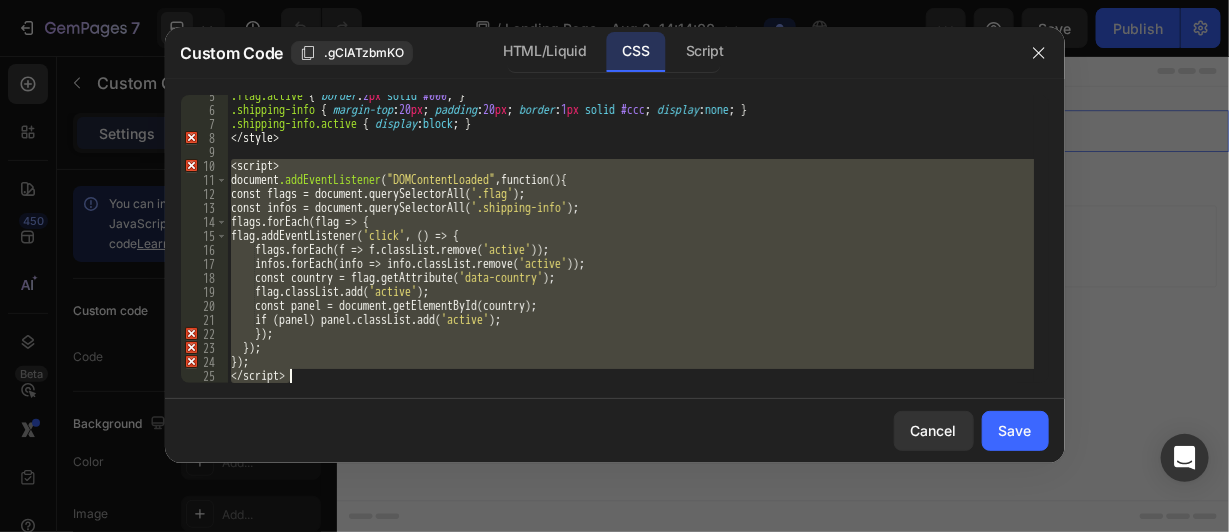 drag, startPoint x: 231, startPoint y: 167, endPoint x: 323, endPoint y: 389, distance: 240.30814 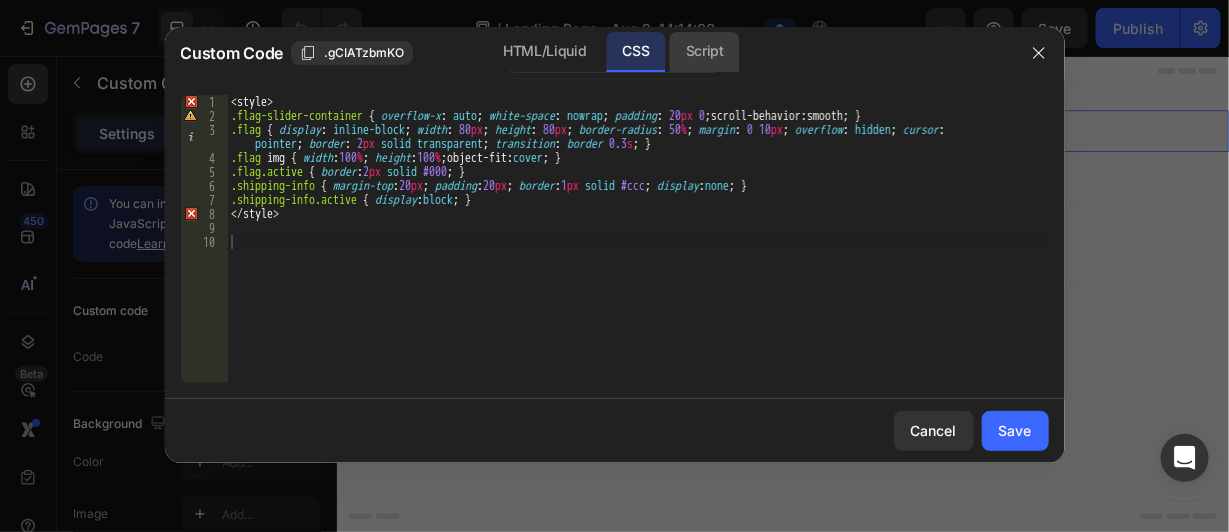 click on "Script" 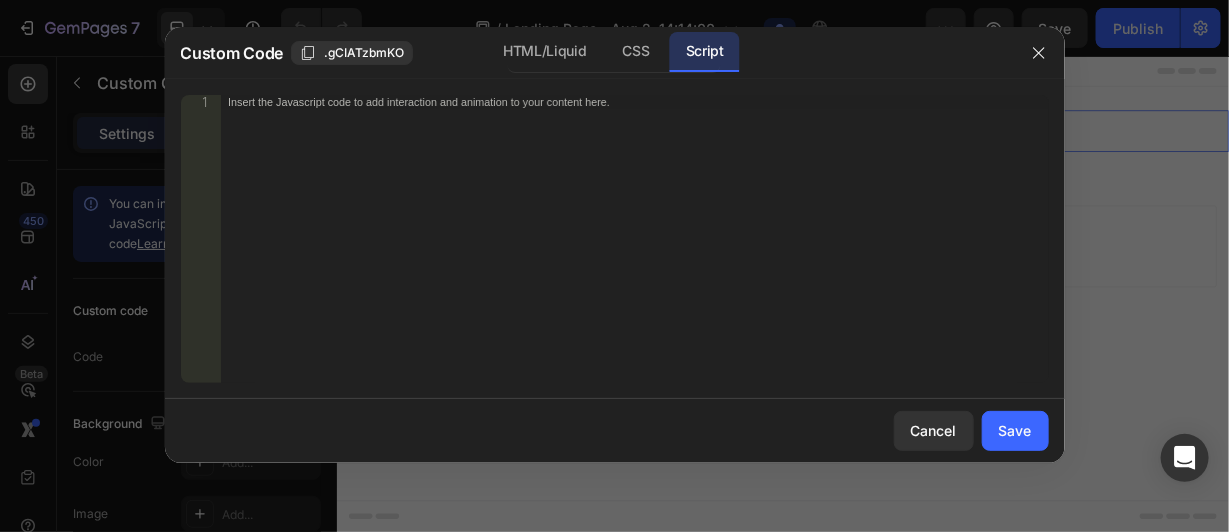 drag, startPoint x: 593, startPoint y: 86, endPoint x: 588, endPoint y: 110, distance: 24.5153 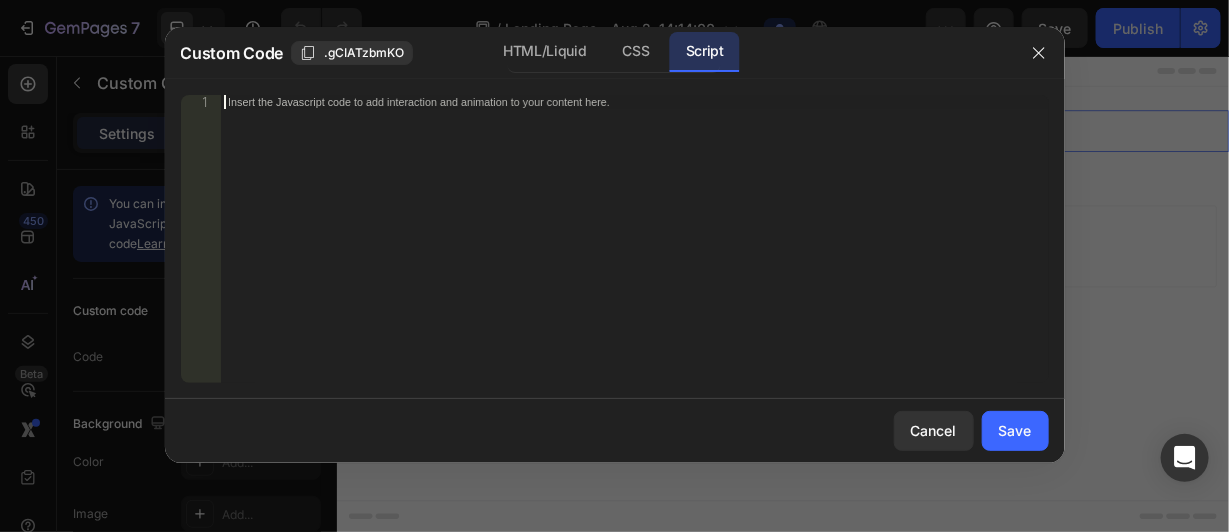 click on "Insert the Javascript code to add interaction and animation to your content here." at bounding box center (634, 253) 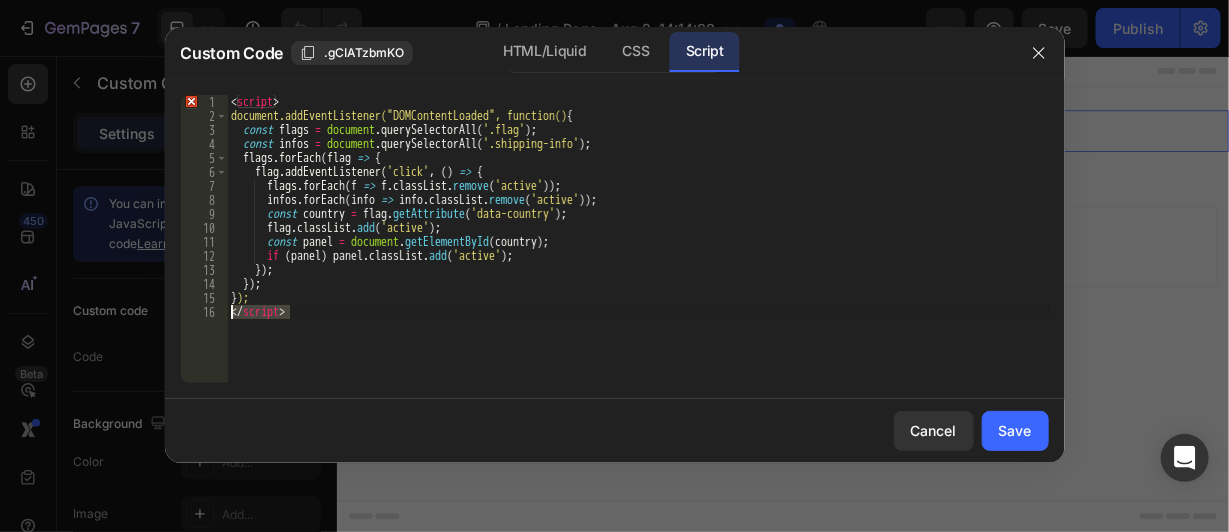 drag, startPoint x: 287, startPoint y: 315, endPoint x: 220, endPoint y: 305, distance: 67.74216 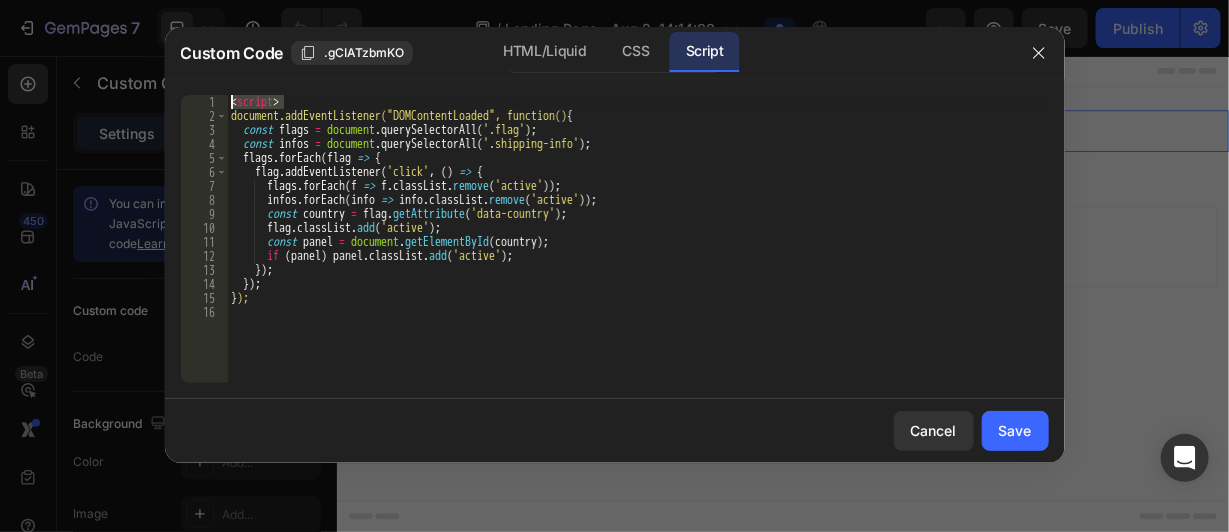 drag, startPoint x: 283, startPoint y: 99, endPoint x: 220, endPoint y: 103, distance: 63.126858 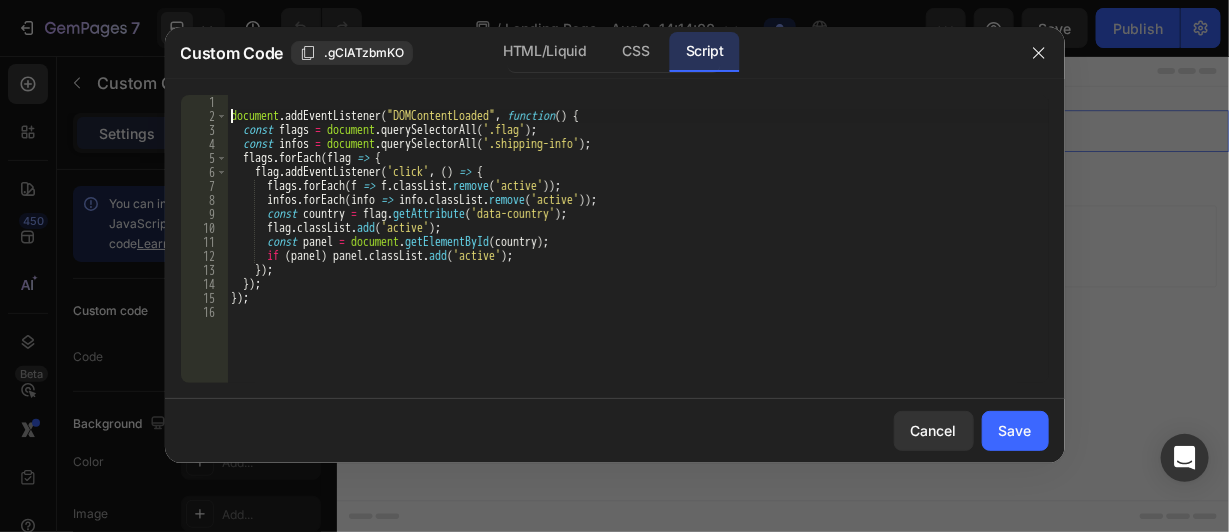 click on "document . addEventListener ( "DOMContentLoaded" ,   function ( )   {    const   flags   =   document . querySelectorAll ( '.flag' ) ;    const   infos   =   document . querySelectorAll ( '.shipping-info' ) ;    flags . forEach ( flag   =>   {      flag . addEventListener ( 'click' ,   ( )   =>   {         flags . forEach ( f   =>   f . classList . remove ( 'active' )) ;         infos . forEach ( info   =>   info . classList . remove ( 'active' )) ;         const   country   =   flag . getAttribute ( 'data-country' ) ;         flag . classList . add ( 'active' ) ;         const   panel   =   document . getElementById ( country ) ;         if   ( panel )   panel . classList . add ( 'active' ) ;      }) ;    }) ; }) ;" at bounding box center (638, 253) 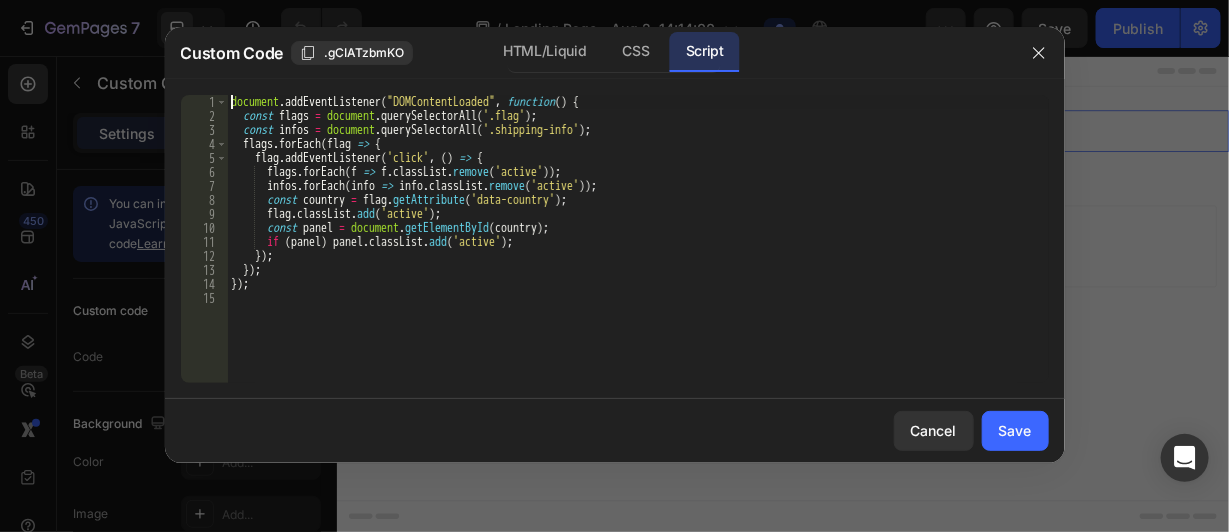 click on "document . addEventListener ( "DOMContentLoaded" ,   function ( )   {    const   flags   =   document . querySelectorAll ( '.flag' ) ;    const   infos   =   document . querySelectorAll ( '.shipping-info' ) ;    flags . forEach ( flag   =>   {      flag . addEventListener ( 'click' ,   ( )   =>   {         flags . forEach ( f   =>   f . classList . remove ( 'active' )) ;         infos . forEach ( info   =>   info . classList . remove ( 'active' )) ;         const   country   =   flag . getAttribute ( 'data-country' ) ;         flag . classList . add ( 'active' ) ;         const   panel   =   document . getElementById ( country ) ;         if   ( panel )   panel . classList . add ( 'active' ) ;      }) ;    }) ; }) ;" at bounding box center (638, 253) 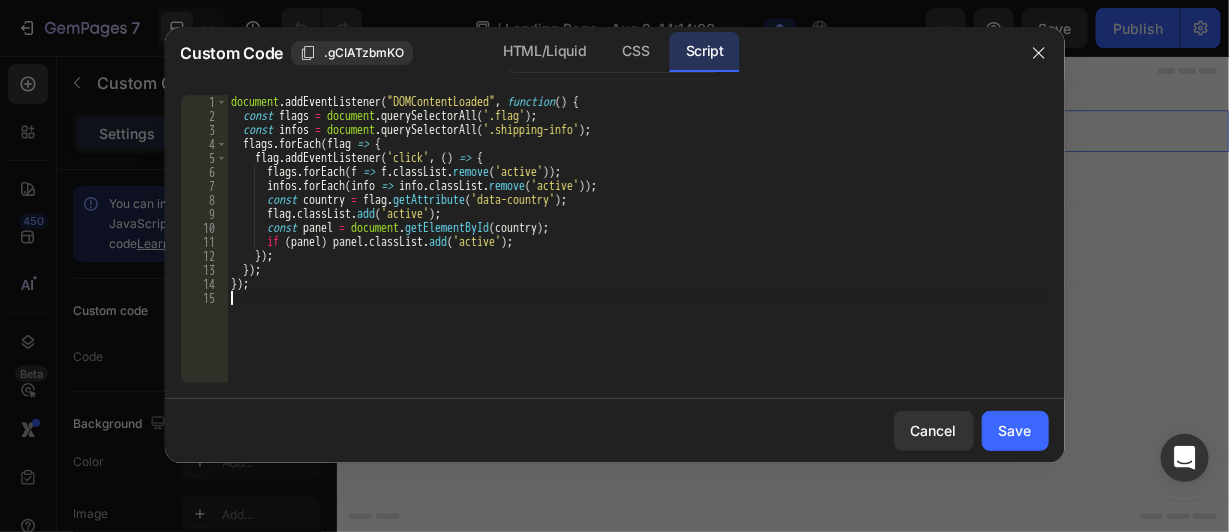 type on "});" 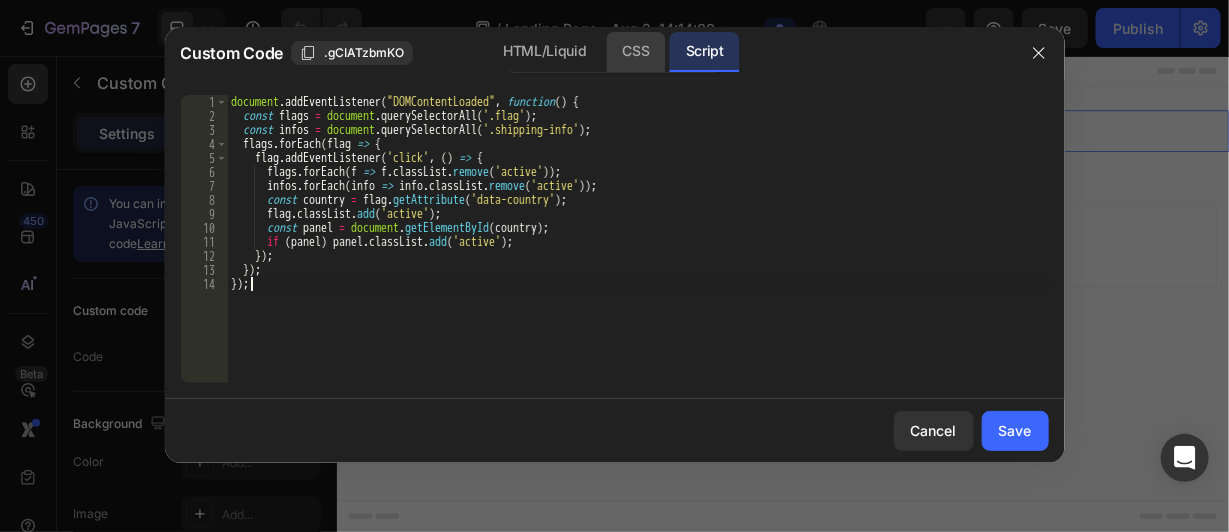 click on "CSS" 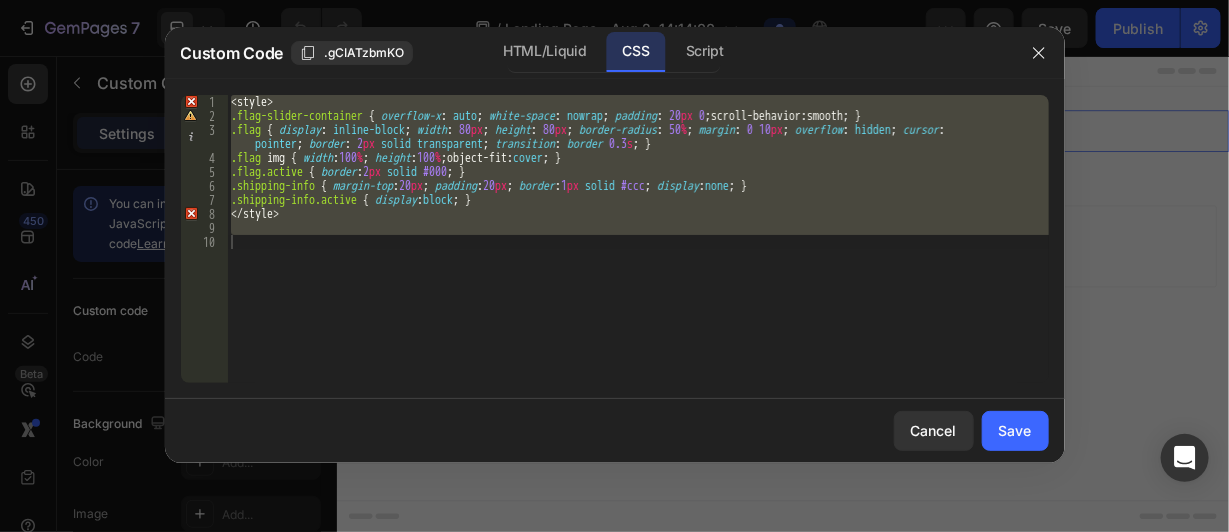 click on "< style > .flag-slider-container   {   overflow-x :   auto ;   white-space :   nowrap ;   padding :   20 px   0 ;  scroll-behavior :  smooth ;   } .flag   {   display :   inline-block ;   width :   80 px ;   height :   80 px ;   border-radius :   50 % ;   margin :   0   10 px ;   overflow :   hidden ;   cursor :        pointer ;   border :   2 px   solid   transparent ;   transition :   border   0.3 s ;   } .flag   img   {   width : 100 % ;   height : 100 % ;  object-fit : cover ;   } .flag.active   {   border : 2 px   solid   #000 ;   } .shipping-info   {   margin-top : 20 px ;   padding : 20 px ;   border : 1 px   solid   #ccc ;   display : none ;   } .shipping-info.active   {   display : block ;   } </ style >" at bounding box center [638, 239] 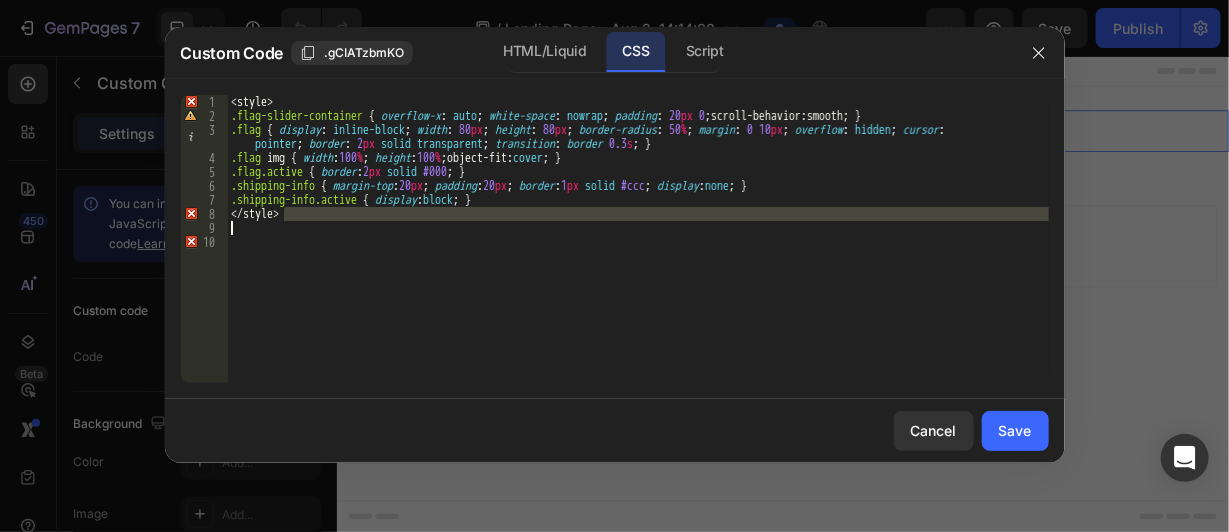 drag, startPoint x: 291, startPoint y: 216, endPoint x: 222, endPoint y: 223, distance: 69.354164 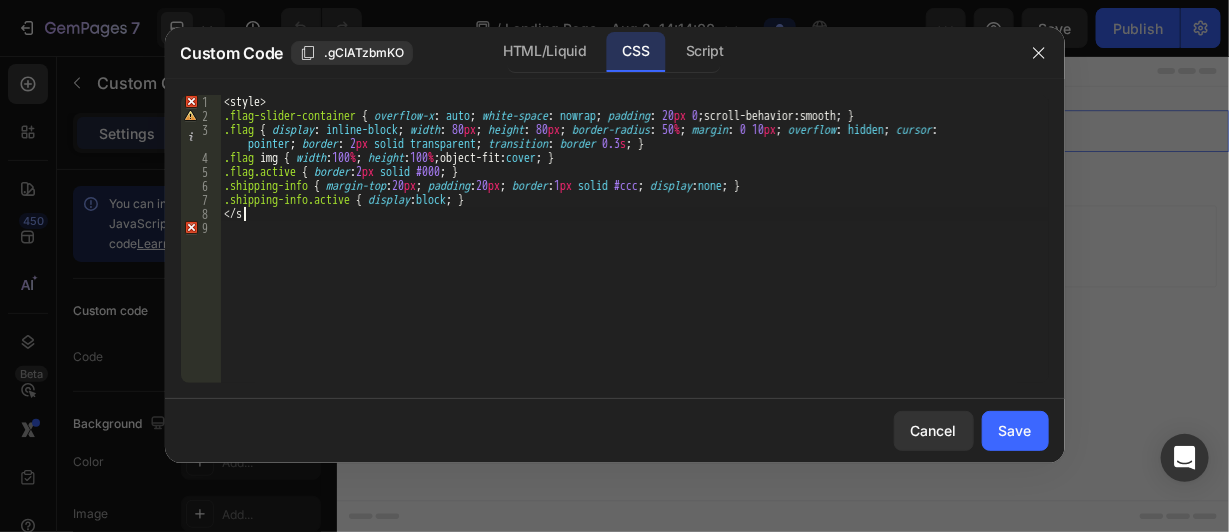 type on "</" 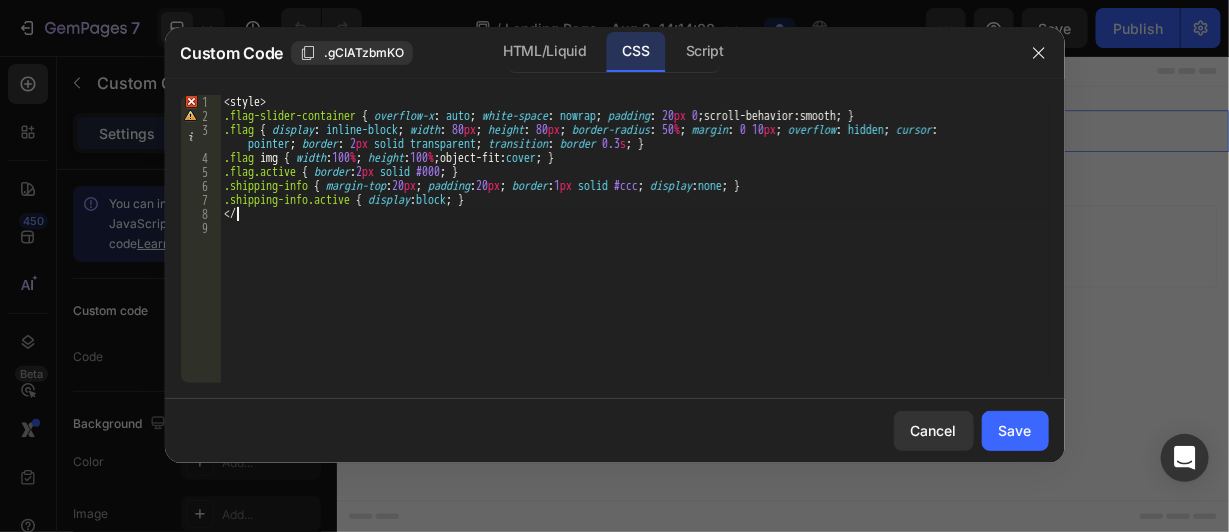 click on "< style > .flag-slider-container   {   overflow-x :   auto ;   white-space :   nowrap ;   padding :   20 px   0 ;  scroll-behavior :  smooth ;   } .flag   {   display :   inline-block ;   width :   80 px ;   height :   80 px ;   border-radius :   50 % ;   margin :   0   10 px ;   overflow :   hidden ;   cursor :        pointer ;   border :   2 px   solid   transparent ;   transition :   border   0.3 s ;   } .flag   img   {   width : 100 % ;   height : 100 % ;  object-fit : cover ;   } .flag.active   {   border : 2 px   solid   #000 ;   } .shipping-info   {   margin-top : 20 px ;   padding : 20 px ;   border : 1 px   solid   #ccc ;   display : none ;   } .shipping-info.active   {   display : block ;   } </" at bounding box center (634, 253) 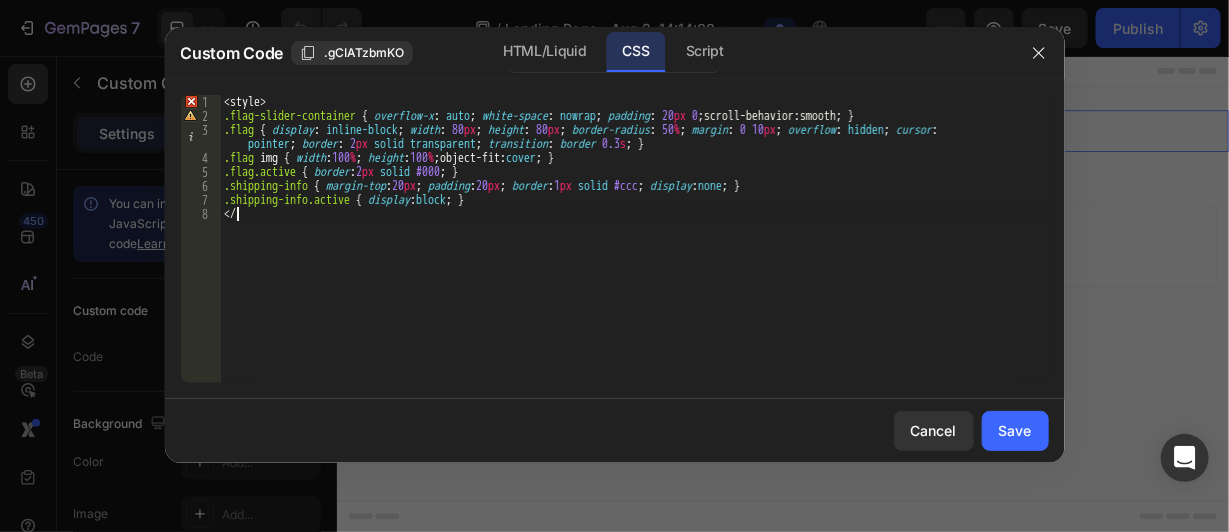 type on "<" 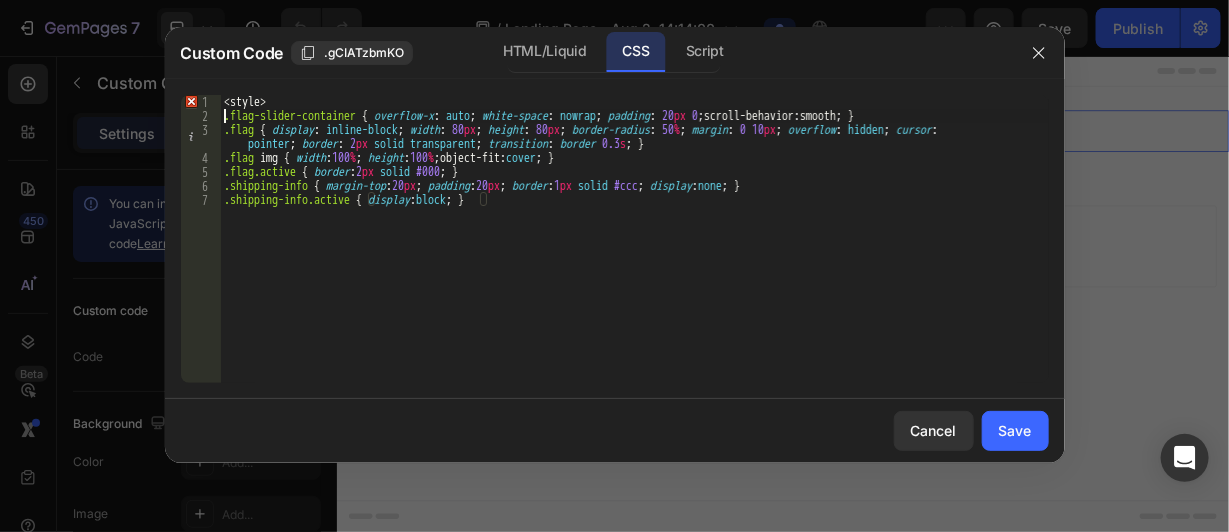 click on "< style > .flag-slider-container   {   overflow-x :   auto ;   white-space :   nowrap ;   padding :   20 px   0 ;  scroll-behavior :  smooth ;   } .flag   {   display :   inline-block ;   width :   80 px ;   height :   80 px ;   border-radius :   50 % ;   margin :   0   10 px ;   overflow :   hidden ;   cursor :        pointer ;   border :   2 px   solid   transparent ;   transition :   border   0.3 s ;   } .flag   img   {   width : 100 % ;   height : 100 % ;  object-fit : cover ;   } .flag.active   {   border : 2 px   solid   #000 ;   } .shipping-info   {   margin-top : 20 px ;   padding : 20 px ;   border : 1 px   solid   #ccc ;   display : none ;   } .shipping-info.active   {   display : block ;   }" at bounding box center (634, 253) 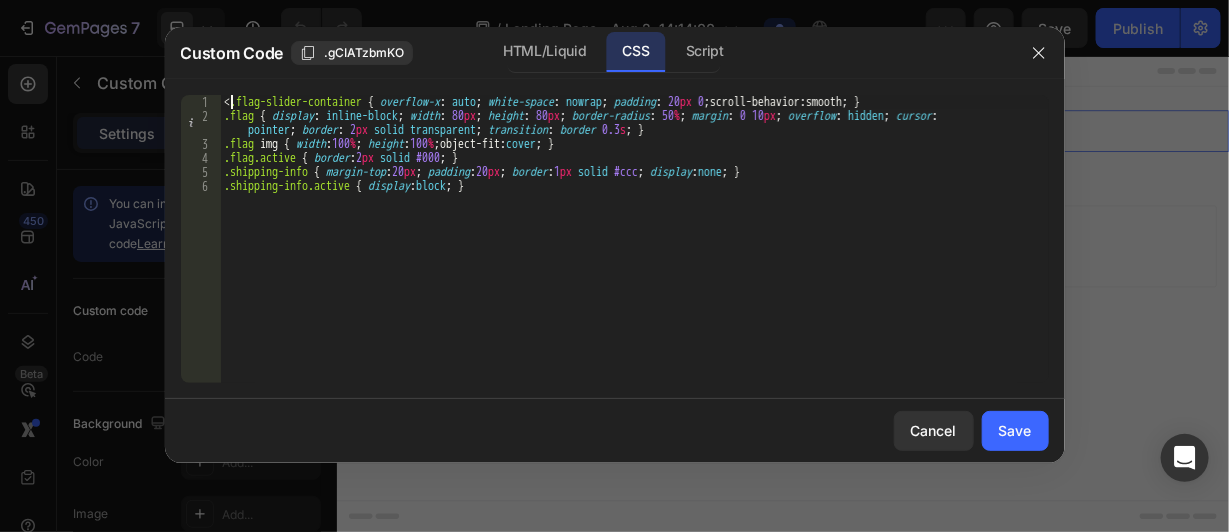 type on ".flag-slider-container { overflow-x: auto; white-space: nowrap; padding: 20px 0; scroll-behavior: smooth; }" 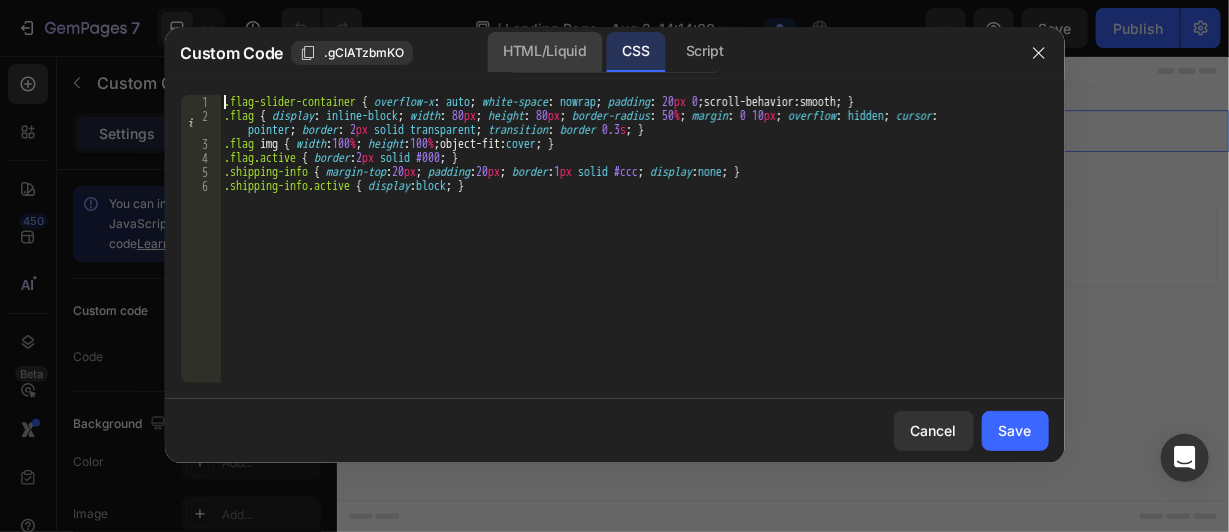 click on "HTML/Liquid" 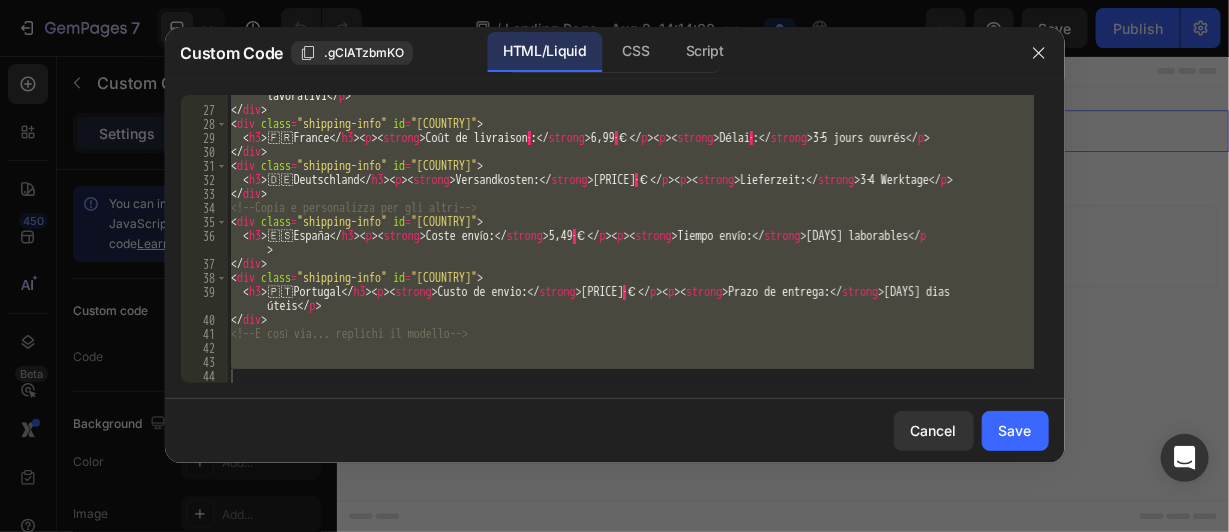 scroll, scrollTop: 369, scrollLeft: 0, axis: vertical 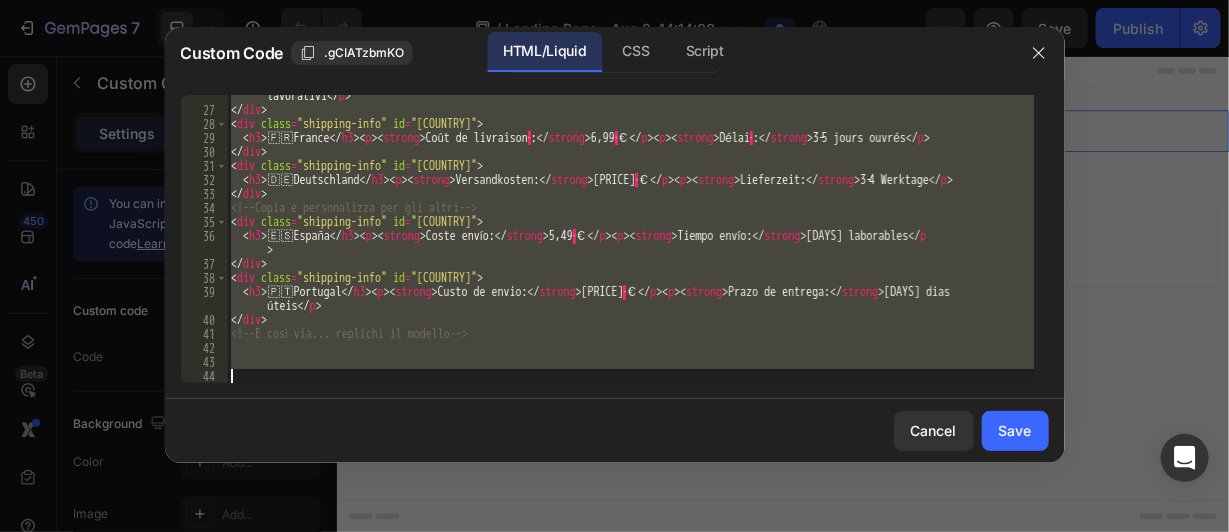 click on "< h3 > 🇮 🇹  [COUNTRY] < / h3 > < p > < strong > Costo spedizione: < / strong >  [PRICE]€ < / p > < p > < strong > Tempo spedizione: < / strong >  [DAYS]         lavorativi < / p > < / div > < div   class = "shipping-info"   id = "France" >    < h3 > 🇫 🇷  [COUNTRY] < / h3 > < p > < strong > Coût de livraison · : < / strong >  [PRICE] · € < / p > < p > < strong > Délai · : < / strong >  [DAYS] ouvrés < / p > < / div > < div   class = "shipping-info"   id = "Deutschland" >    < h3 > 🇩 🇪  [COUNTRY] < / h3 > < p > < strong > Versandkosten: < / strong >  [PRICE] · € < / p > < p > < strong > Lieferzeit: < / strong >  [DAYS] Werktage < / p > < / div > <!--  Copia e personalizza per gli altri  --> < div   class = "shipping-info"   id = "España" >    < h3 > 🇪 🇸  [COUNTRY] < / h3 > < p > < strong > Coste envío: < / strong >  [PRICE] · € < / p > < p > < strong > Tiempo envío: < / strong >  [DAYS] laborables < / p >        < / div > < div   class = "shipping-info"   id = "Portugal" >    < h3 >" at bounding box center (630, 239) 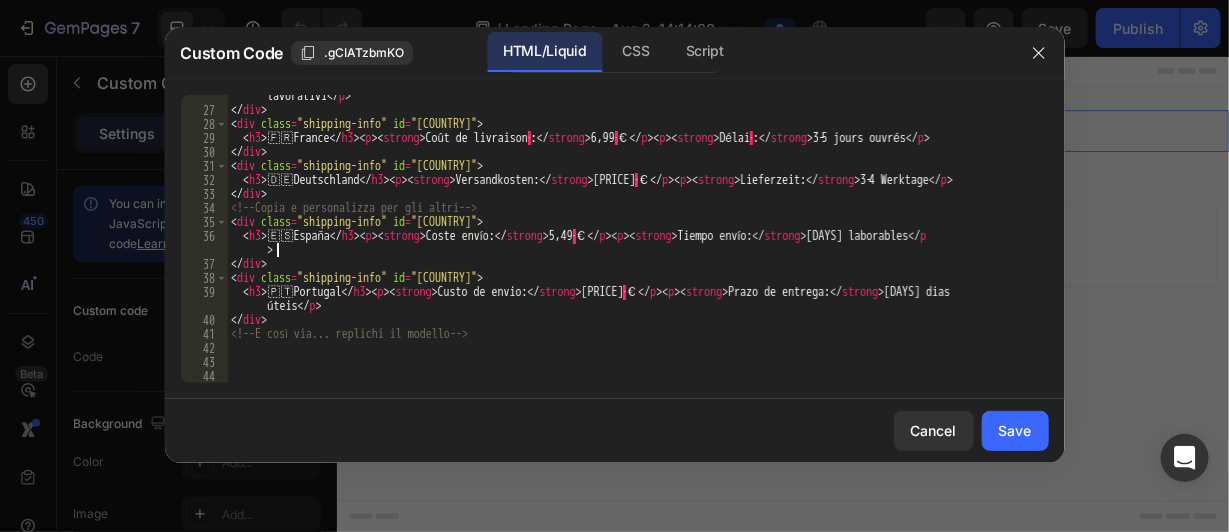 click on "< h3 > 🇮 🇹  [COUNTRY] < / h3 > < p > < strong > Costo spedizione: < / strong >  [PRICE]€ < / p > < p > < strong > Tempo spedizione: < / strong >  [DAYS]         lavorativi < / p > < / div > < div   class = "shipping-info"   id = "France" >    < h3 > 🇫 🇷  [COUNTRY] < / h3 > < p > < strong > Coût de livraison · : < / strong >  [PRICE] · € < / p > < p > < strong > Délai · : < / strong >  [DAYS] ouvrés < / p > < / div > < div   class = "shipping-info"   id = "Deutschland" >    < h3 > 🇩 🇪  [COUNTRY] < / h3 > < p > < strong > Versandkosten: < / strong >  [PRICE] · € < / p > < p > < strong > Lieferzeit: < / strong >  [DAYS] Werktage < / p > < / div > <!--  Copia e personalizza per gli altri  --> < div   class = "shipping-info"   id = "España" >    < h3 > 🇪 🇸  [COUNTRY] < / h3 > < p > < strong > Coste envío: < / strong >  [PRICE] · € < / p > < p > < strong > Tiempo envío: < / strong >  [DAYS] laborables < / p >        < / div > < div   class = "shipping-info"   id = "Portugal" >    < h3 >" at bounding box center [630, 240] 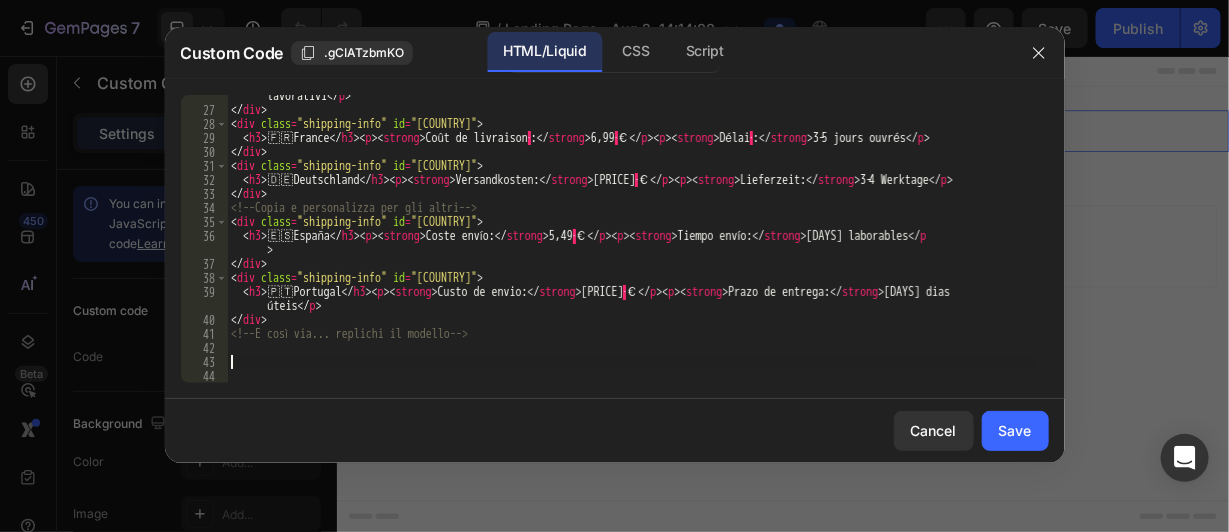 scroll, scrollTop: 369, scrollLeft: 0, axis: vertical 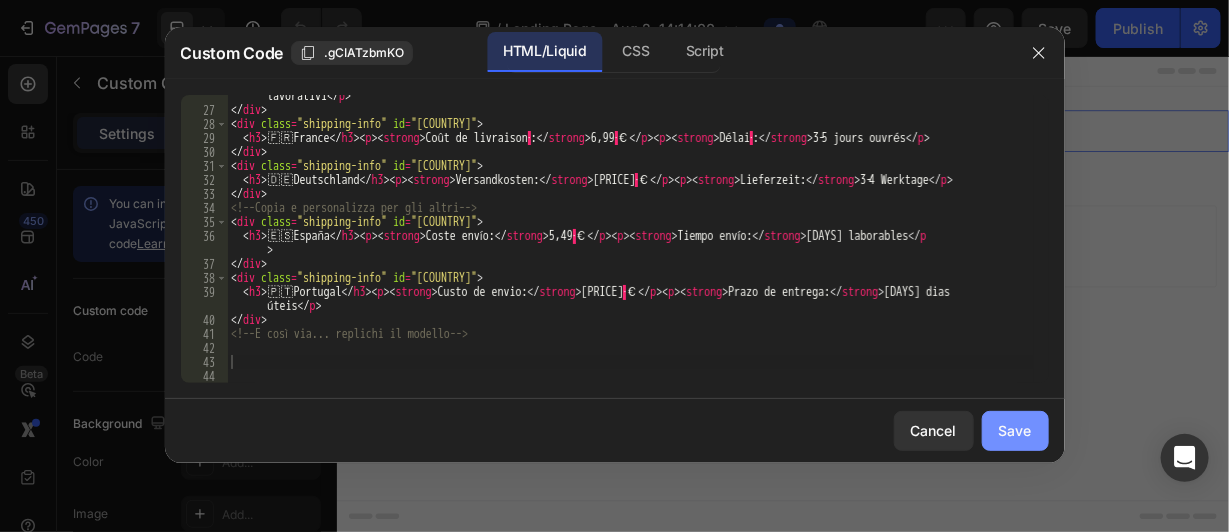 click on "Save" at bounding box center [1015, 430] 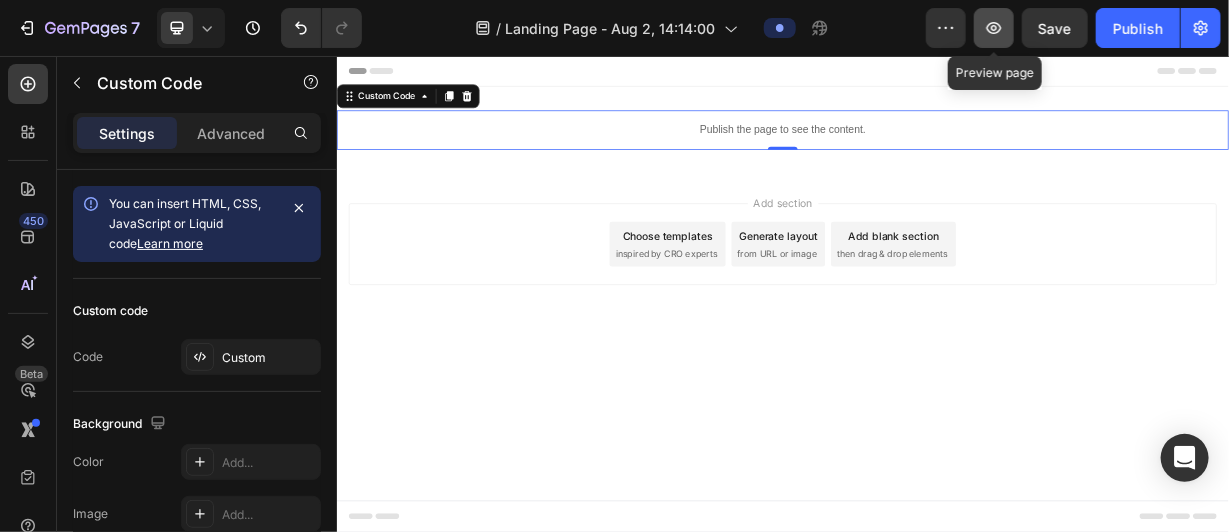 click 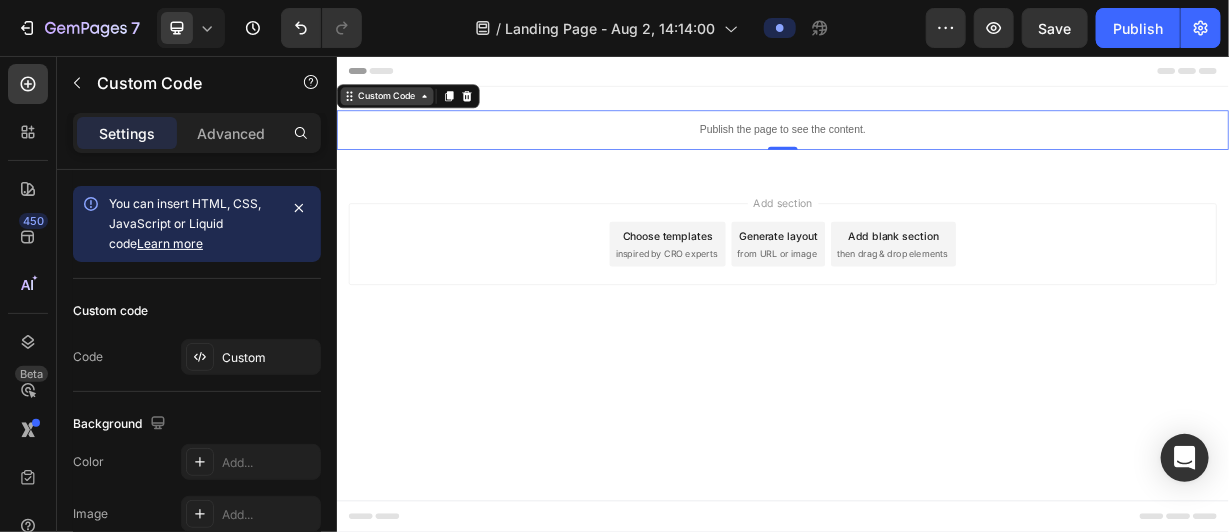 click 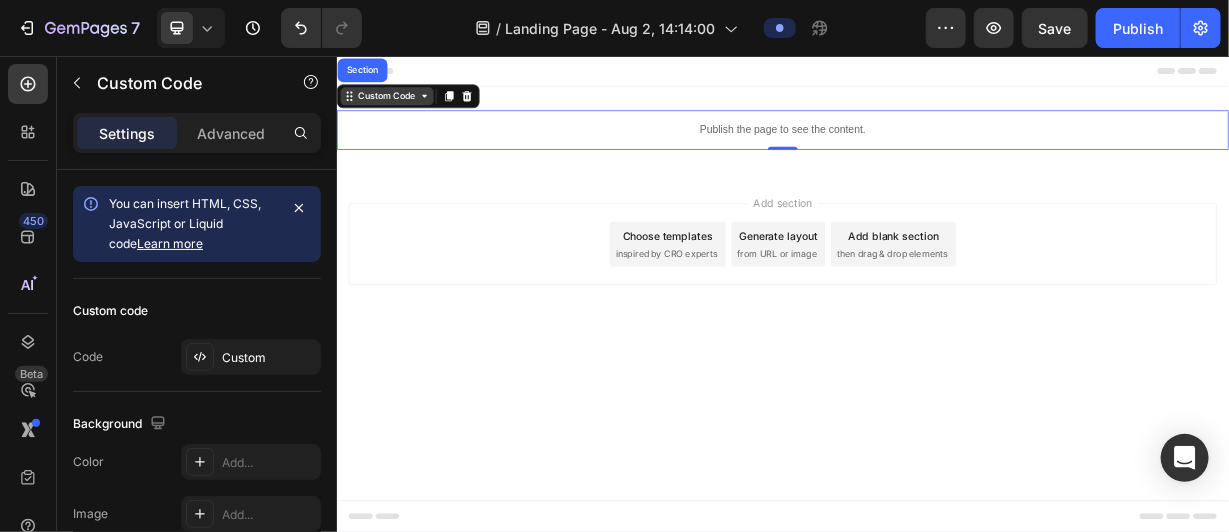 click on "Custom Code" at bounding box center [403, 109] 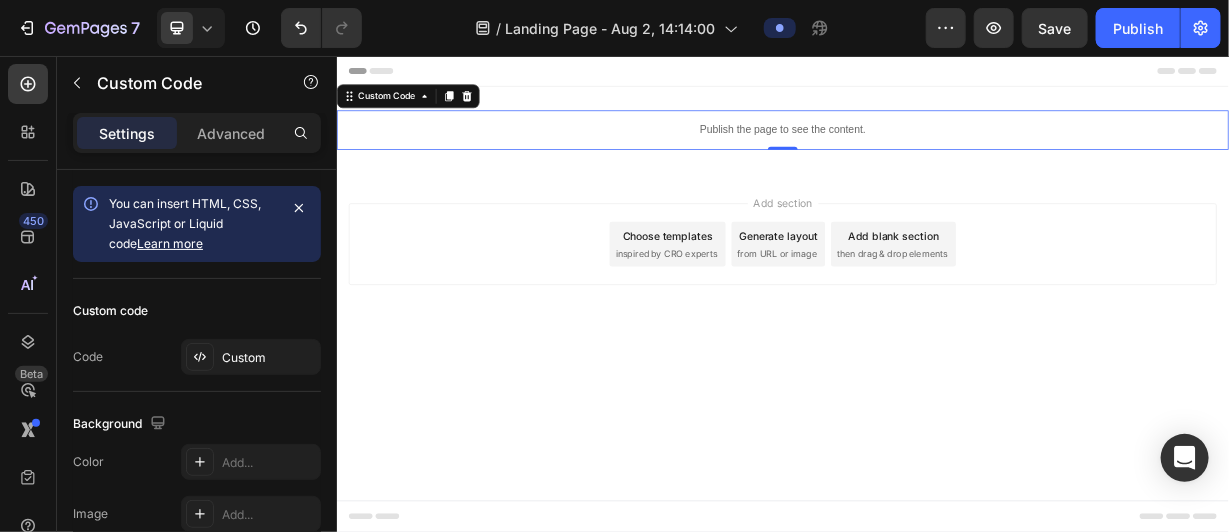 click on "Publish the page to see the content." at bounding box center (936, 154) 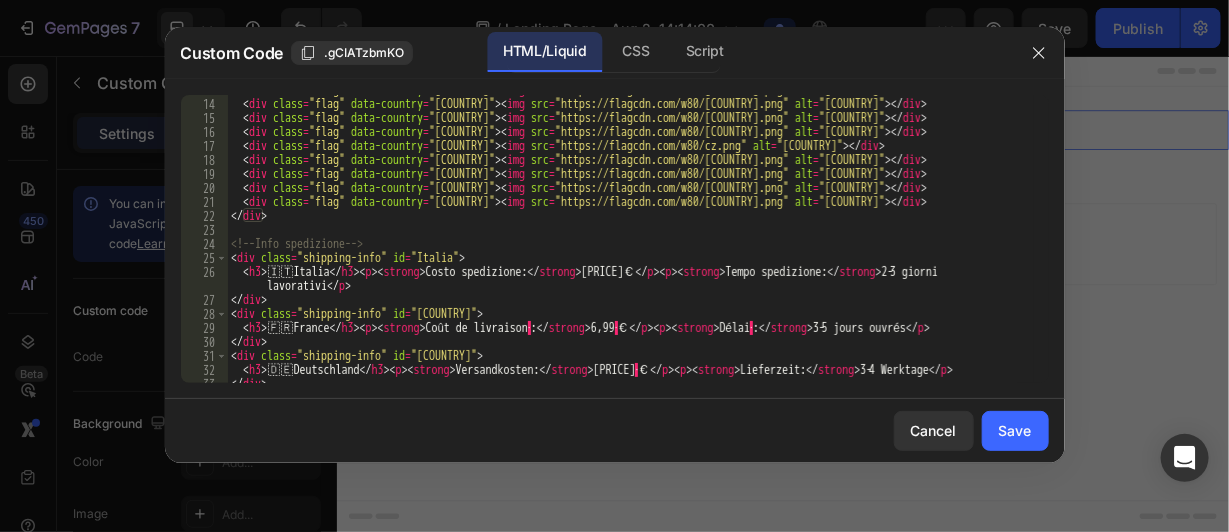 scroll, scrollTop: 240, scrollLeft: 0, axis: vertical 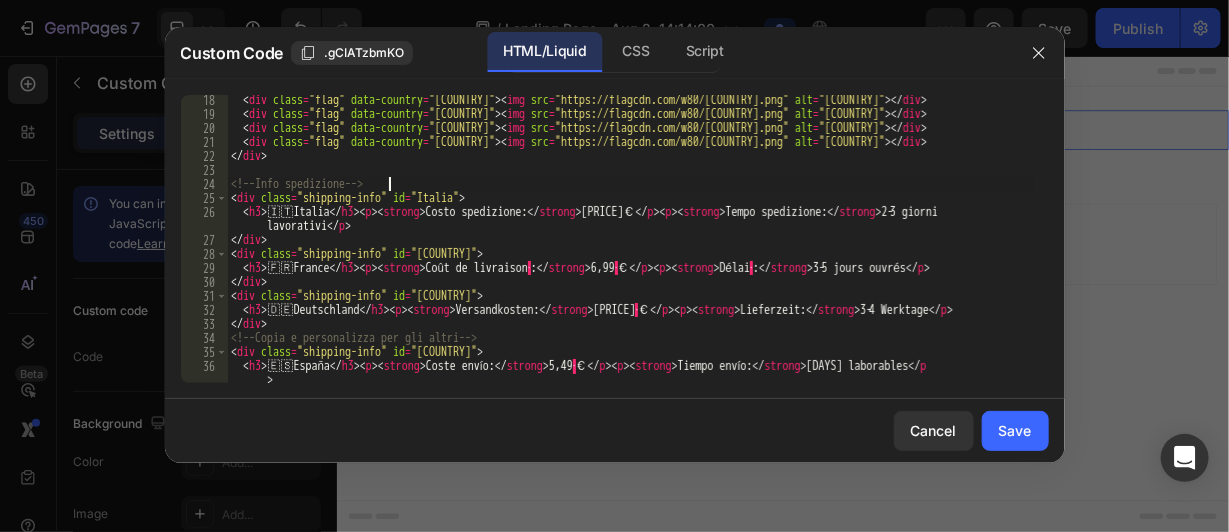 click on ""< div   class = "flag"   data-country = "[COUNTRY]" > < img   src = "https://flagcdn.com/w80/gr.png"   alt = "[COUNTRY]" > </ div >    < div   class = "flag"   data-country = "[COUNTRY]" > < img   src = "https://flagcdn.com/w80/tr.png"   alt = "[COUNTRY]" > </ div >    < div   class = "flag"   data-country = "[COUNTRY]" > < img   src = "https://flagcdn.com/w80/gr.png"   alt = "[COUNTRY]" > </ div >    < div   class = "flag"   data-country = "[COUNTRY]" > < img   src = "https://flagcdn.com/w80/ie.png"   alt = "[COUNTRY]" > </ div > </ div > <!--  Info spedizione  --> < div   class = "shipping-info"   id = "[COUNTRY]" >    < h3 > 🇮 🇹  [COUNTRY] </ h3 > < p > < strong > Costo spedizione: </ strong >  [PRICE]€ </ p > < p > < strong > Tempo spedizione: </ strong >  [TIME] </ p > </ div > < div   class = "shipping-info"   id = "[COUNTRY]" >    < h3 > 🇫 🇷  [COUNTRY] </ h3 > < p > < strong > Coût de livraison · : </ strong >  [PRICE] · € </ p > < p > < strong > Délai</strong>" at bounding box center (630, 251) 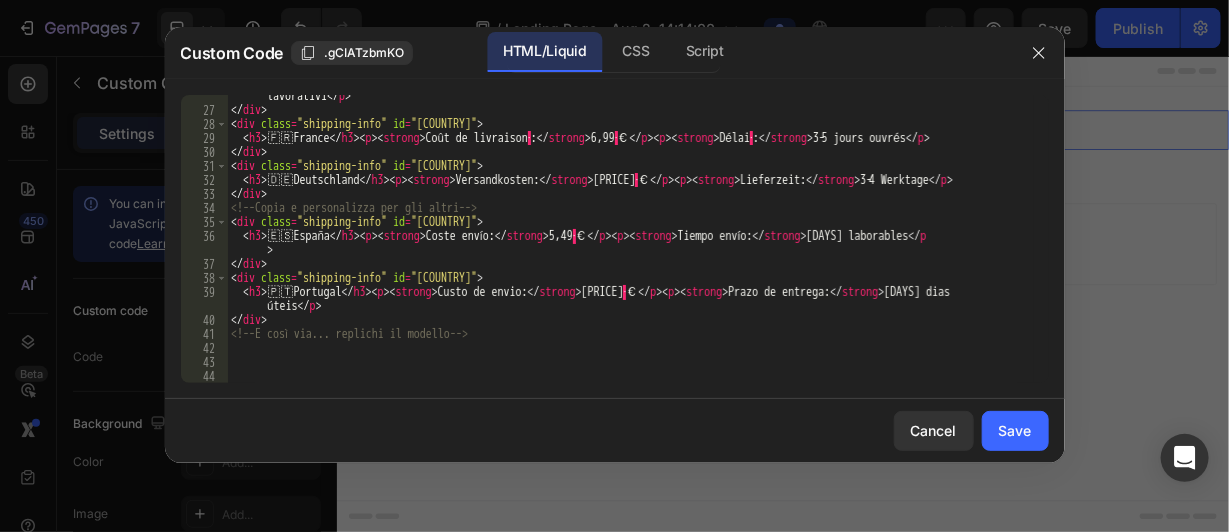 scroll, scrollTop: 369, scrollLeft: 0, axis: vertical 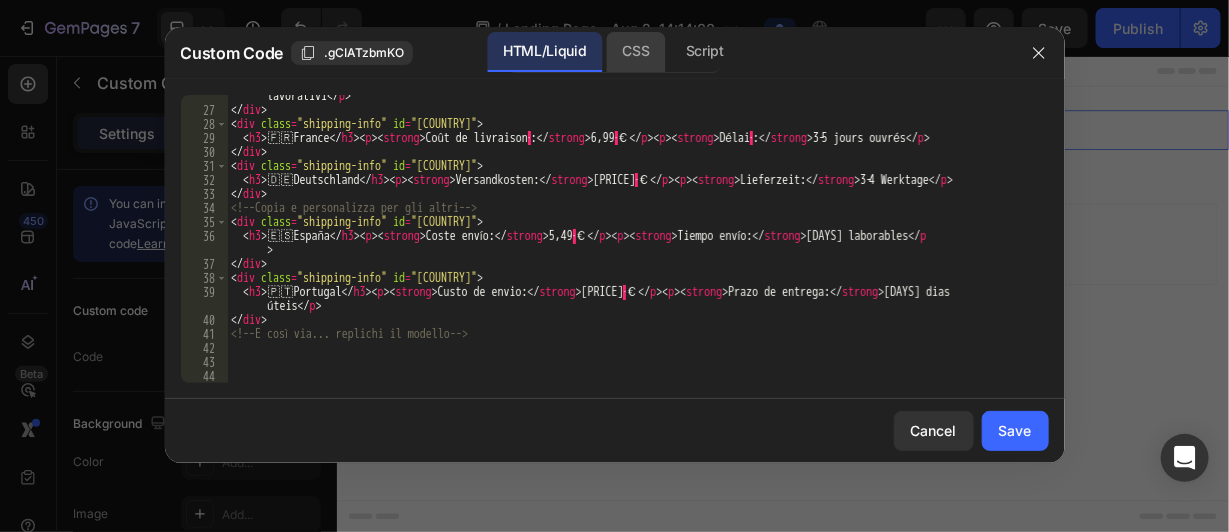 click on "CSS" 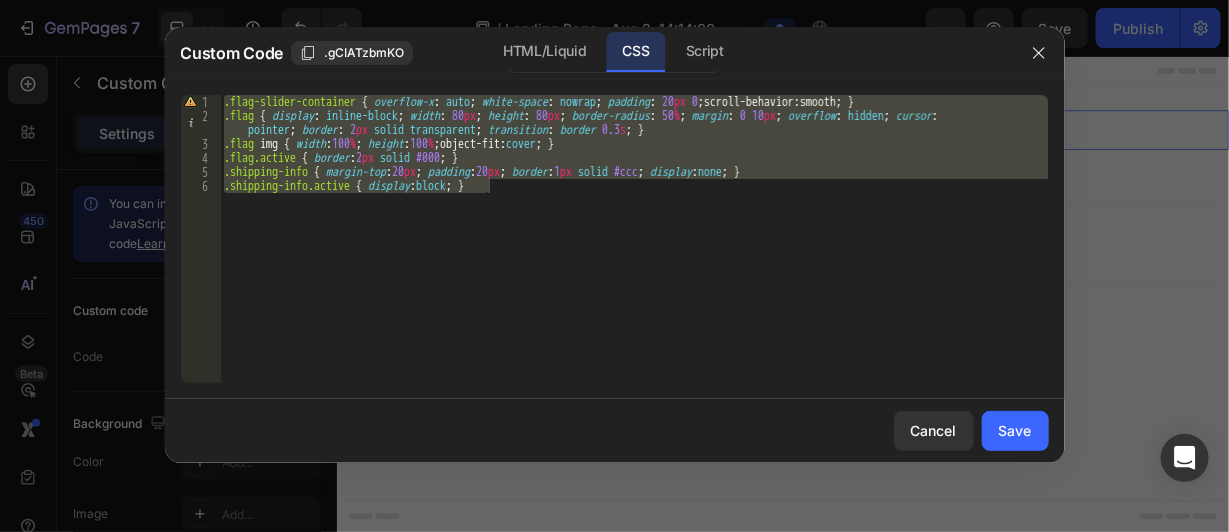 click on ".flag-slider-container   {   overflow-x :   auto ;   white-space :   nowrap ;   padding :   20 px   0 ;  scroll-behavior :  smooth ;   } .flag   {   display :   inline-block ;   width :   80 px ;   height :   80 px ;   border-radius :   50 % ;   margin :   0   10 px ;   overflow :   hidden ;   cursor :        pointer ;   border :   2 px   solid   transparent ;   transition :   border   0.3 s ;   } .flag   img   {   width : 100 % ;   height : 100 % ;  object-fit : cover ;   } .flag.active   {   border : 2 px   solid   #000 ;   } .shipping-info   {   margin-top : 20 px ;   padding : 20 px ;   border : 1 px   solid   #ccc ;   display : none ;   } .shipping-info.active   {   display : block ;   }" at bounding box center (634, 239) 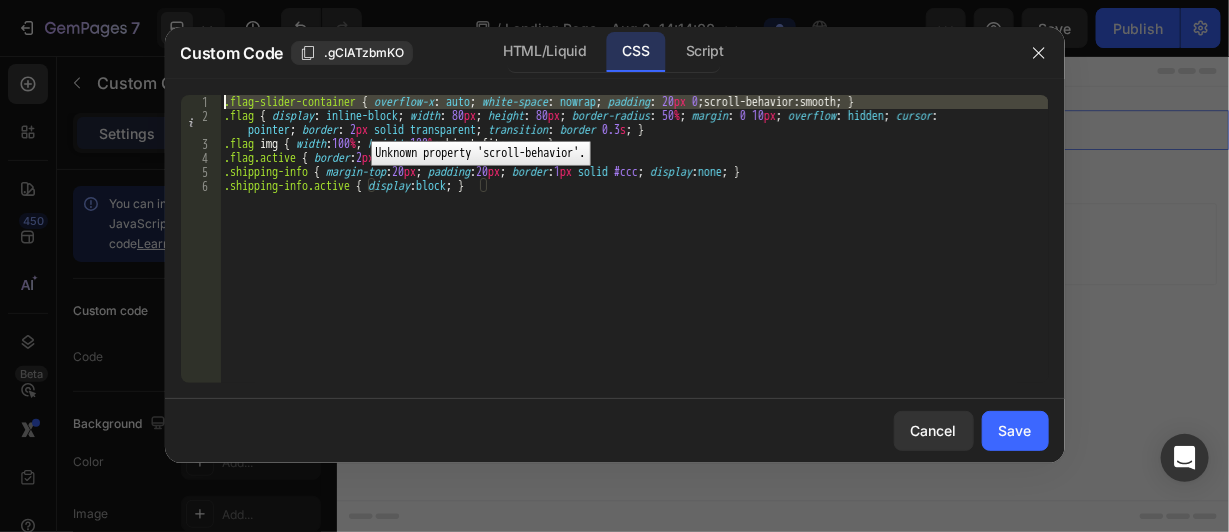 click on "1" at bounding box center (201, 102) 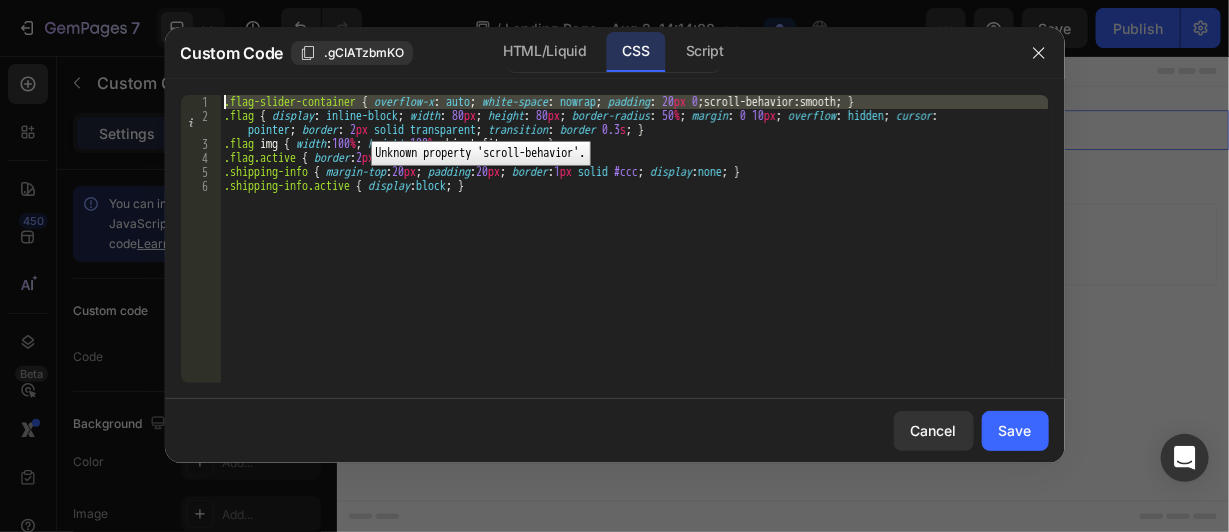 click on "1" at bounding box center (201, 102) 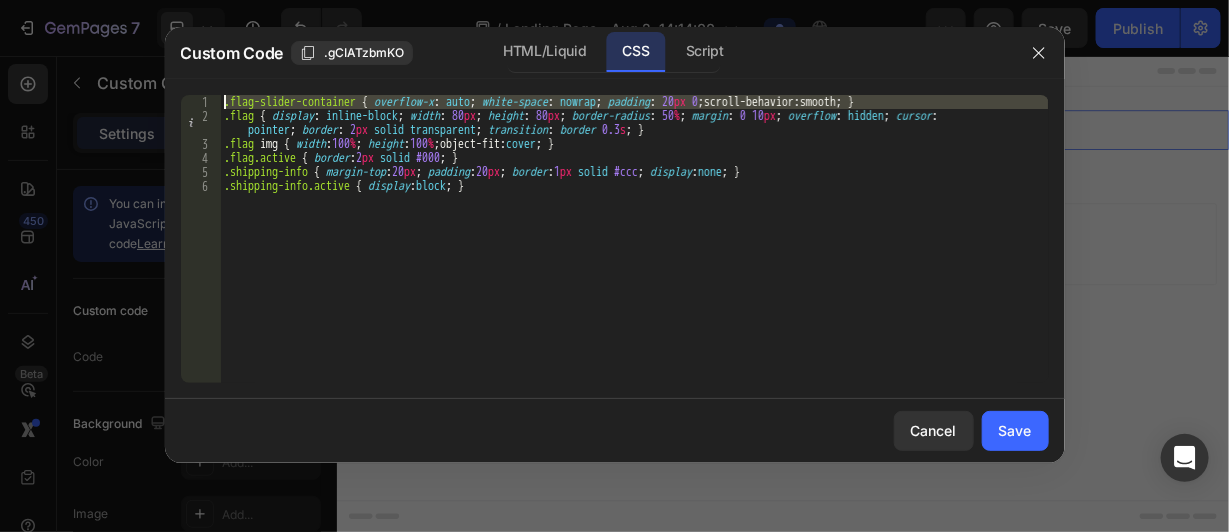 click on ".flag-slider-container   {   overflow-x :   auto ;   white-space :   nowrap ;   padding :   20 px   0 ;  scroll-behavior :  smooth ;   } .flag   {   display :   inline-block ;   width :   80 px ;   height :   80 px ;   border-radius :   50 % ;   margin :   0   10 px ;   overflow :   hidden ;   cursor :        pointer ;   border :   2 px   solid   transparent ;   transition :   border   0.3 s ;   } .flag   img   {   width : 100 % ;   height : 100 % ;  object-fit : cover ;   } .flag.active   {   border : 2 px   solid   #000 ;   } .shipping-info   {   margin-top : 20 px ;   padding : 20 px ;   border : 1 px   solid   #ccc ;   display : none ;   } .shipping-info.active   {   display : block ;   }" at bounding box center [634, 239] 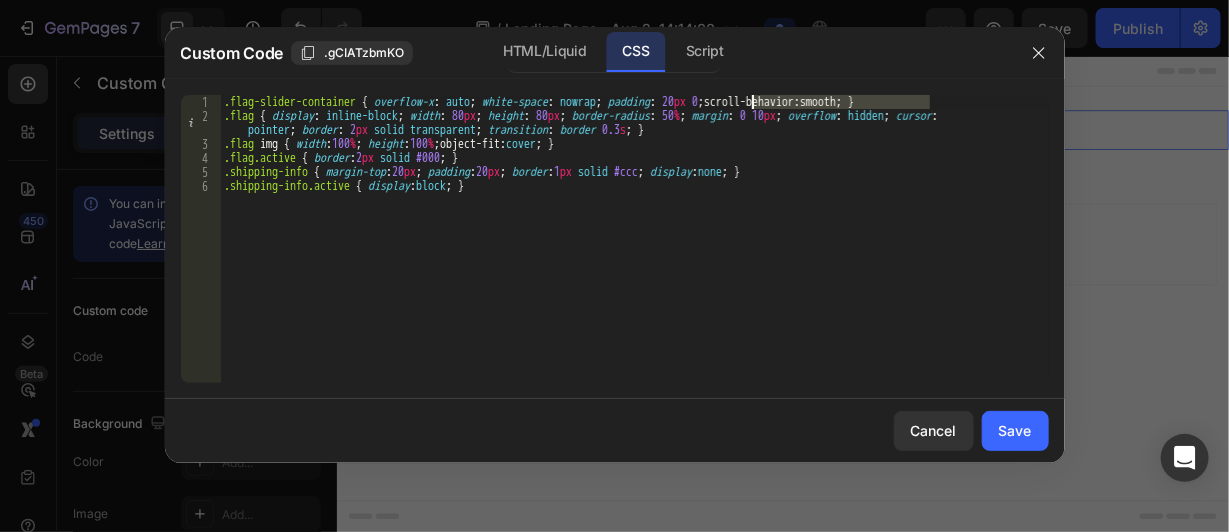 drag, startPoint x: 942, startPoint y: 105, endPoint x: 752, endPoint y: 105, distance: 190 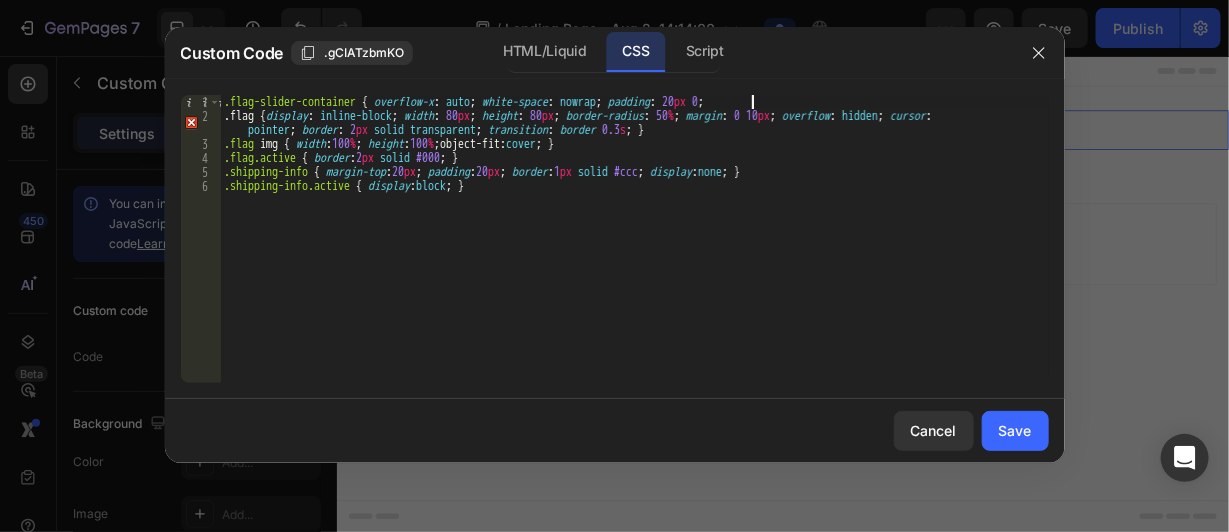 type on ".flag-slider-container { overflow-x: auto; white-space: nowrap; padding: 20px 0" 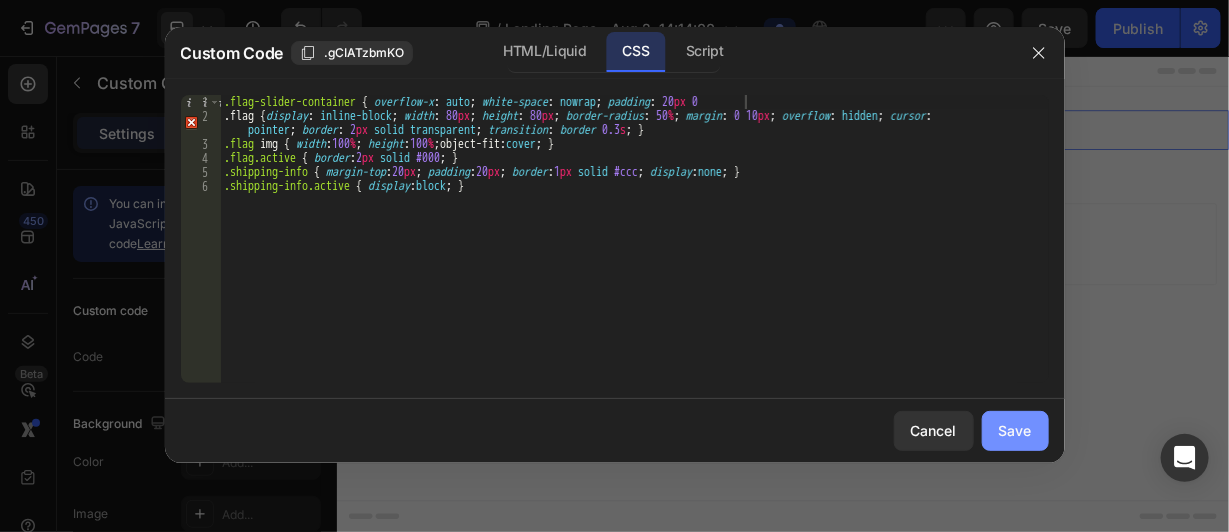 click on "Save" at bounding box center (1015, 430) 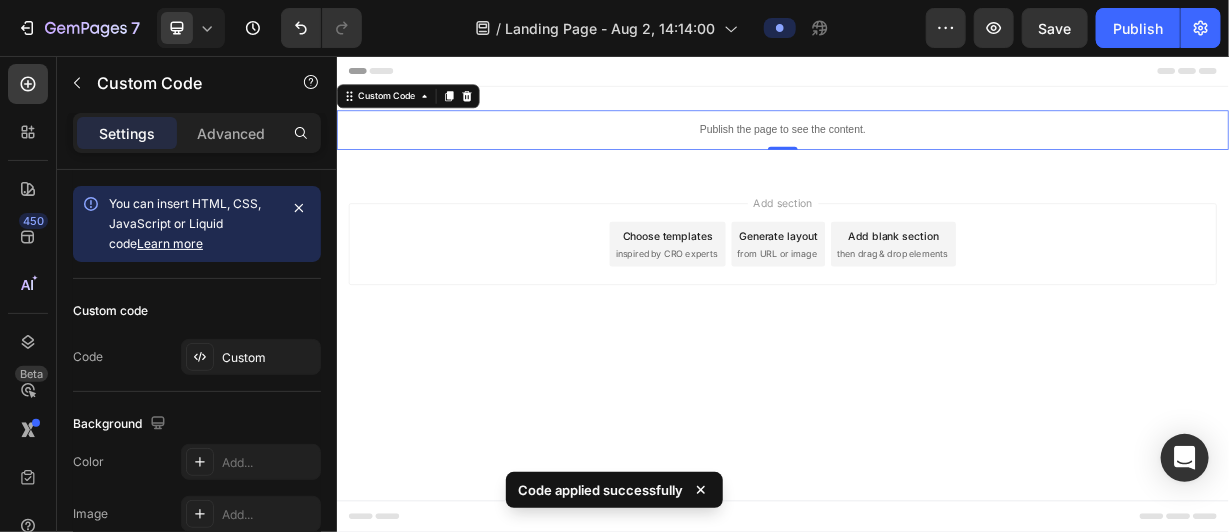 click on "Publish the page to see the content." at bounding box center [936, 154] 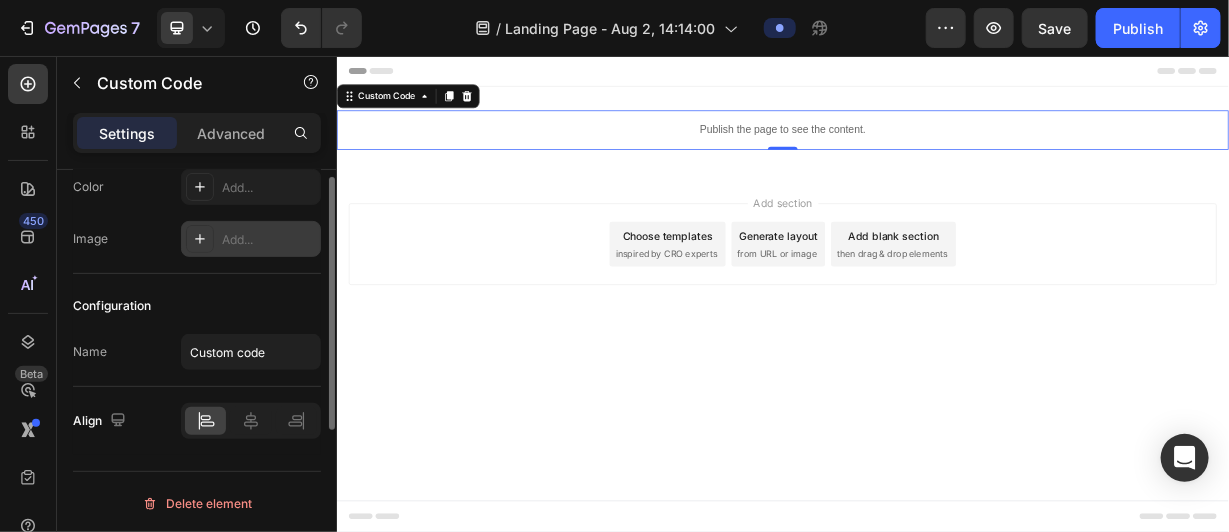 scroll, scrollTop: 0, scrollLeft: 0, axis: both 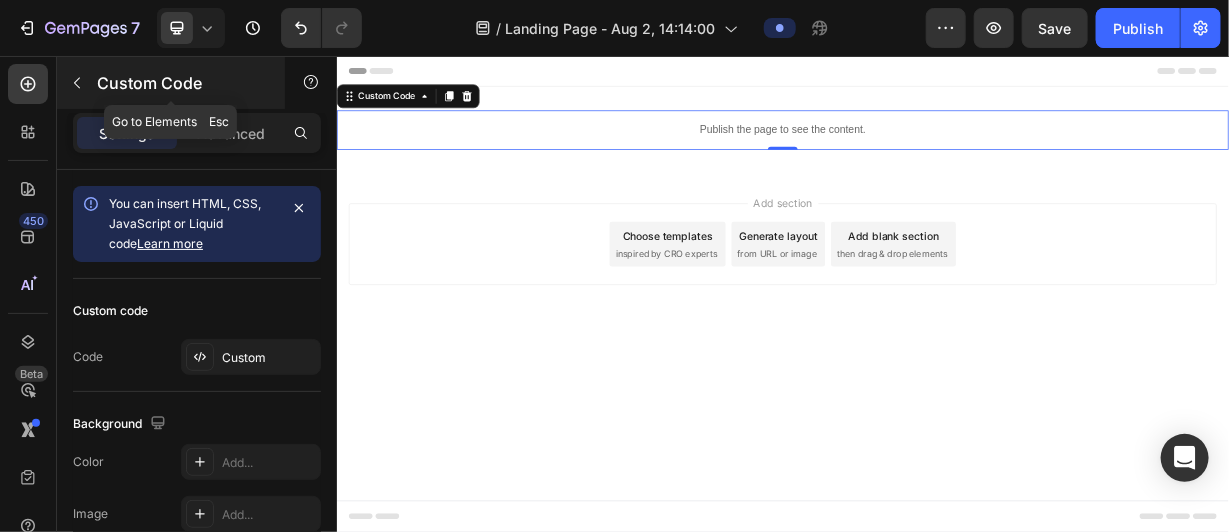 click at bounding box center (77, 83) 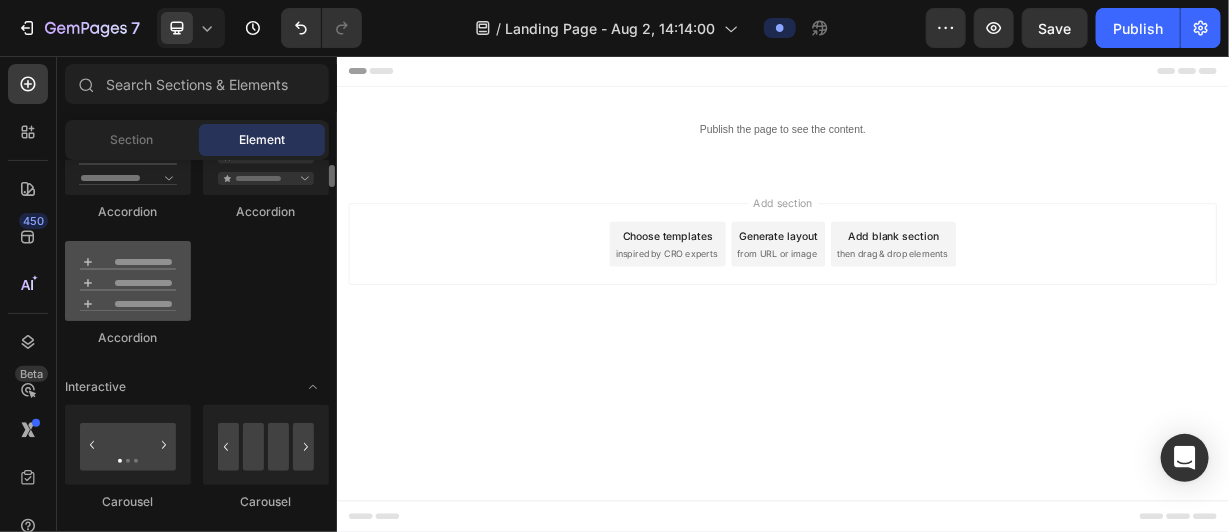 scroll, scrollTop: 1697, scrollLeft: 0, axis: vertical 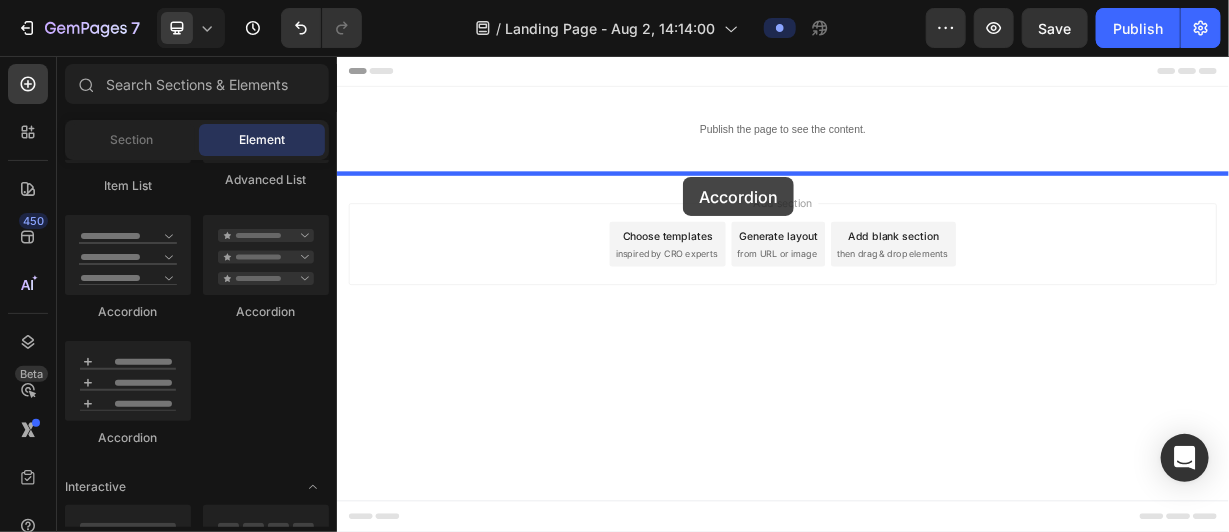 drag, startPoint x: 487, startPoint y: 438, endPoint x: 801, endPoint y: 218, distance: 383.40057 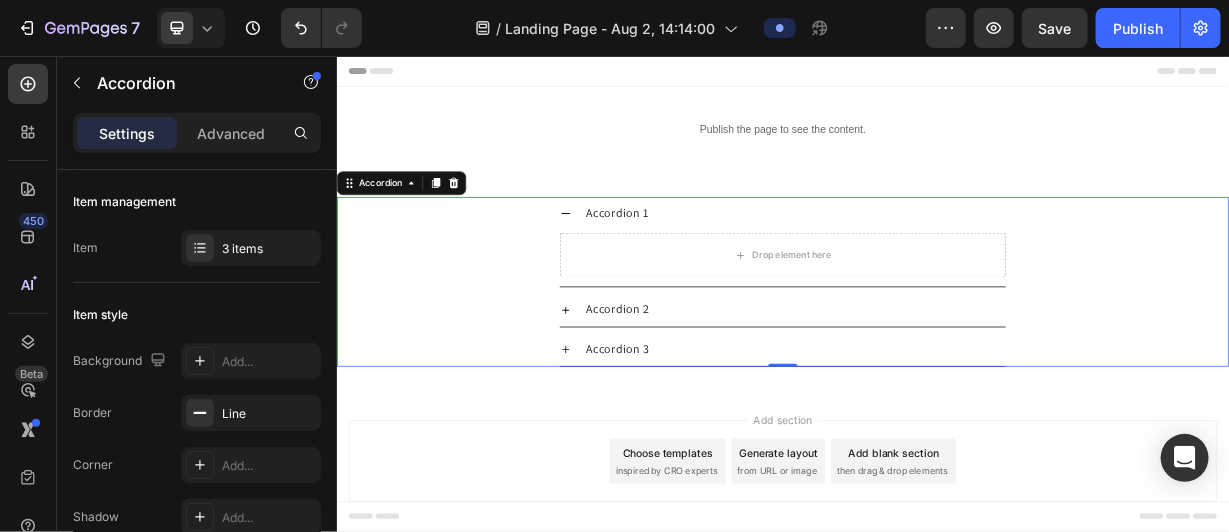 click 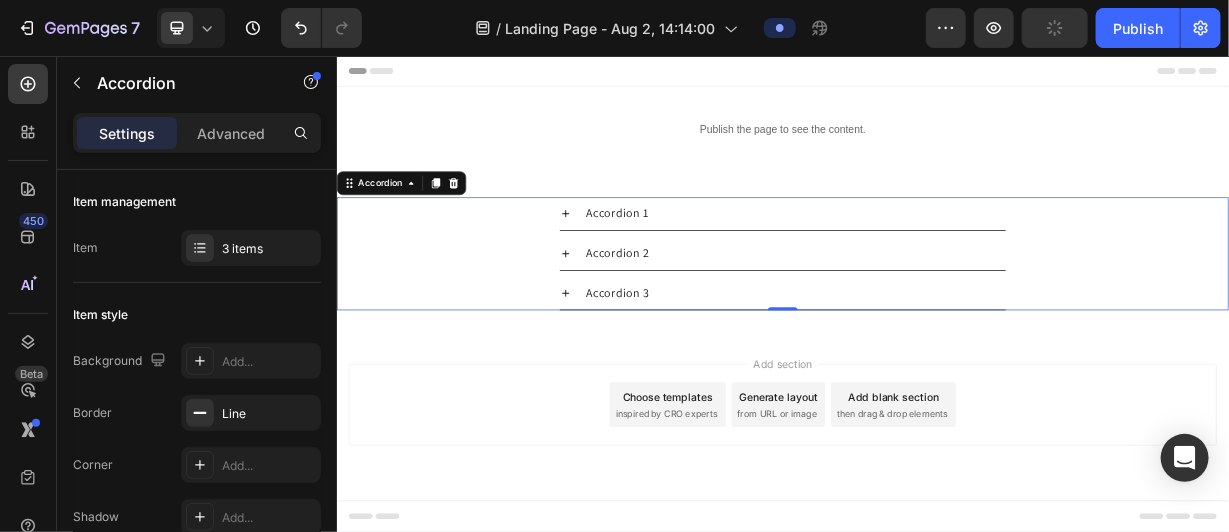 click 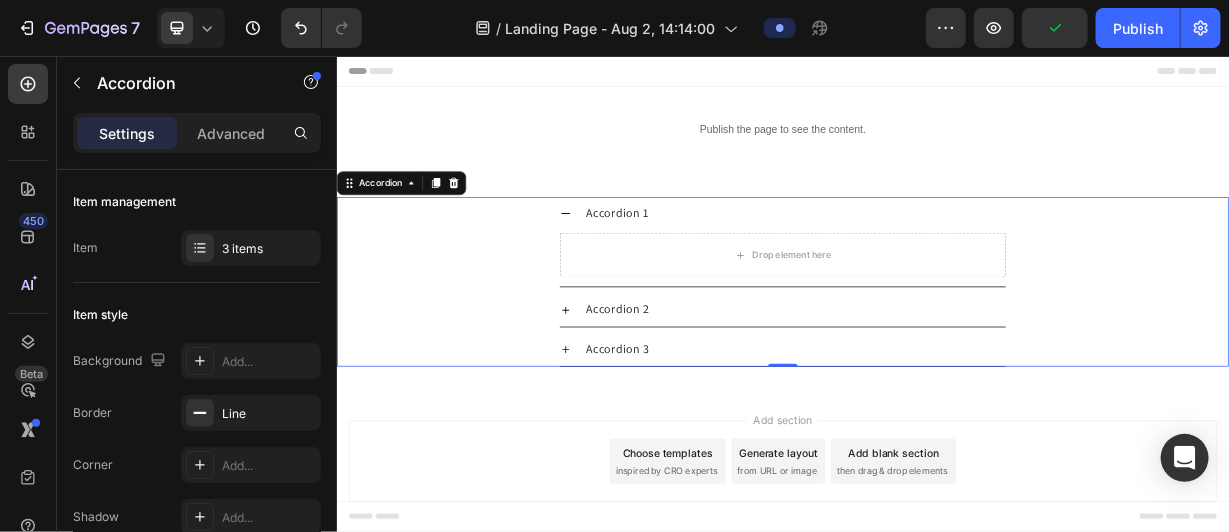 click 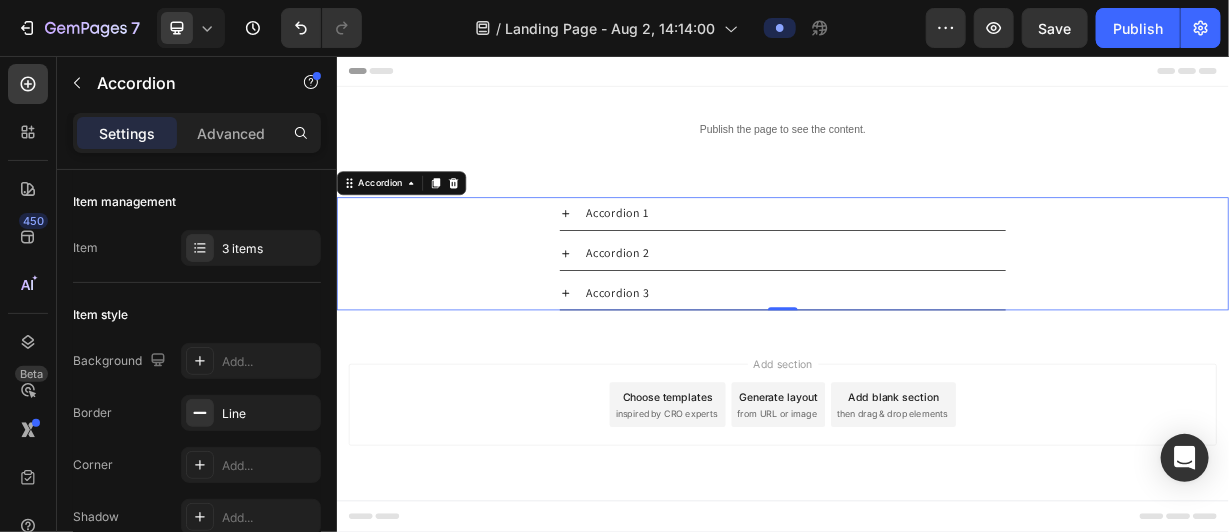 click 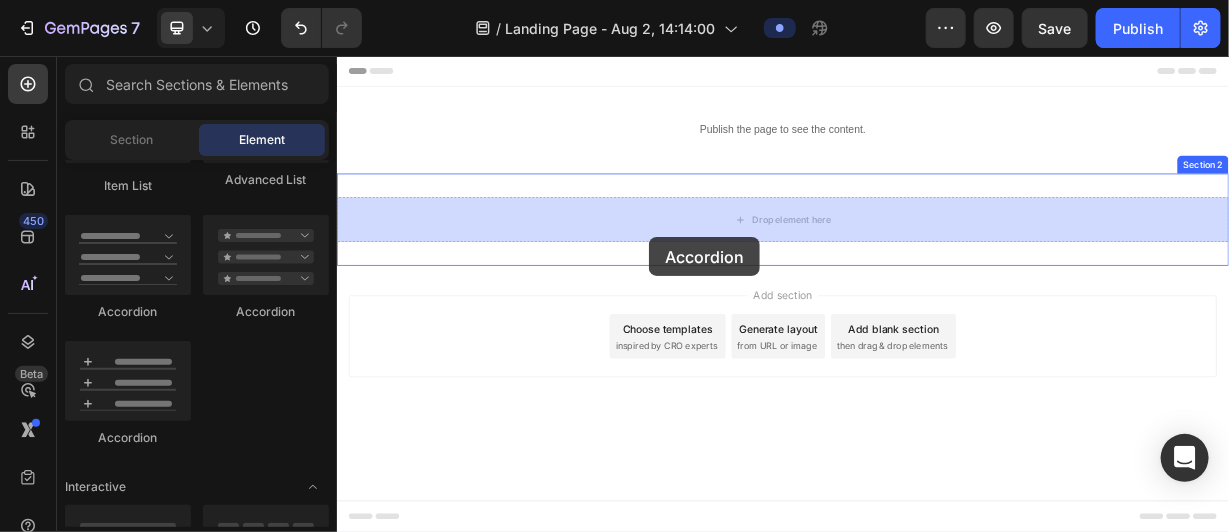 drag, startPoint x: 625, startPoint y: 320, endPoint x: 756, endPoint y: 299, distance: 132.67253 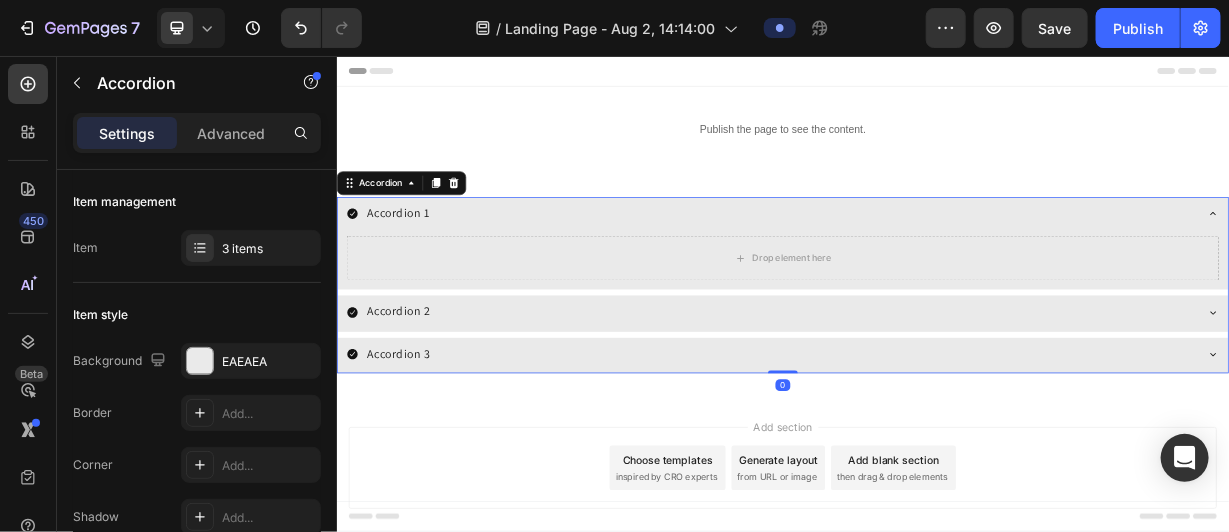 click 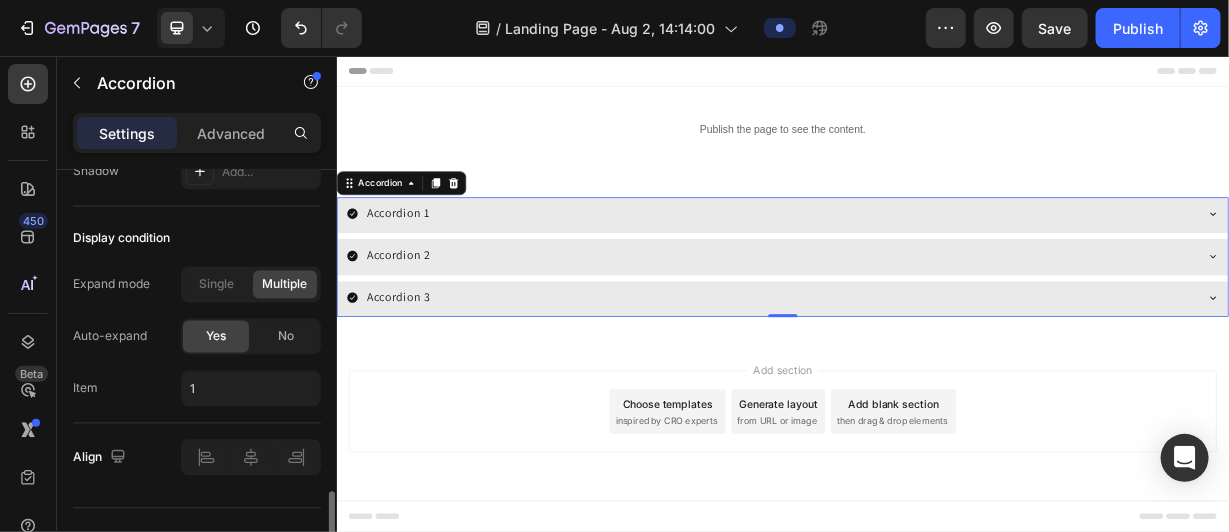 scroll, scrollTop: 1530, scrollLeft: 0, axis: vertical 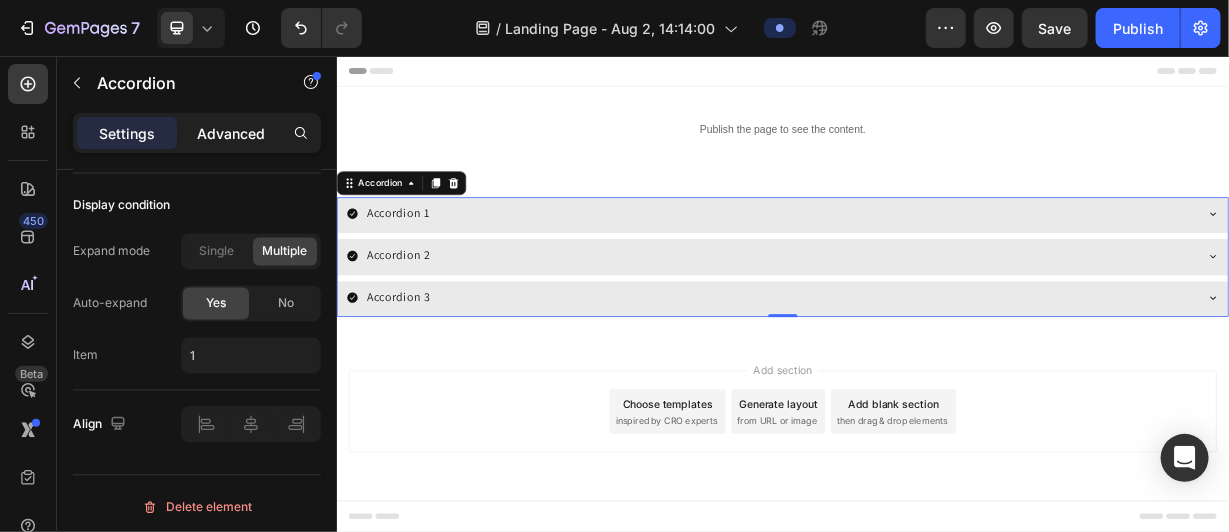click on "Advanced" at bounding box center [231, 133] 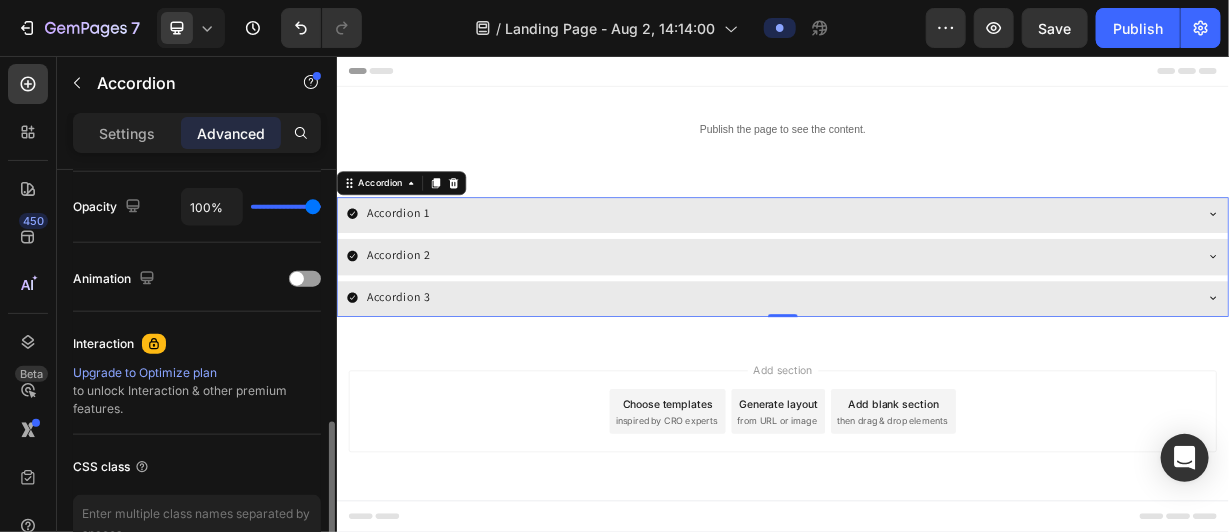 scroll, scrollTop: 910, scrollLeft: 0, axis: vertical 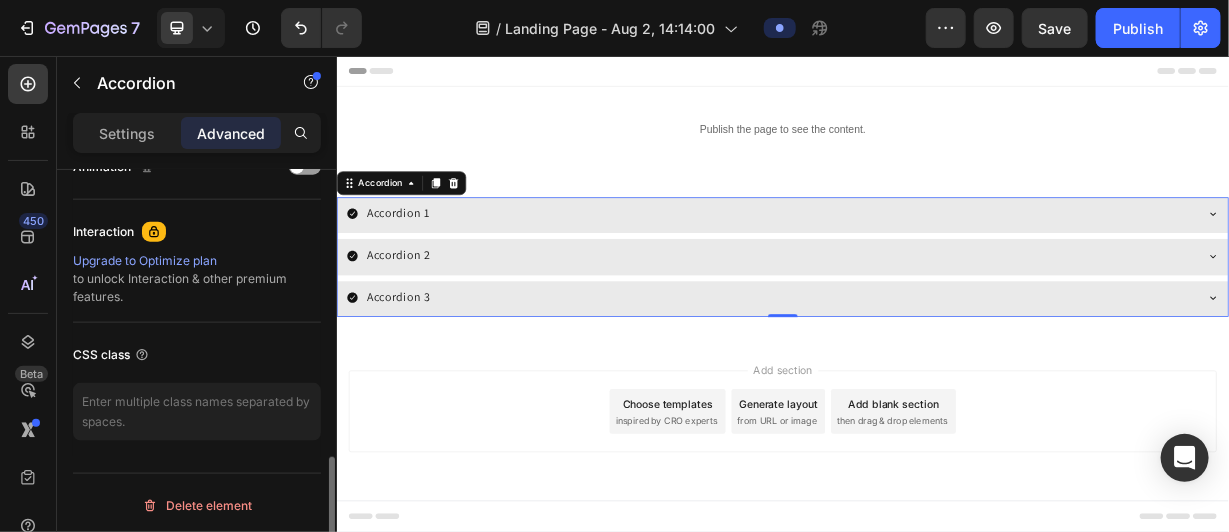 click on "Settings" at bounding box center [127, 133] 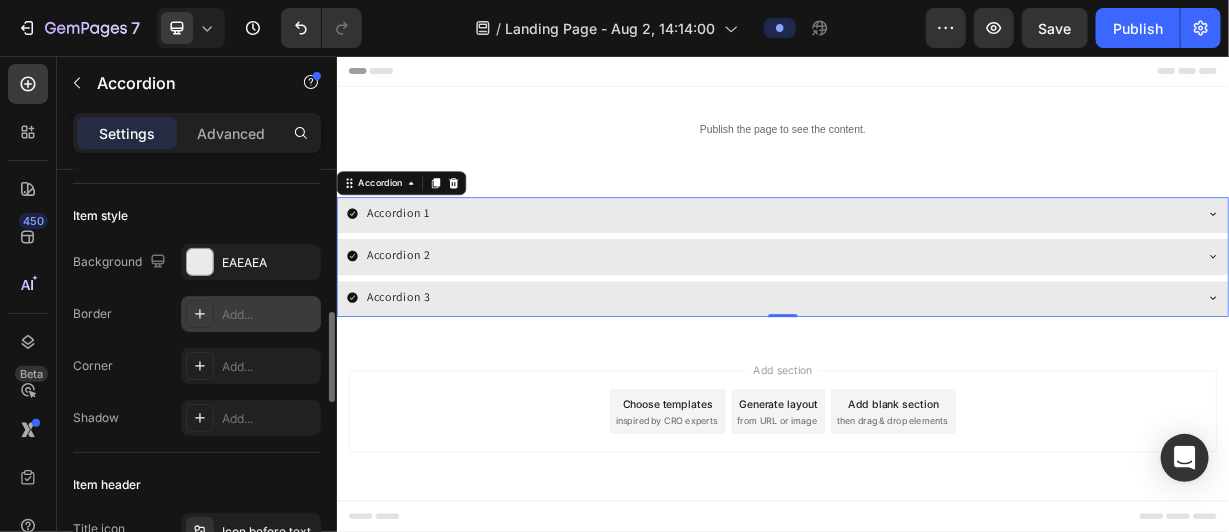 scroll, scrollTop: 299, scrollLeft: 0, axis: vertical 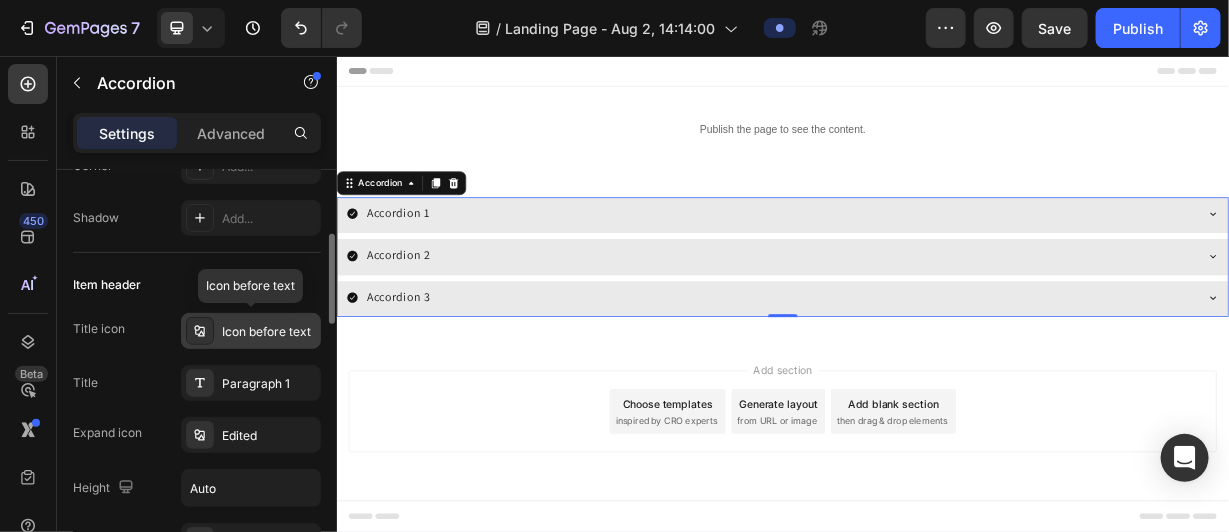 click on "Icon before text" at bounding box center (251, 331) 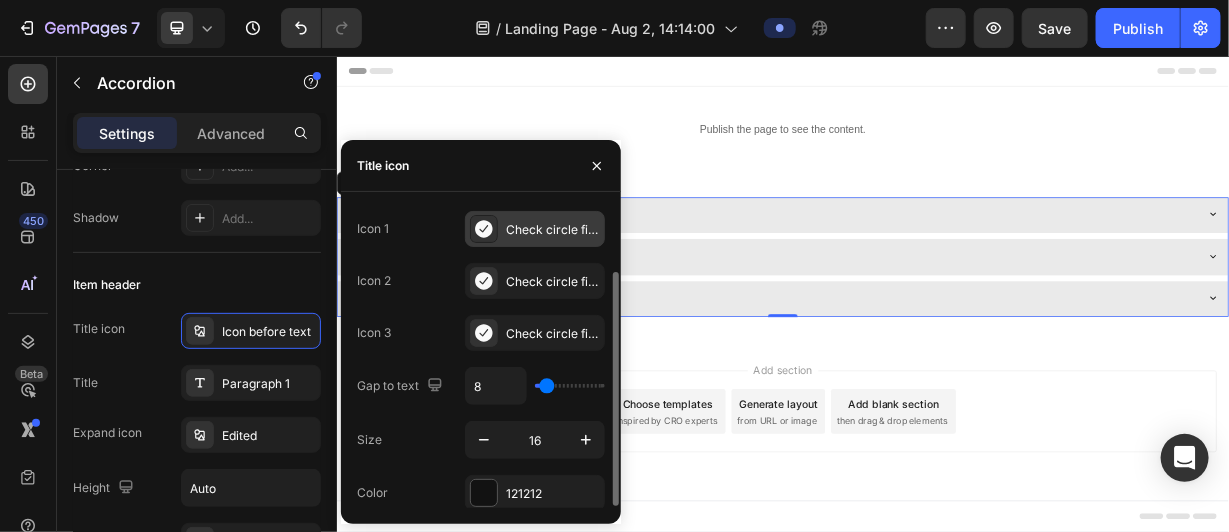 scroll, scrollTop: 0, scrollLeft: 0, axis: both 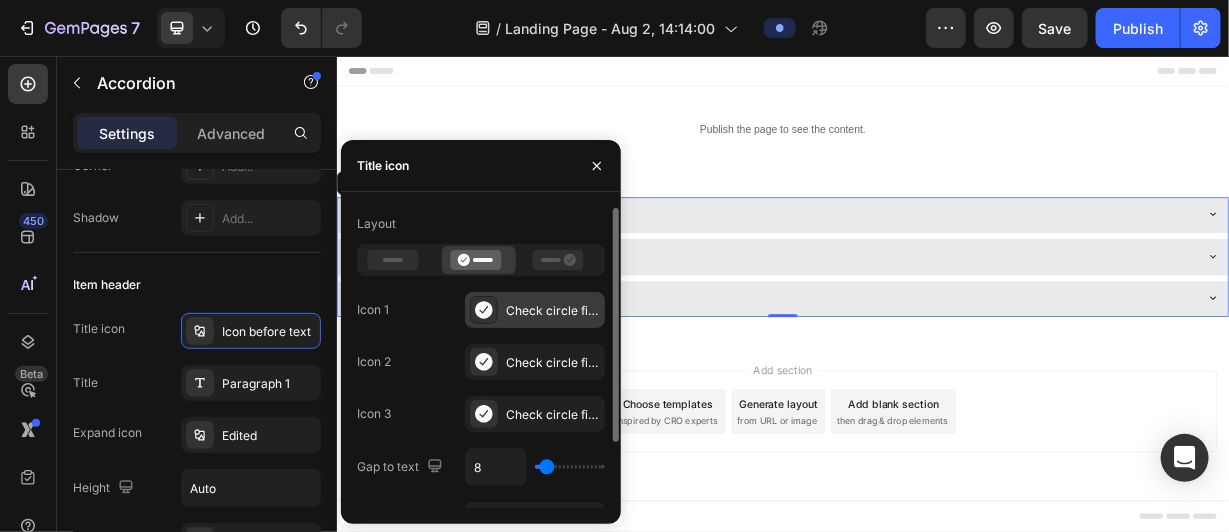 click 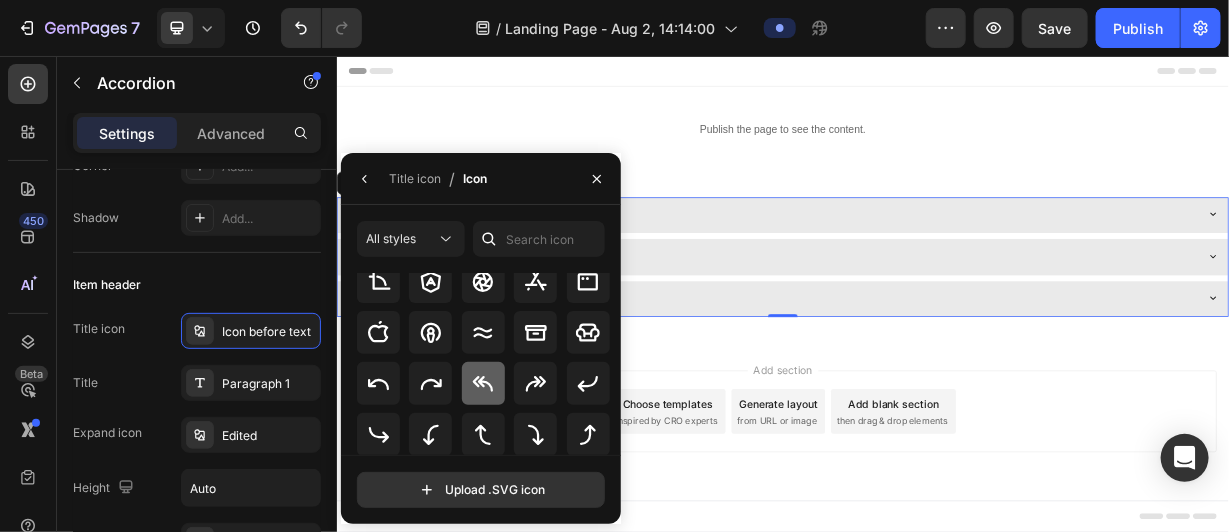 scroll, scrollTop: 0, scrollLeft: 0, axis: both 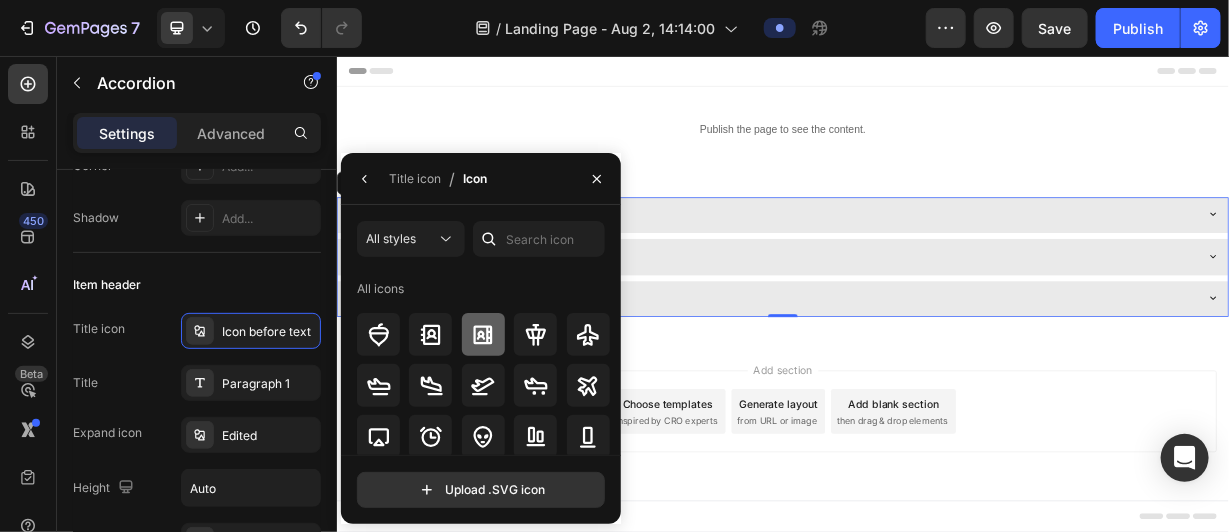 click 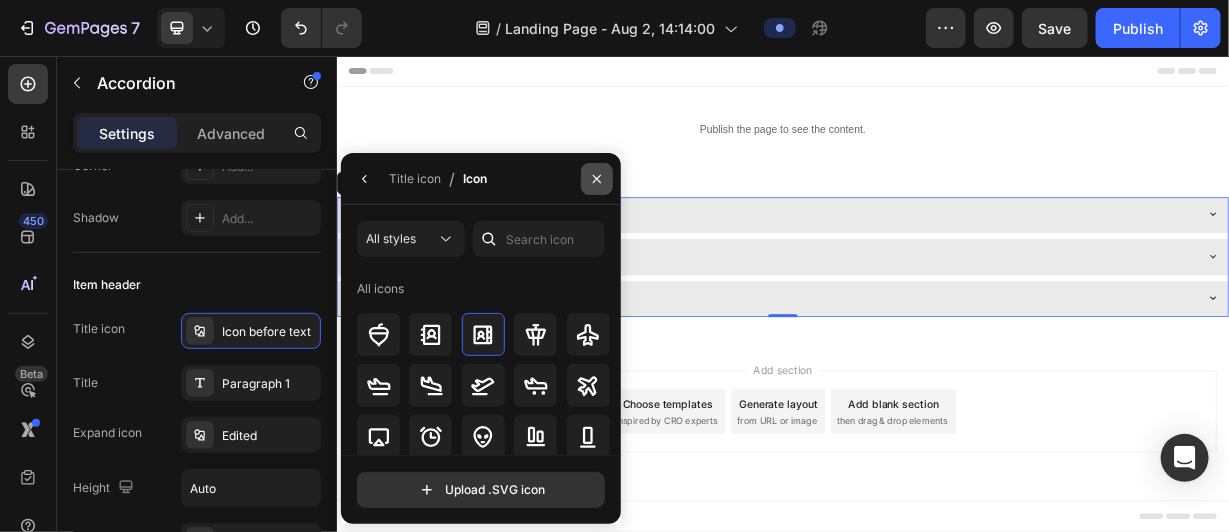click 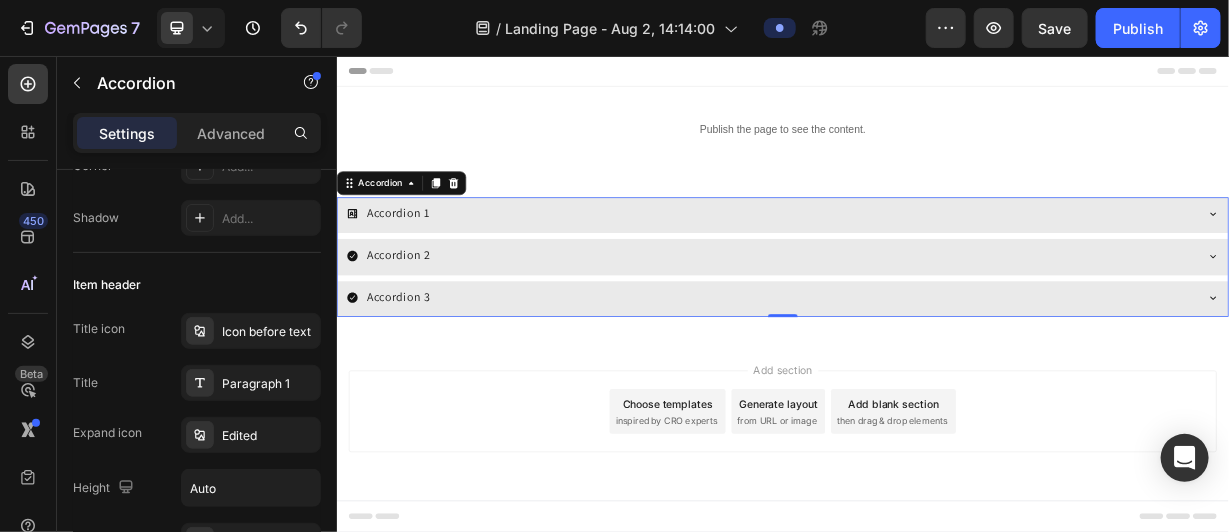click 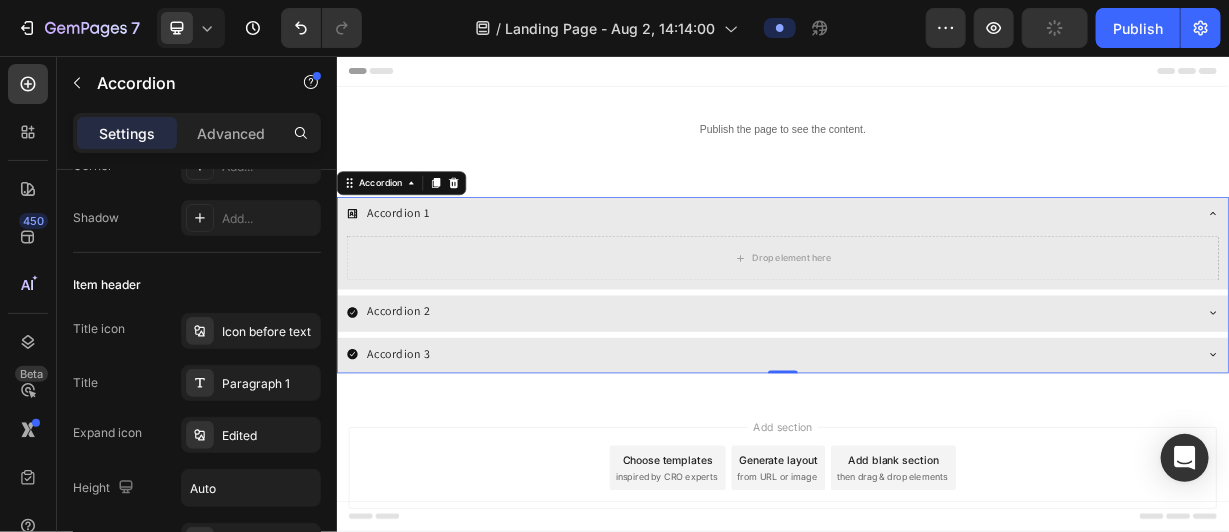 click 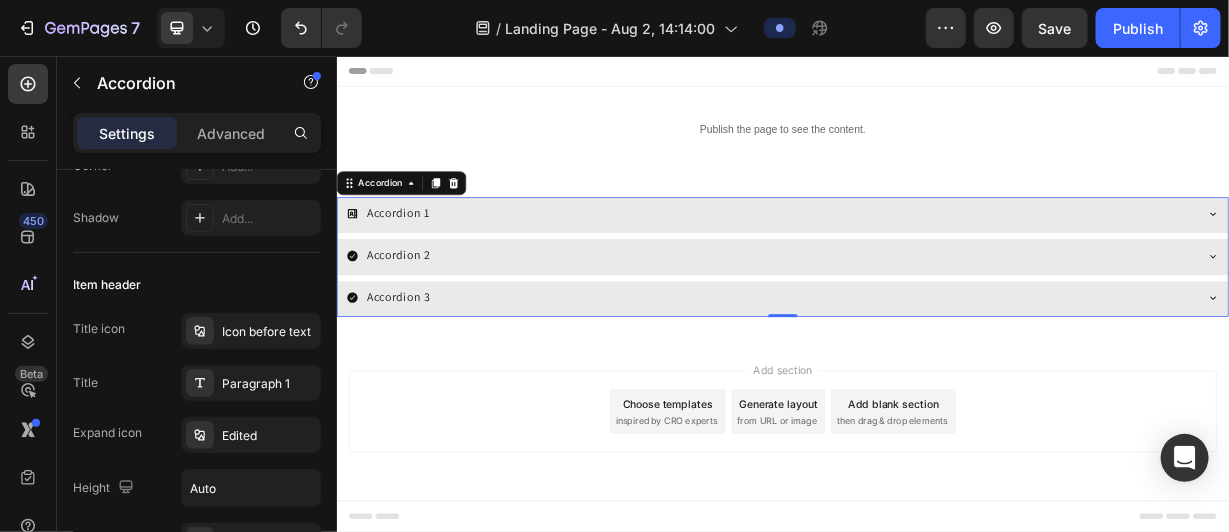 click on "Accordion 2" at bounding box center [936, 325] 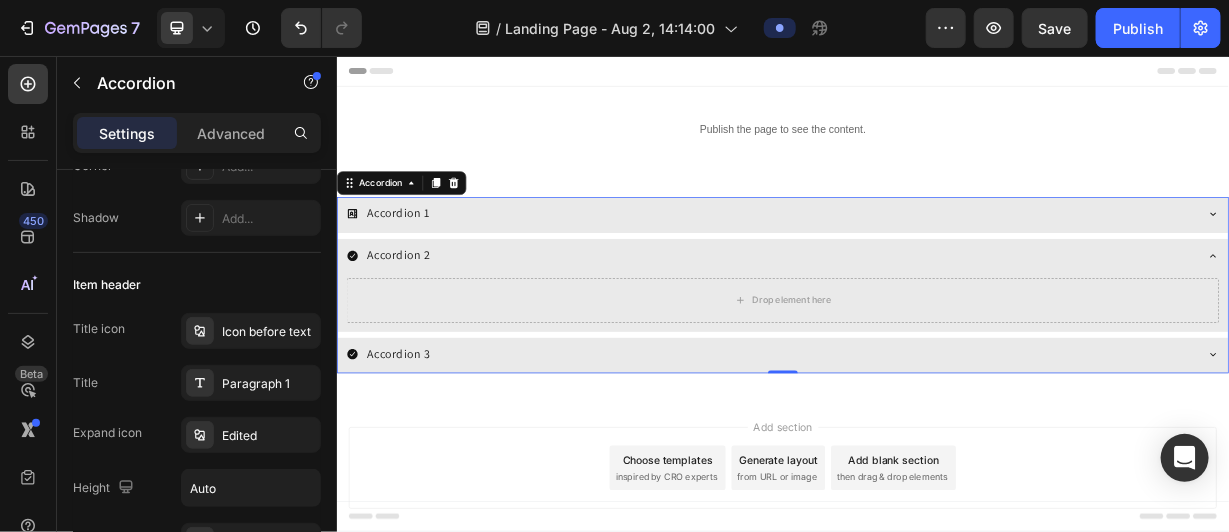 click on "Accordion 2" at bounding box center (419, 323) 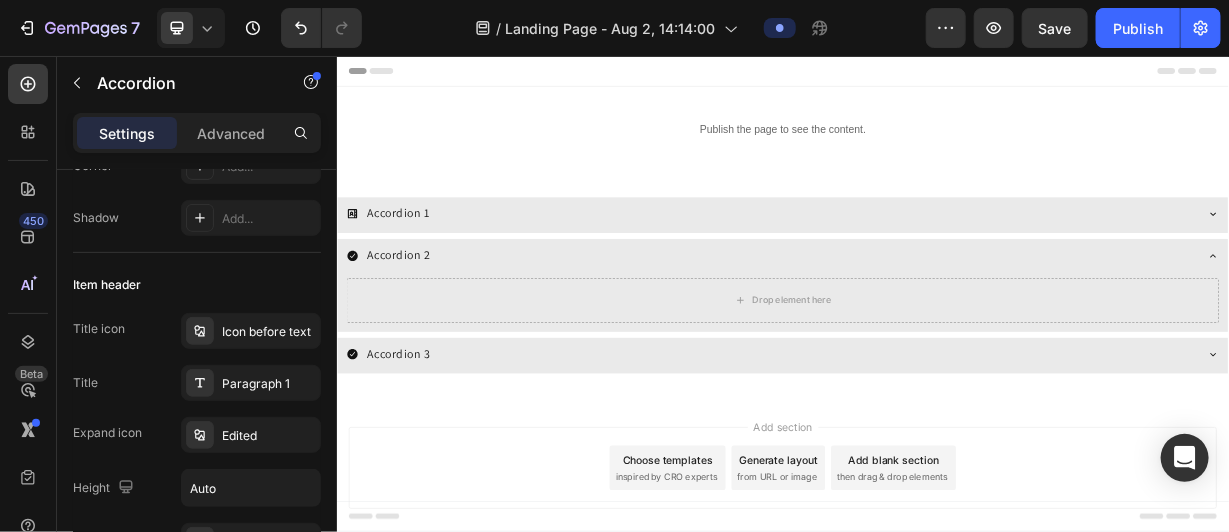 click 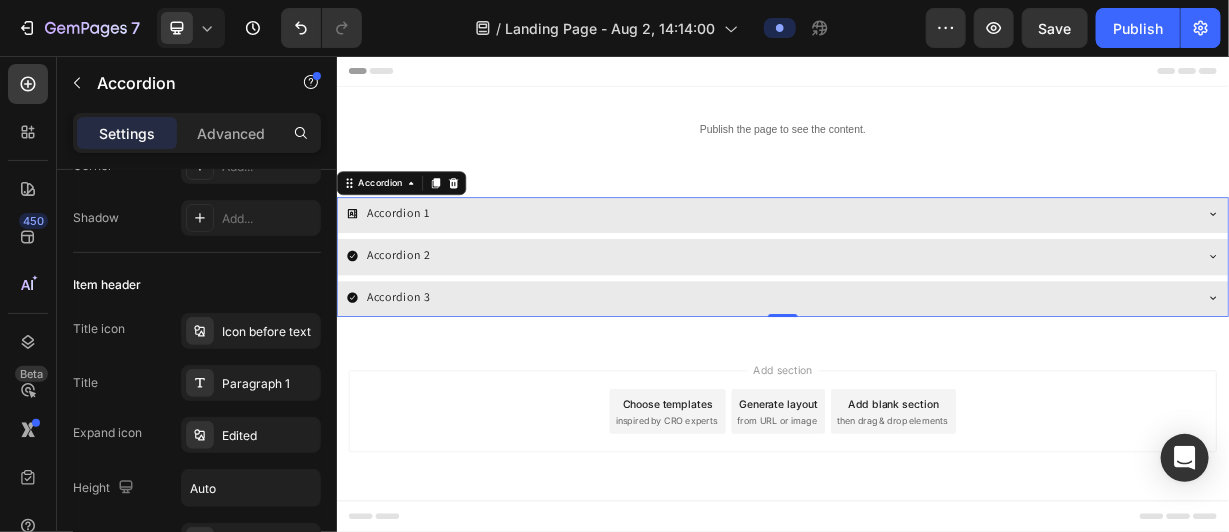 click 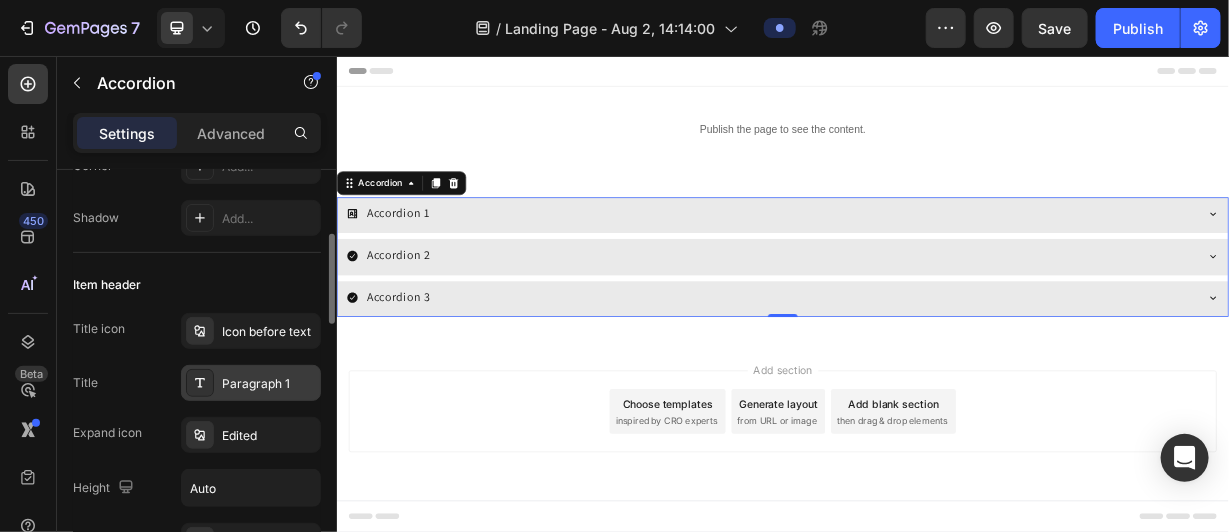 scroll, scrollTop: 0, scrollLeft: 0, axis: both 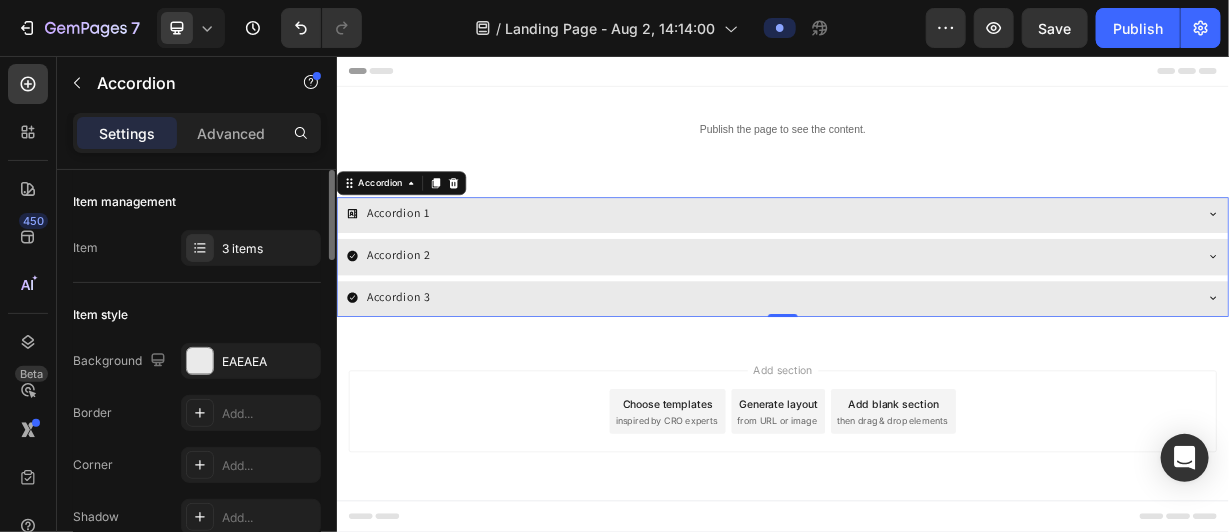 click on "Item management Item 3 items" 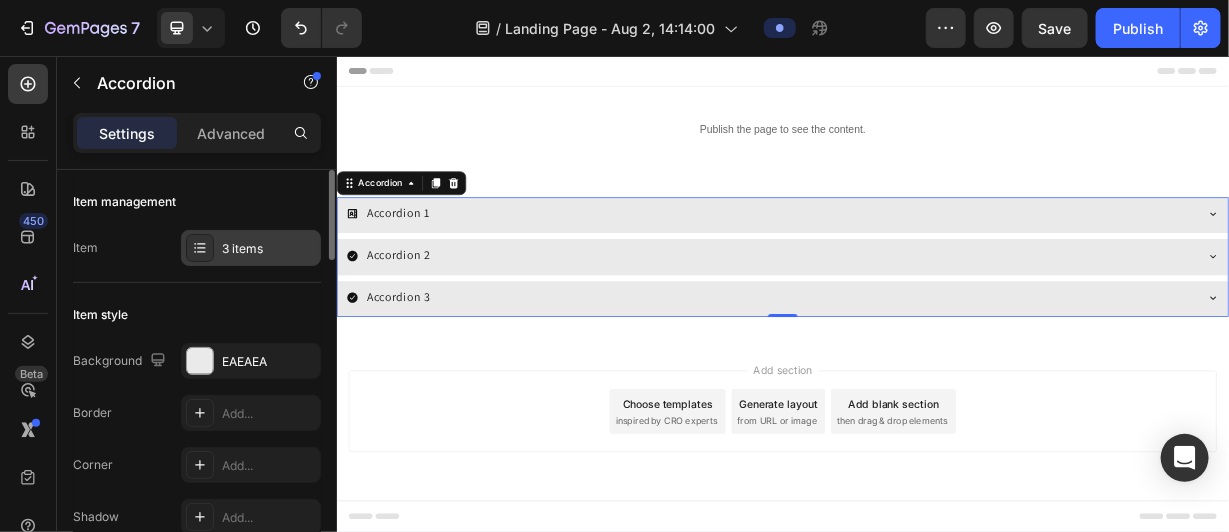 click at bounding box center (200, 248) 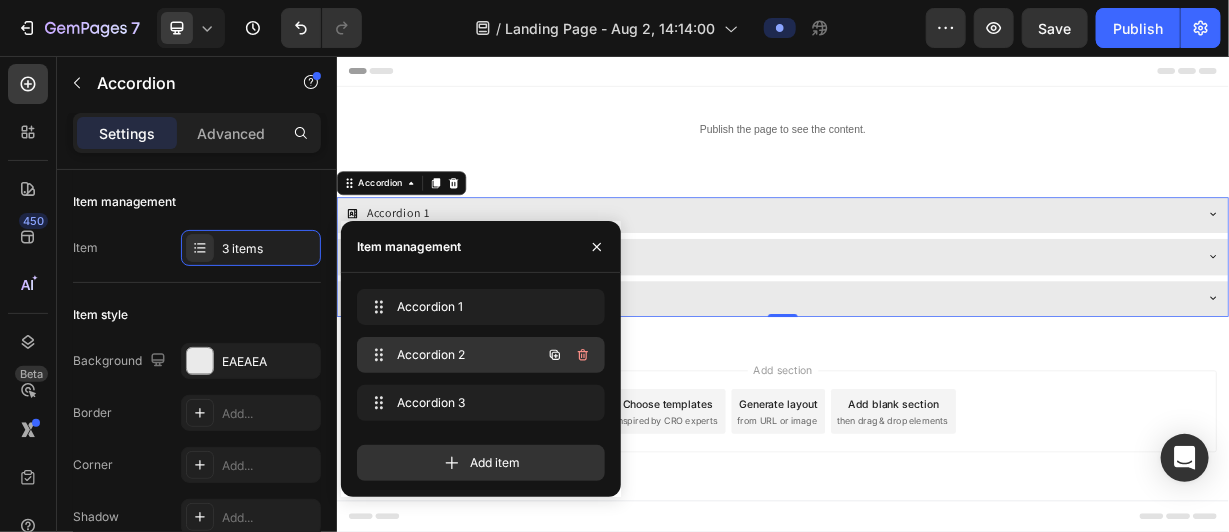 click on "Accordion 2 Accordion 2" at bounding box center (453, 355) 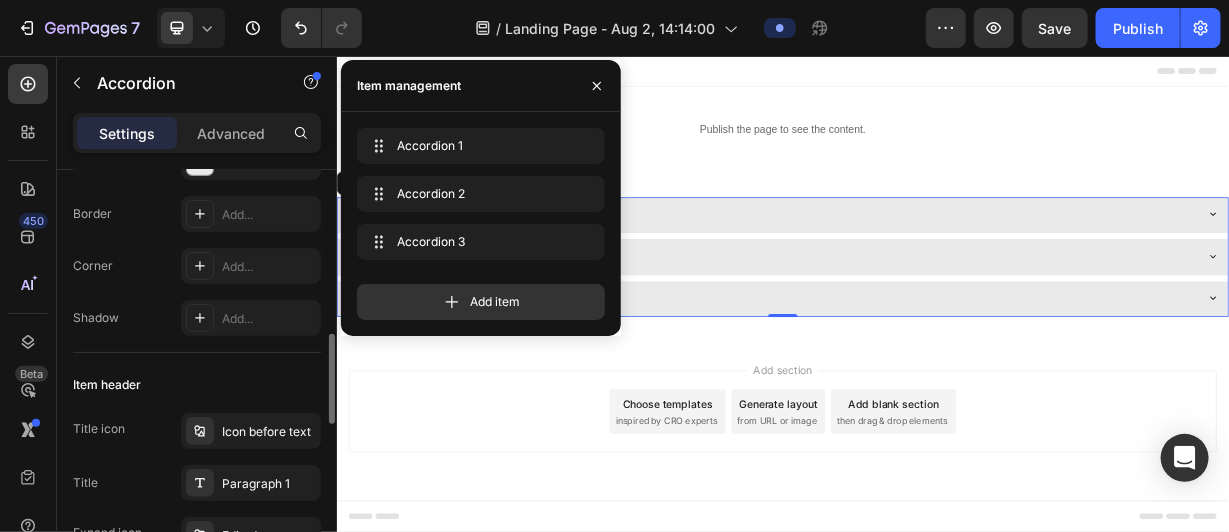 scroll, scrollTop: 299, scrollLeft: 0, axis: vertical 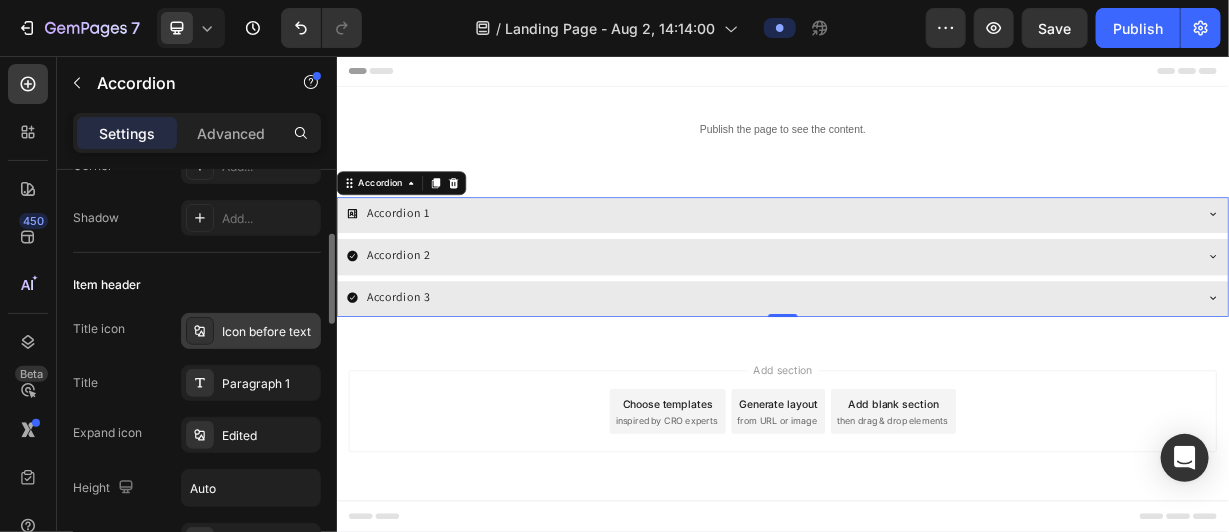 click on "Icon before text" at bounding box center [269, 332] 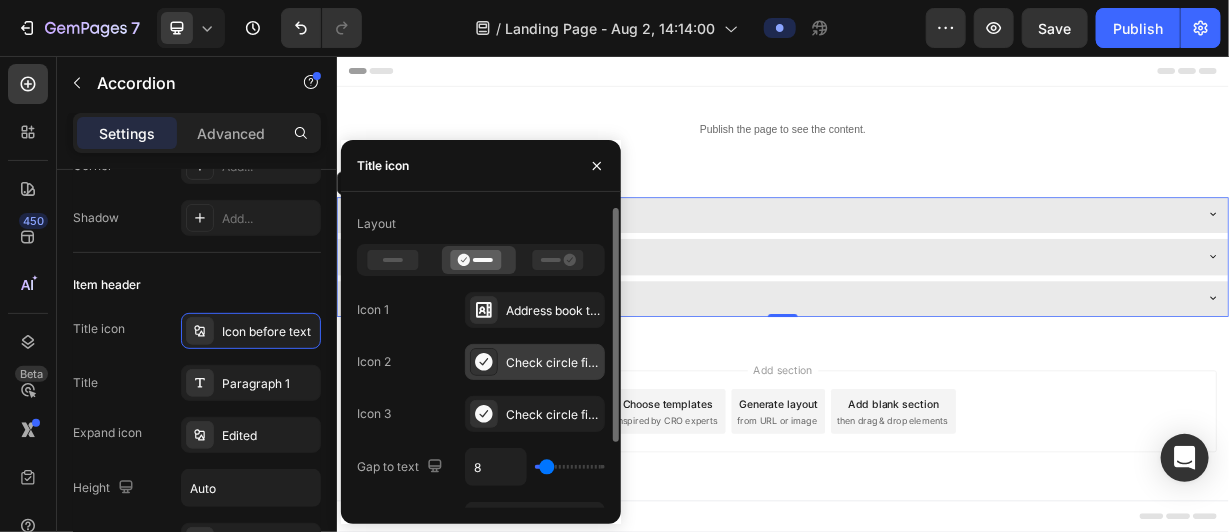 click on "Check circle filled" at bounding box center (535, 362) 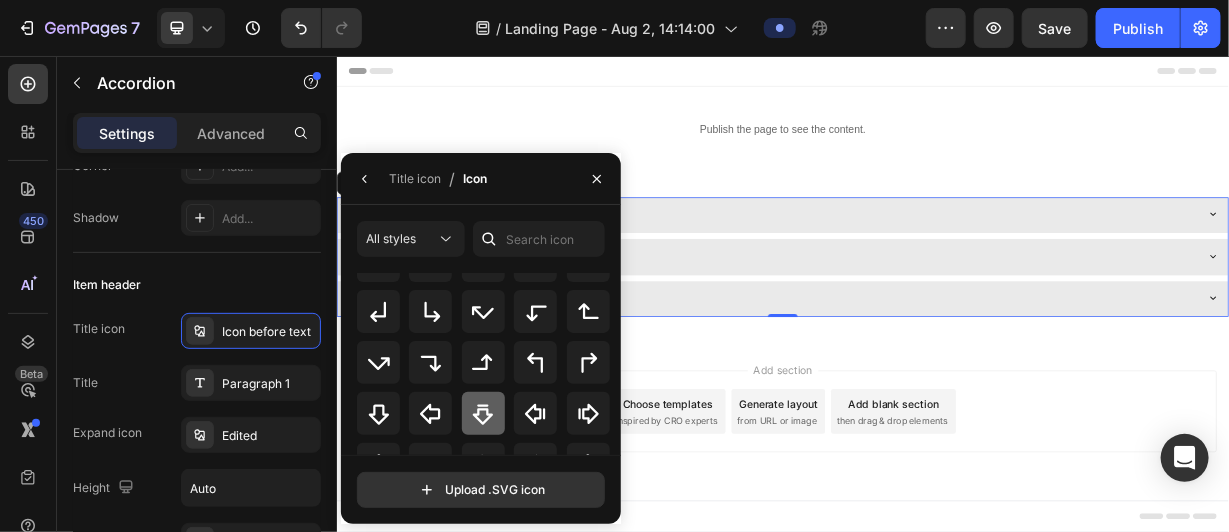 scroll, scrollTop: 751, scrollLeft: 0, axis: vertical 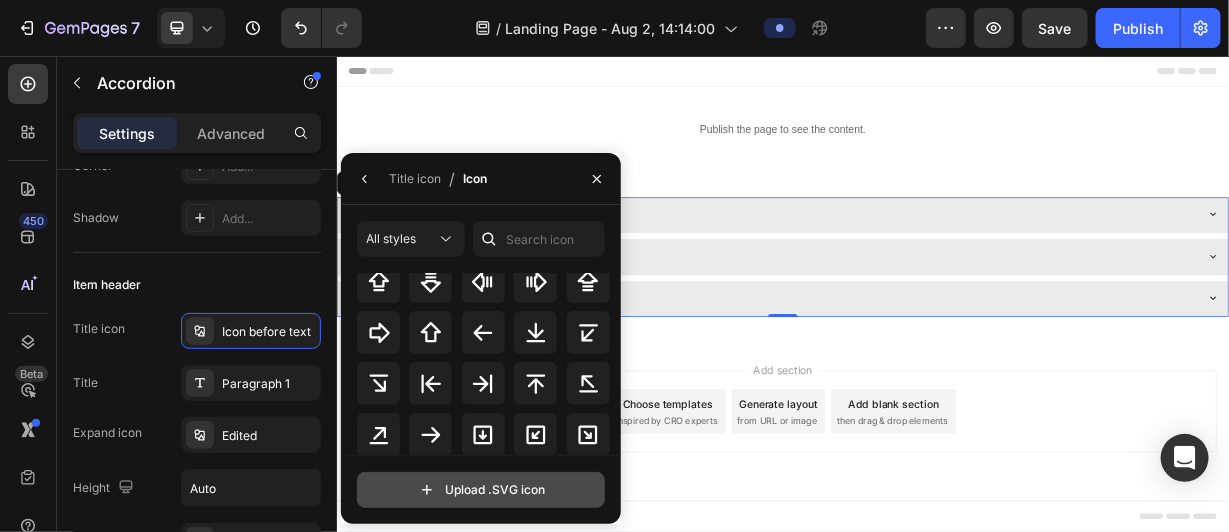 click 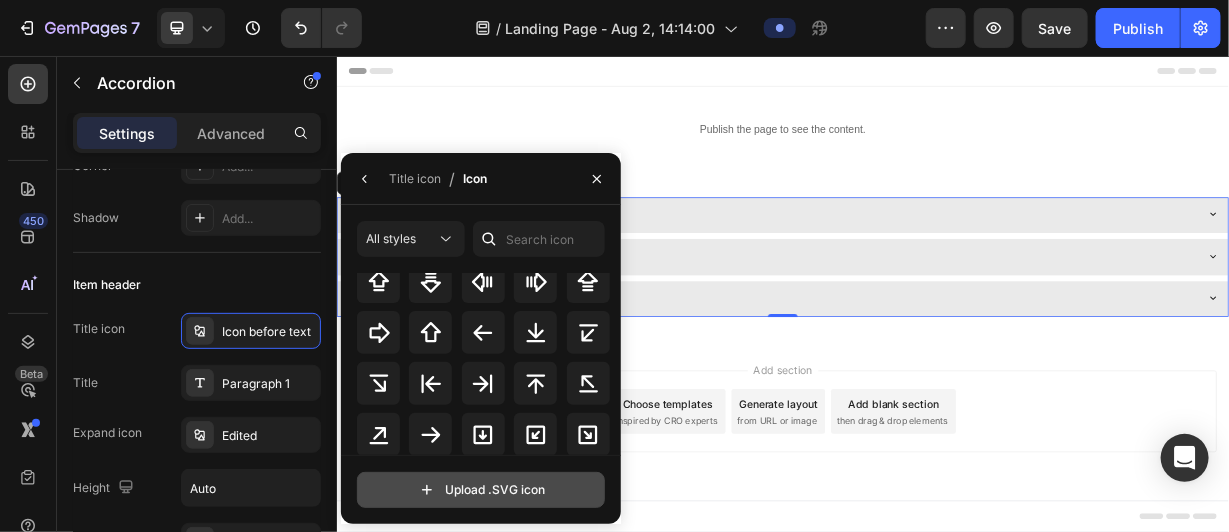 click 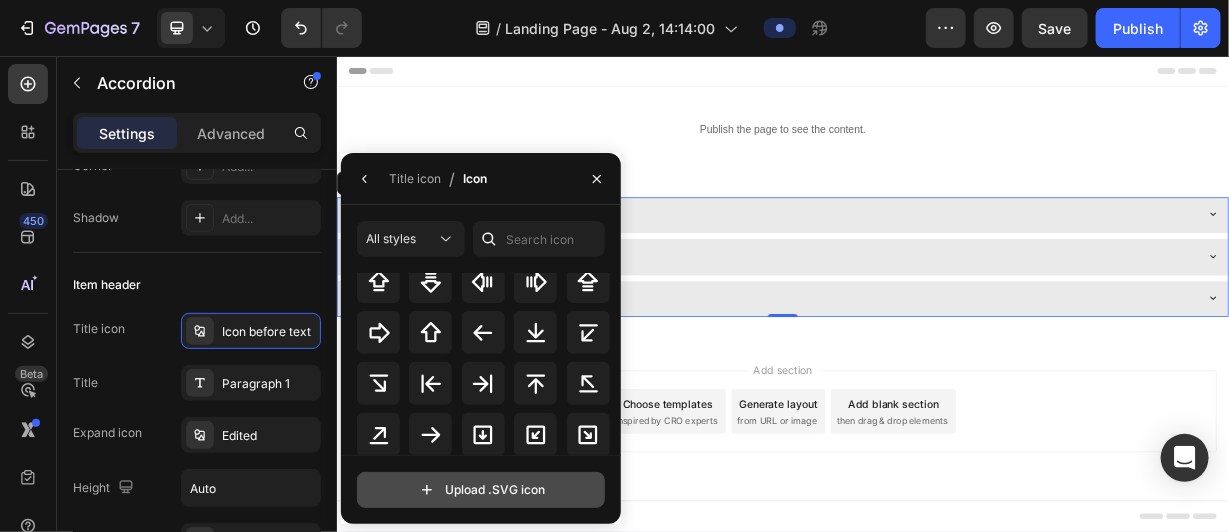 type on "C:\fakepath\[COUNTRY].svg" 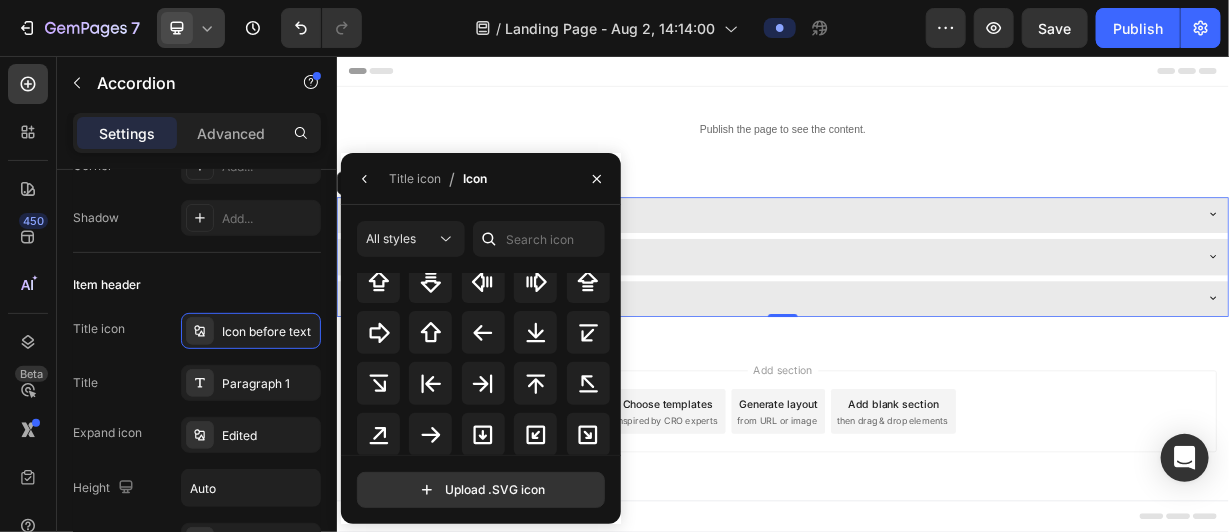 scroll, scrollTop: 0, scrollLeft: 0, axis: both 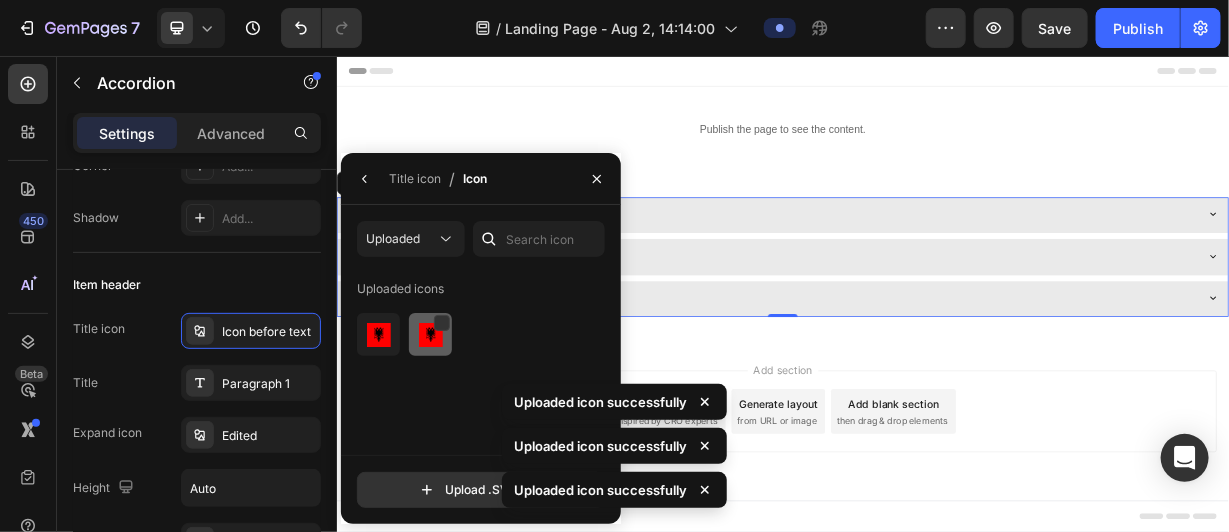 click at bounding box center [431, 335] 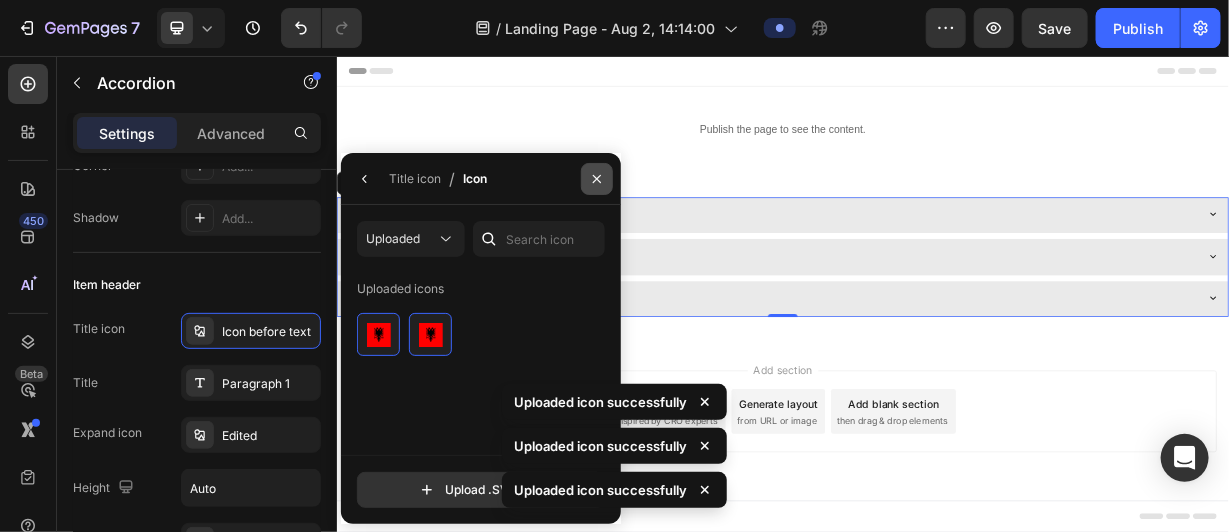 click 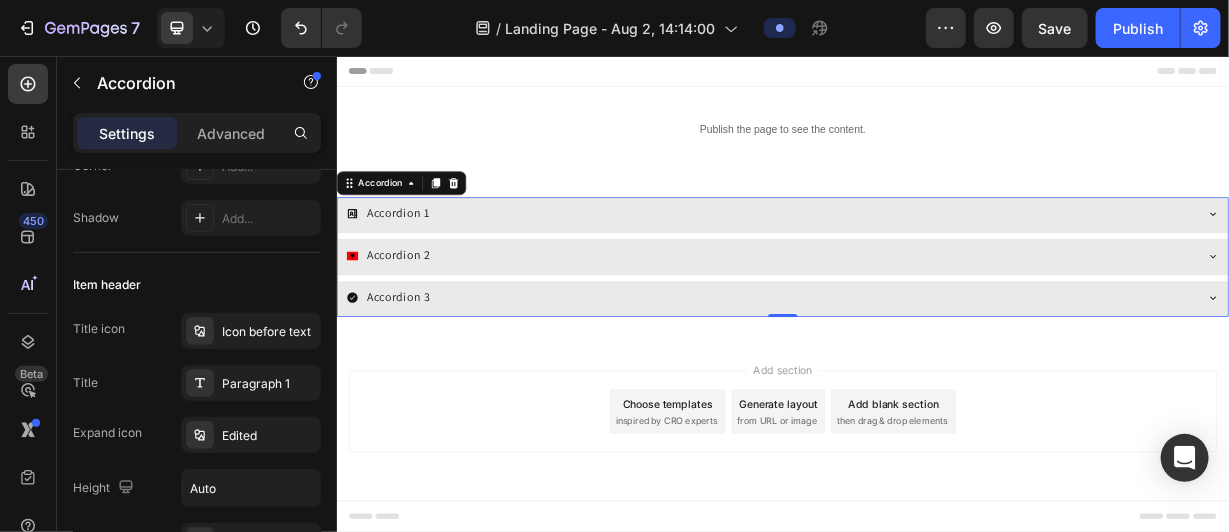 click 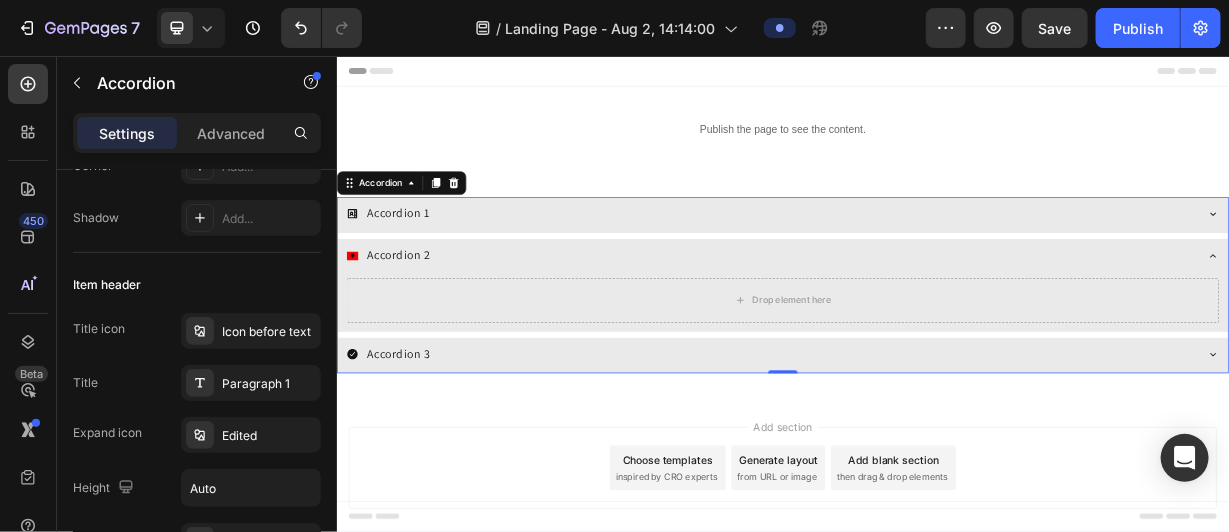 click 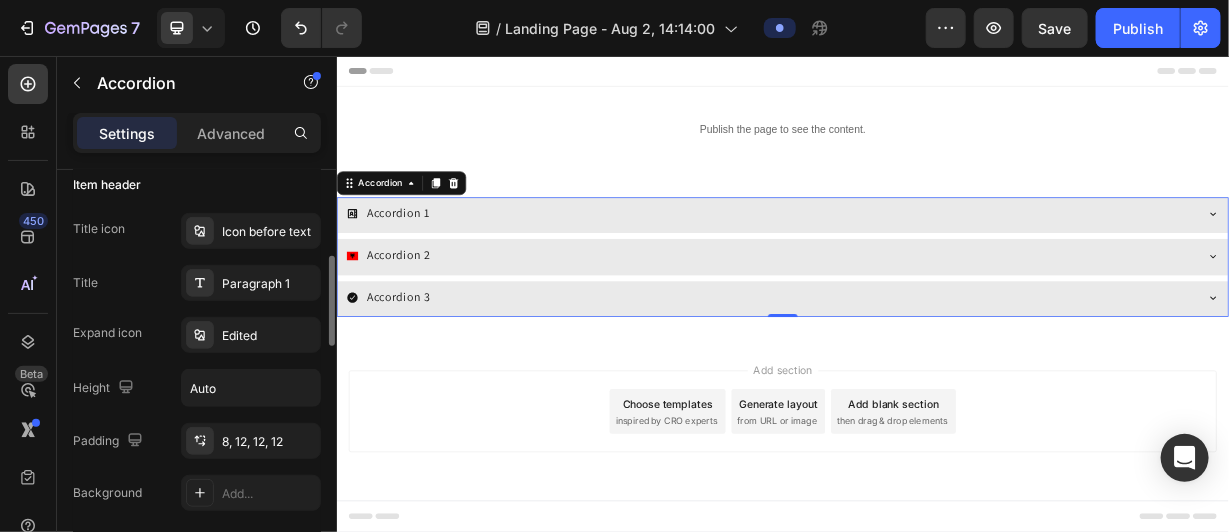 scroll, scrollTop: 499, scrollLeft: 0, axis: vertical 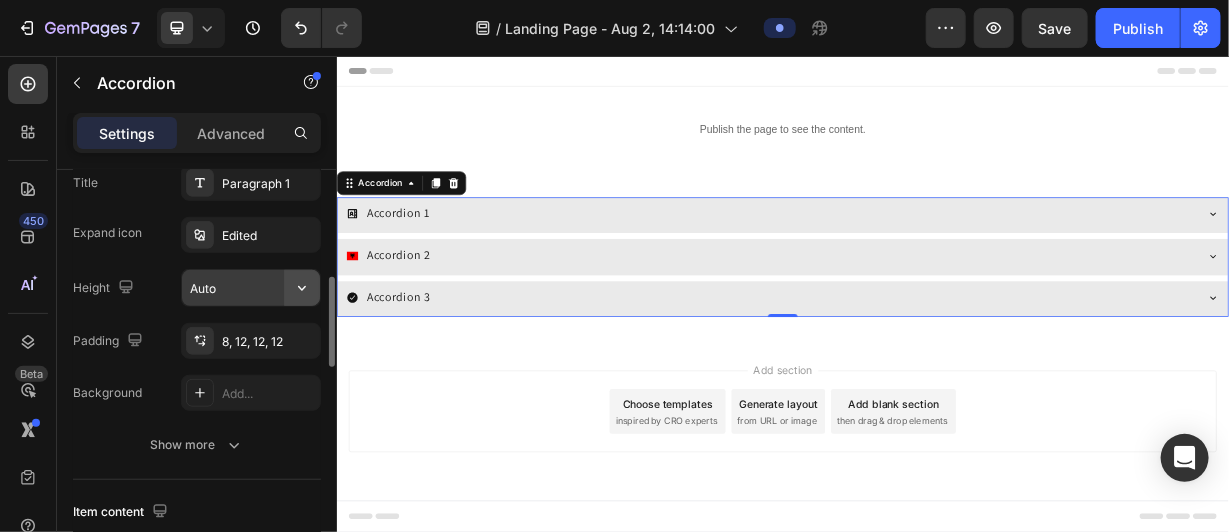 click 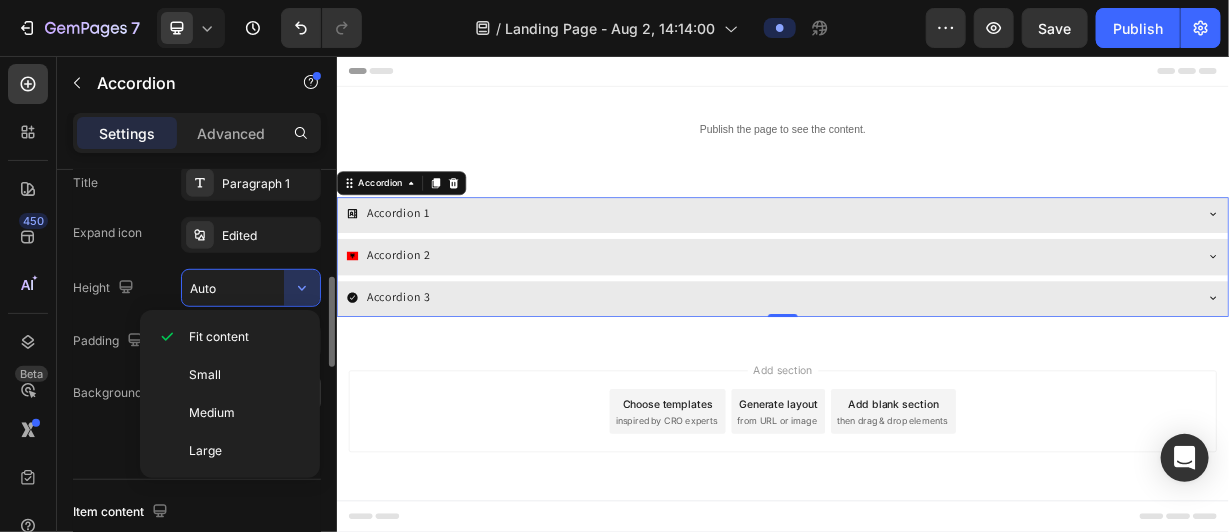 click on "Medium" at bounding box center (246, 413) 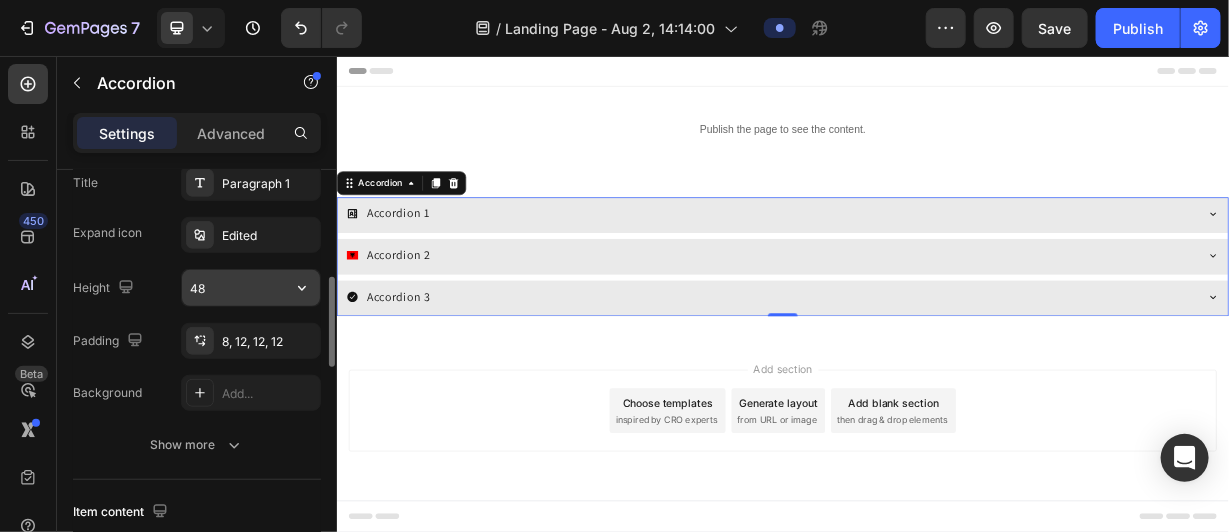 click on "48" at bounding box center [251, 288] 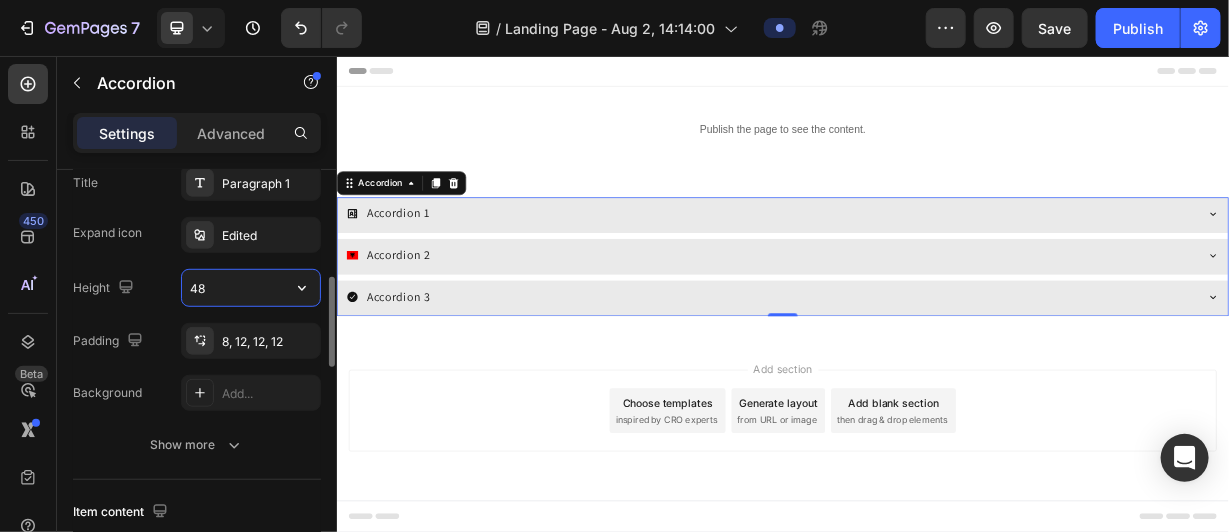 click 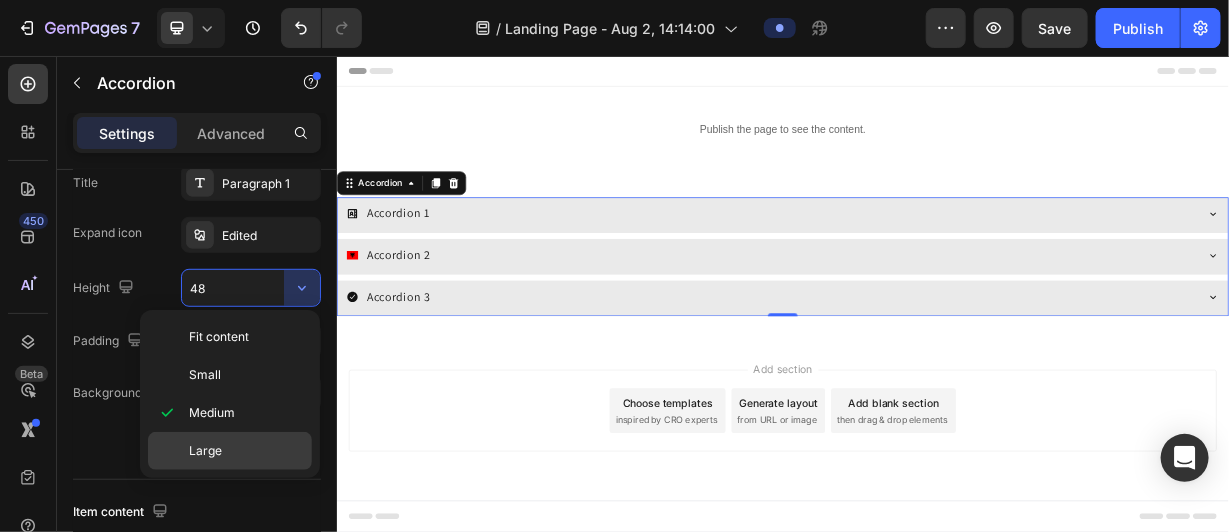 click on "Large" at bounding box center [246, 451] 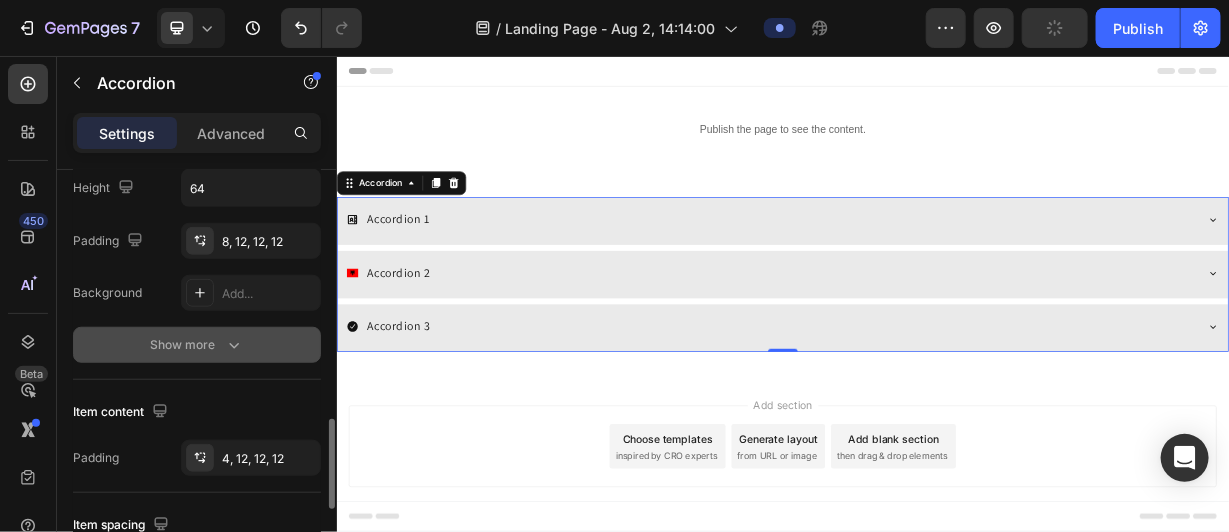 scroll, scrollTop: 698, scrollLeft: 0, axis: vertical 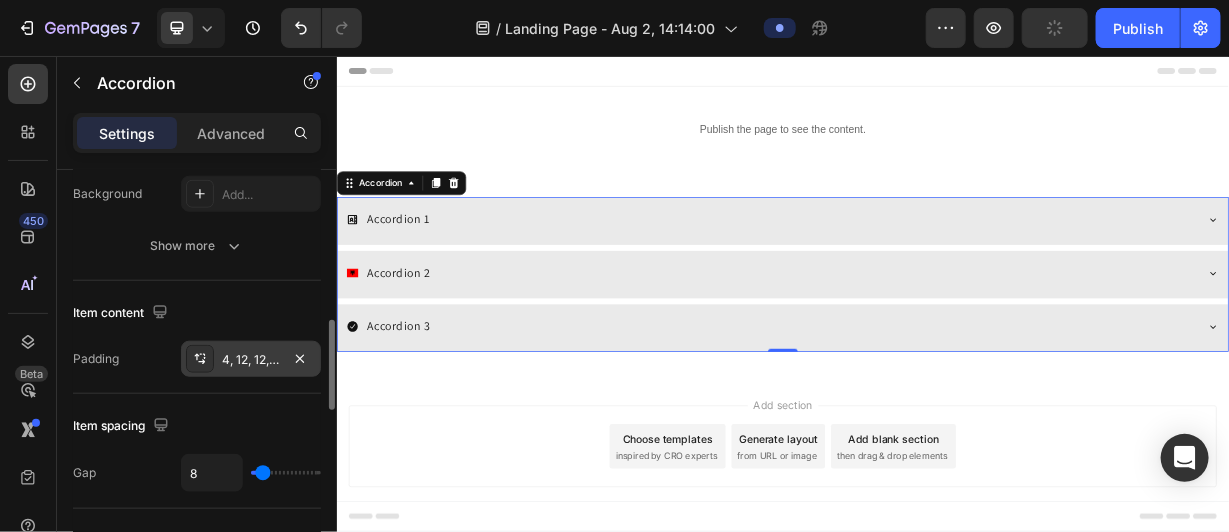 click on "4, 12, 12, 12" at bounding box center [251, 360] 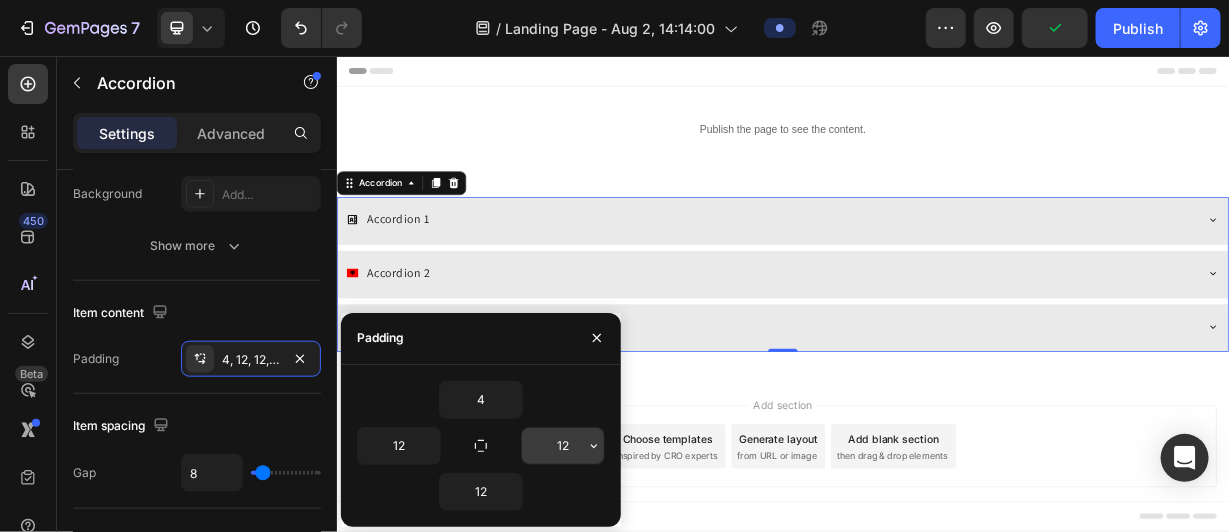 click on "12" at bounding box center (563, 446) 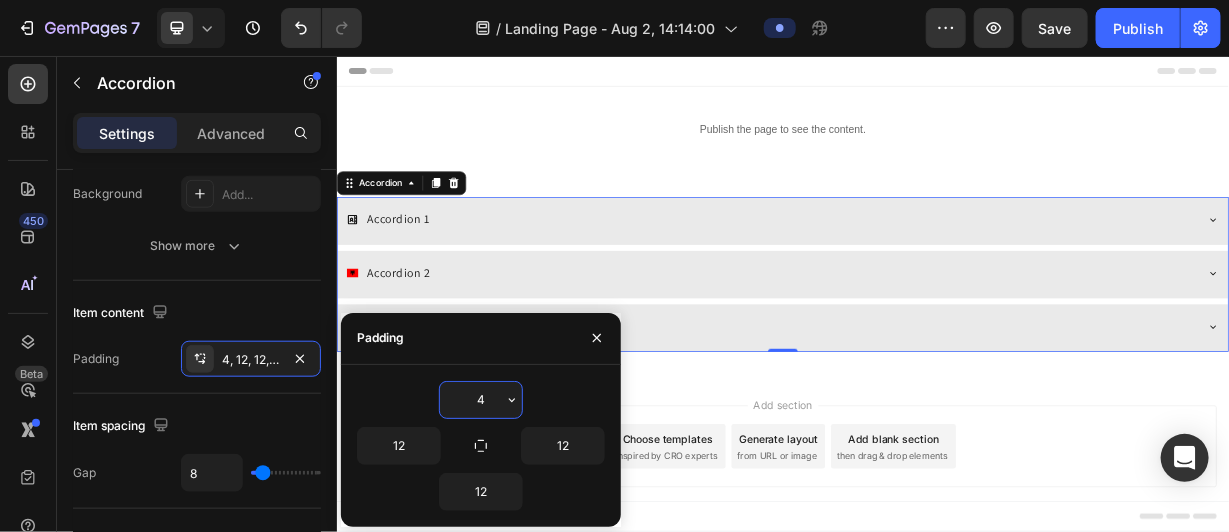 click on "4" at bounding box center (481, 400) 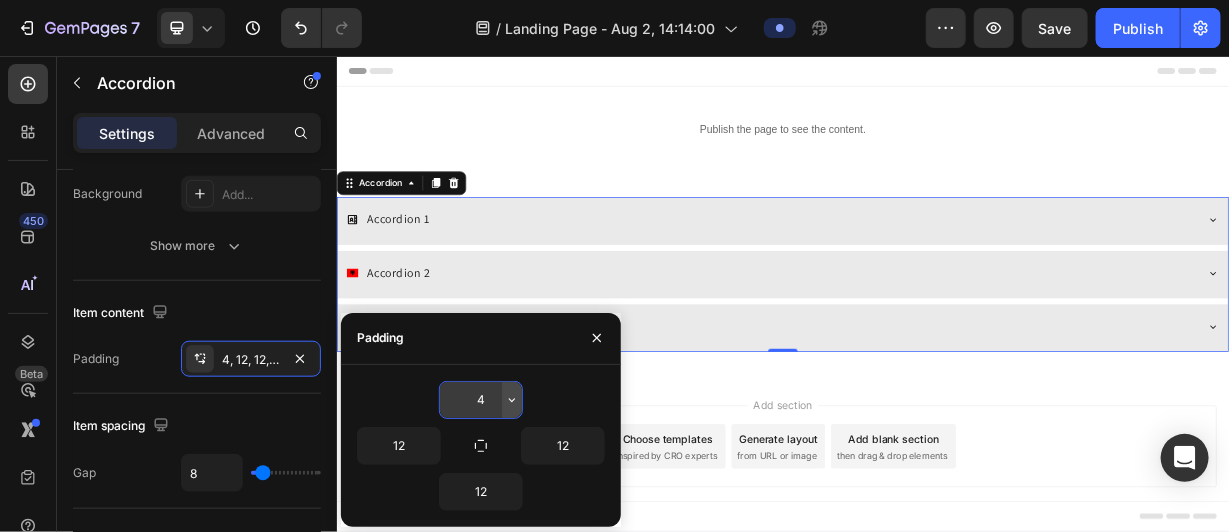 click 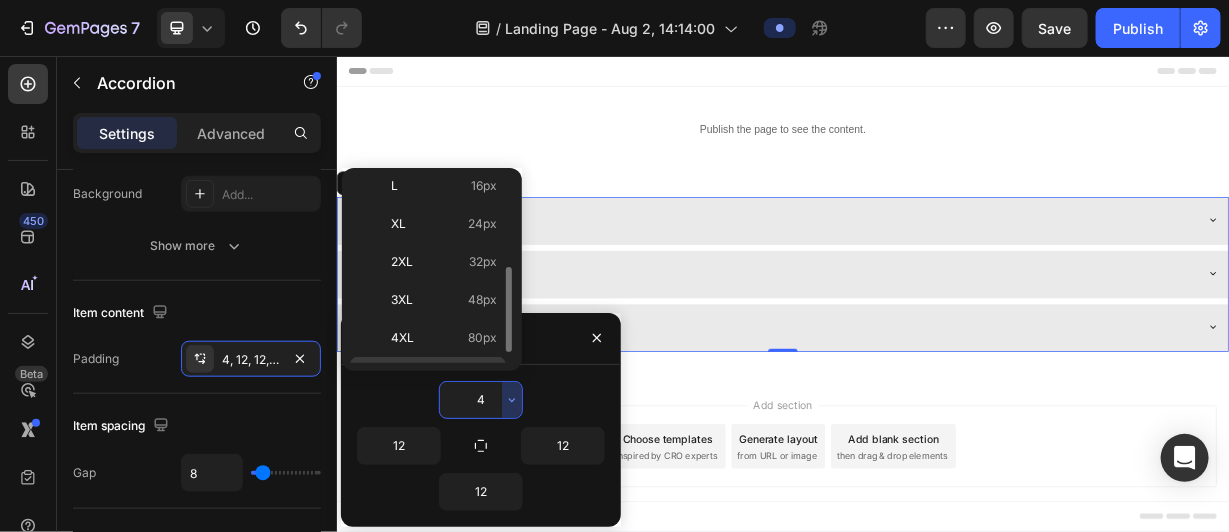 scroll, scrollTop: 223, scrollLeft: 0, axis: vertical 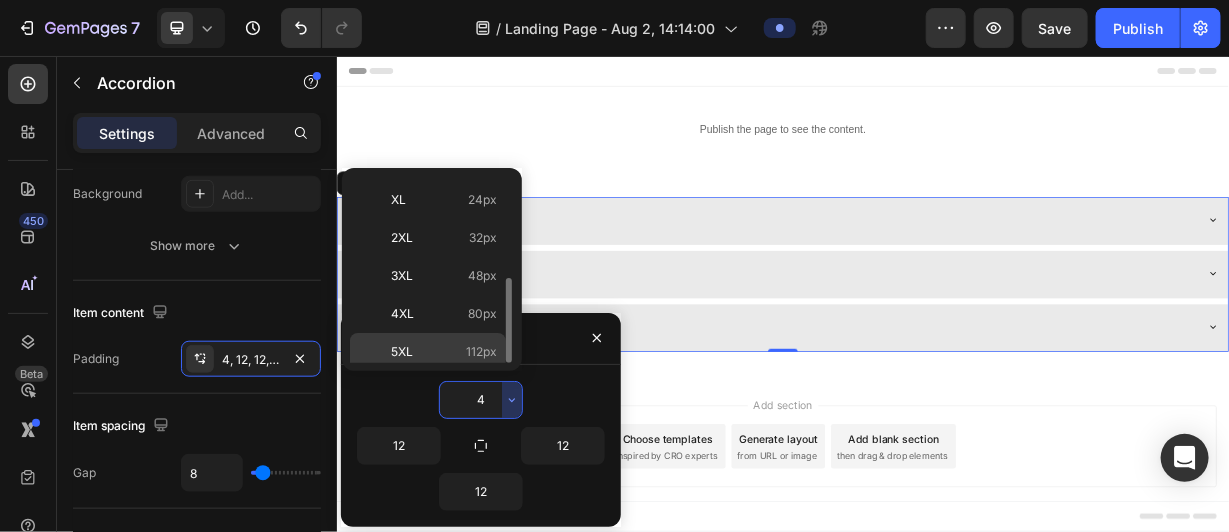 click on "112px" at bounding box center [481, 352] 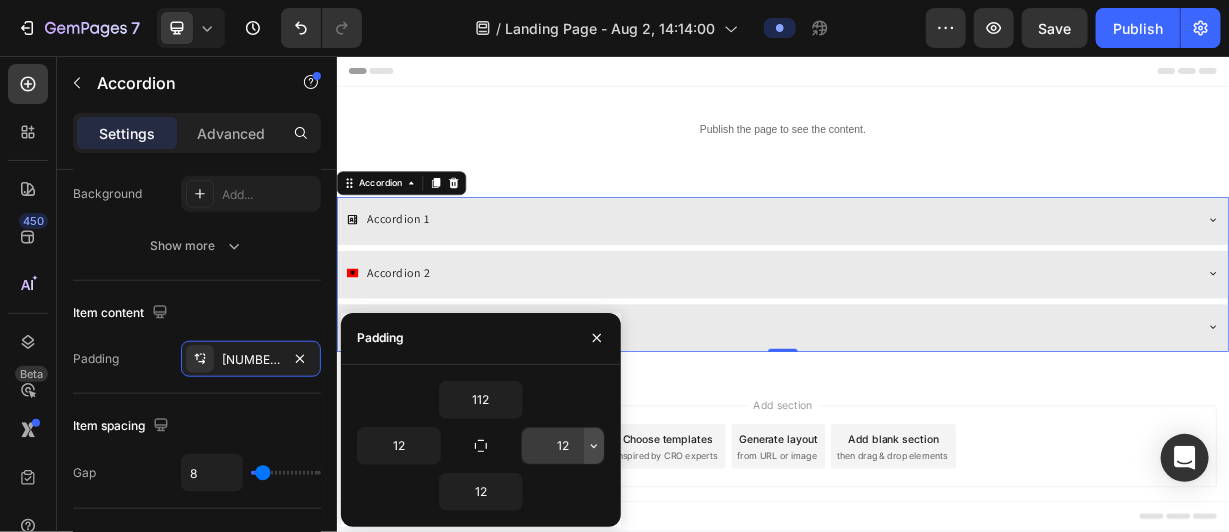click 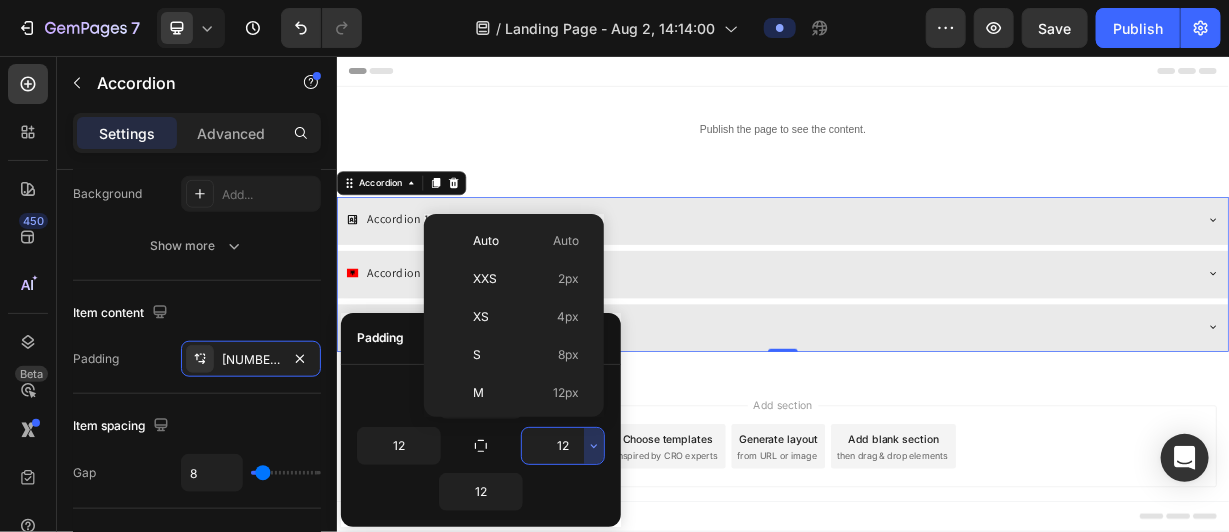 scroll, scrollTop: 223, scrollLeft: 0, axis: vertical 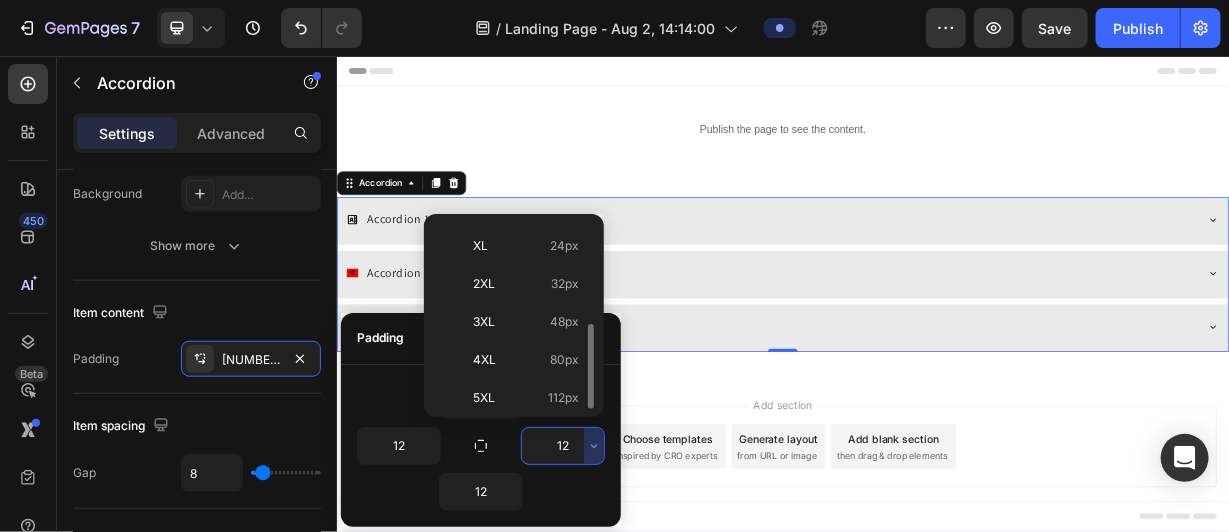 click on "5XL 112px" at bounding box center (526, 398) 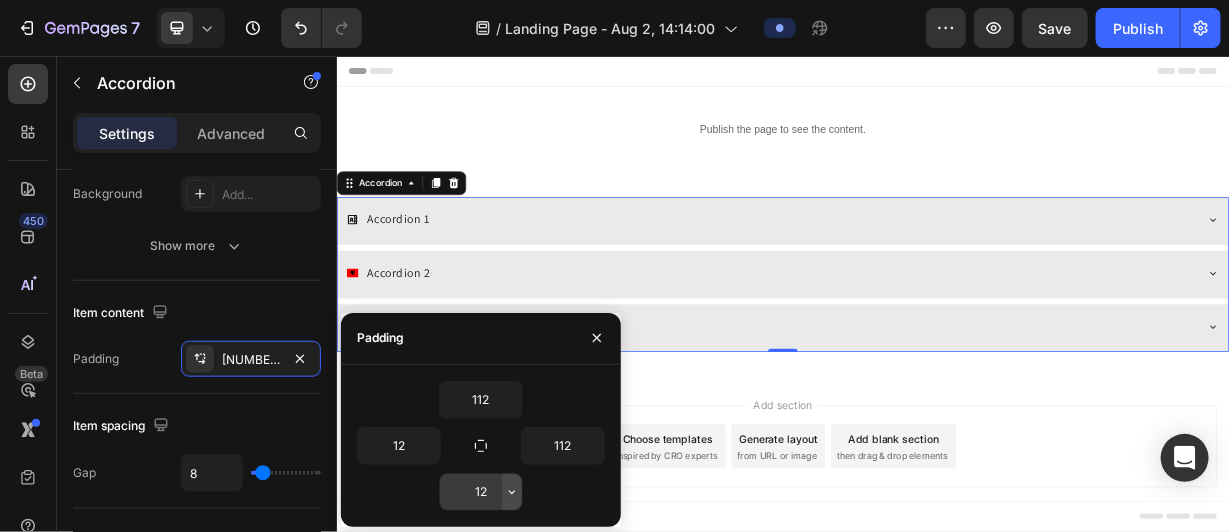click 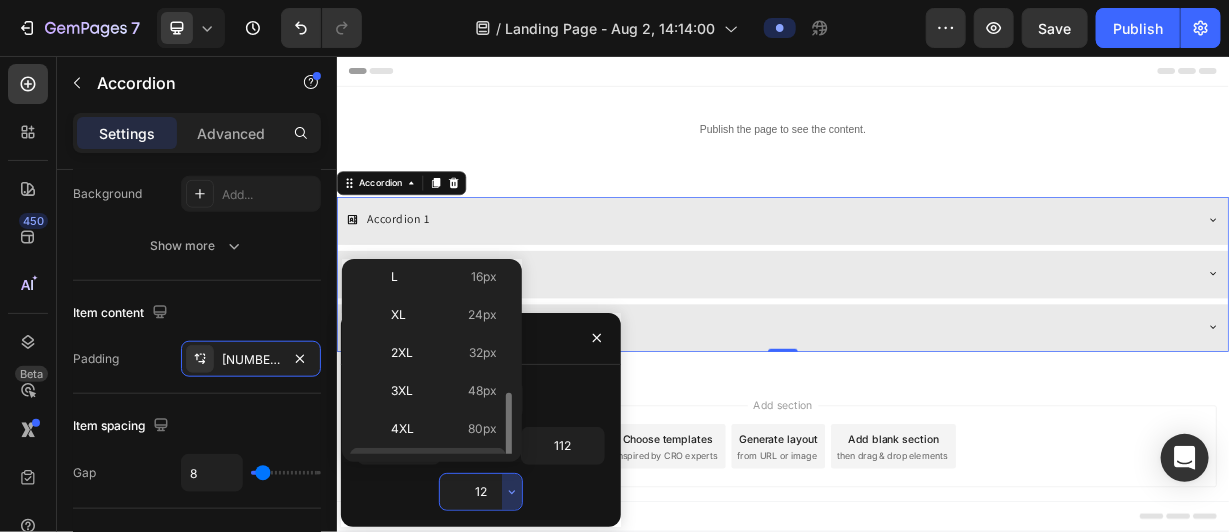 scroll, scrollTop: 223, scrollLeft: 0, axis: vertical 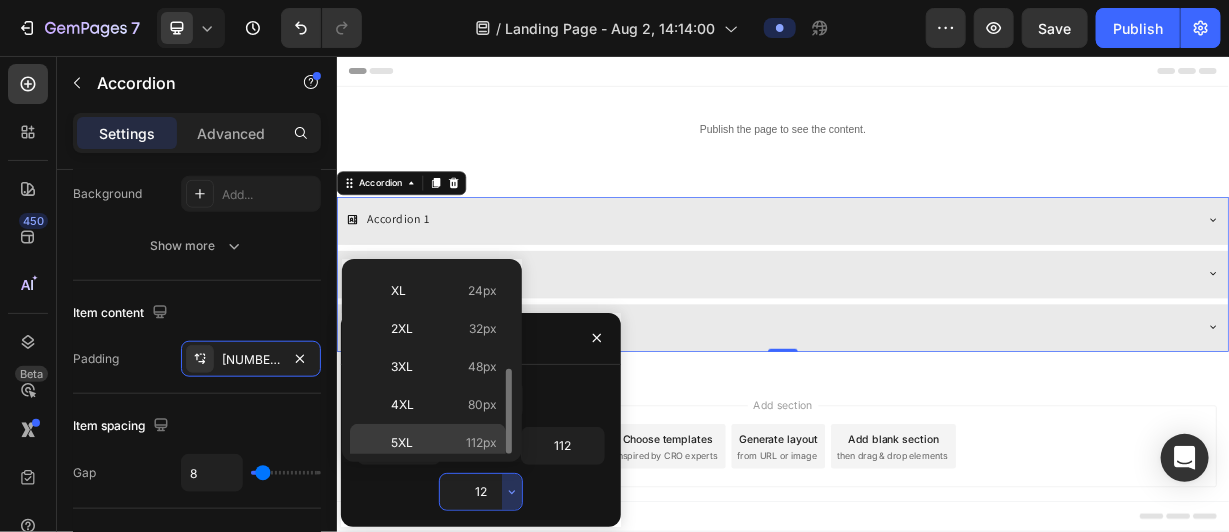 click on "112px" at bounding box center [481, 443] 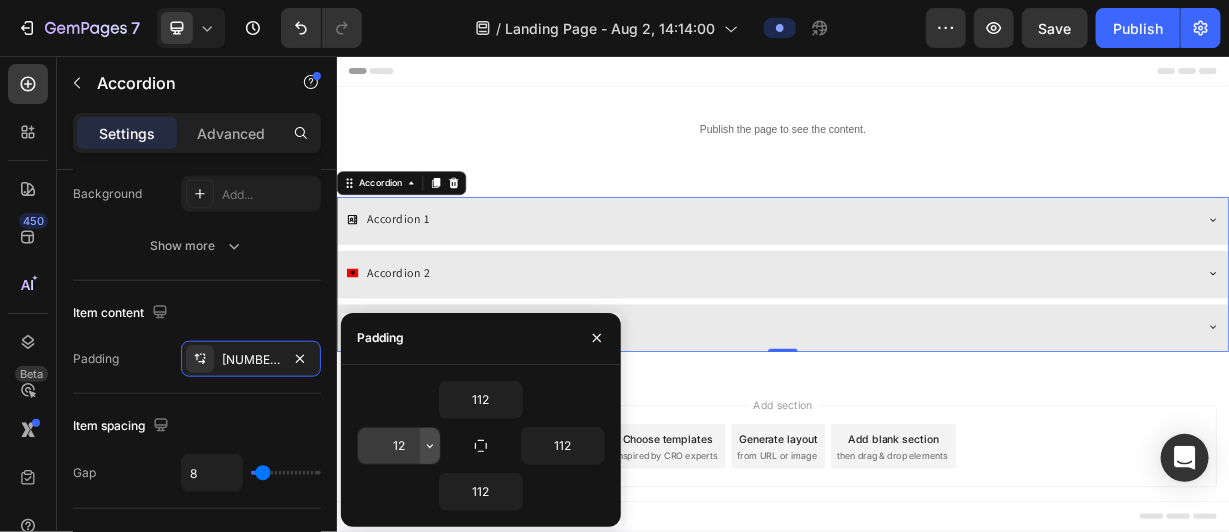 click 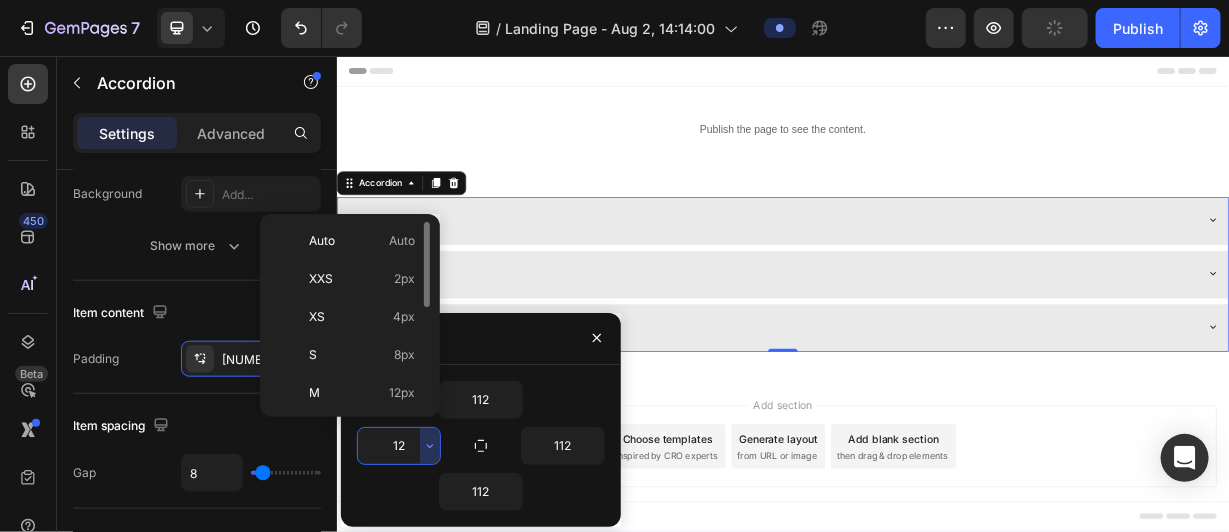 scroll, scrollTop: 223, scrollLeft: 0, axis: vertical 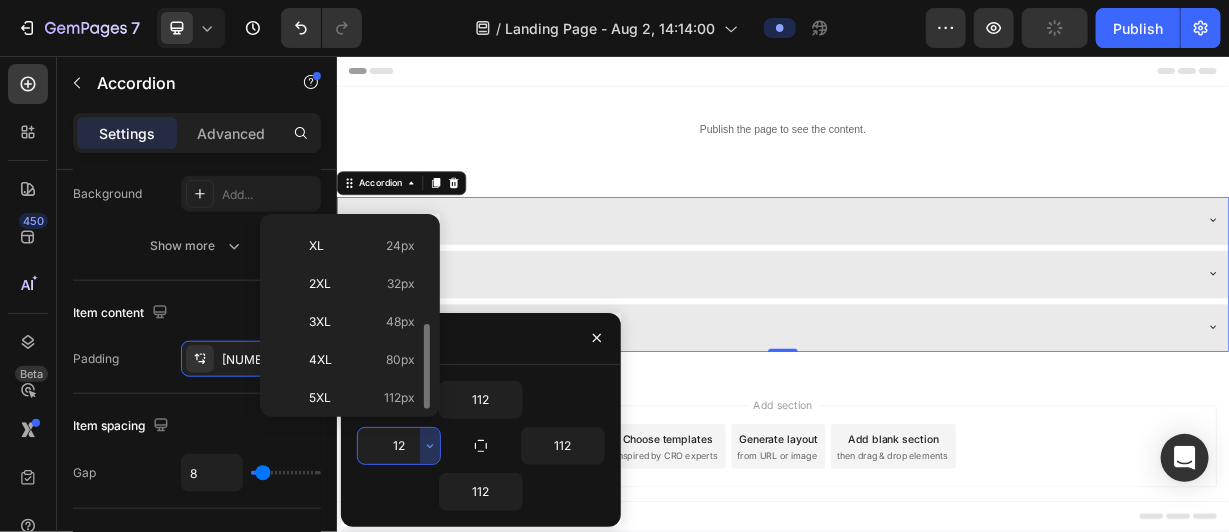 click on "112px" at bounding box center [399, 398] 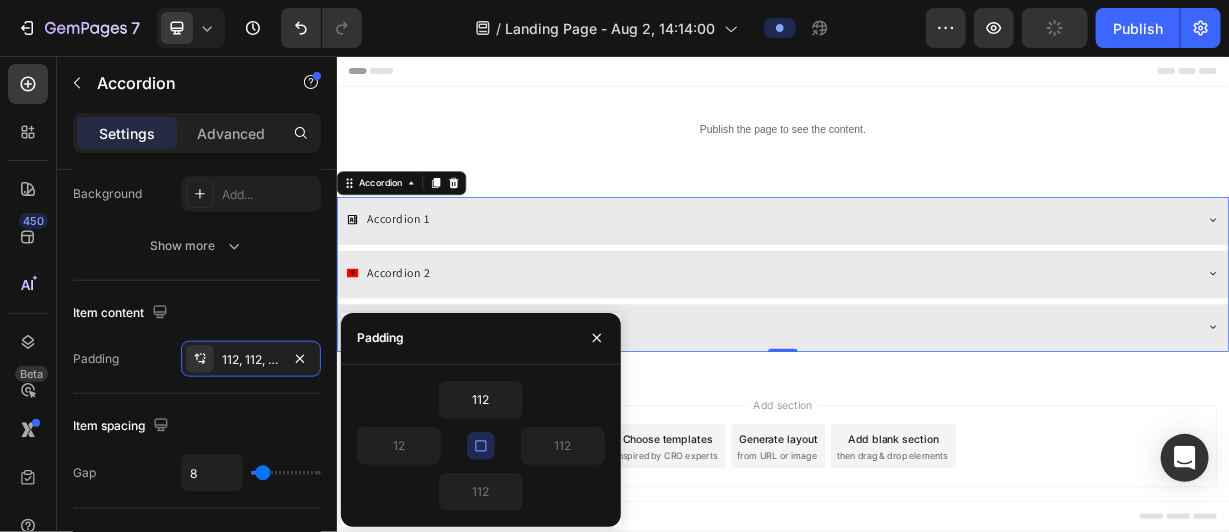 type on "112" 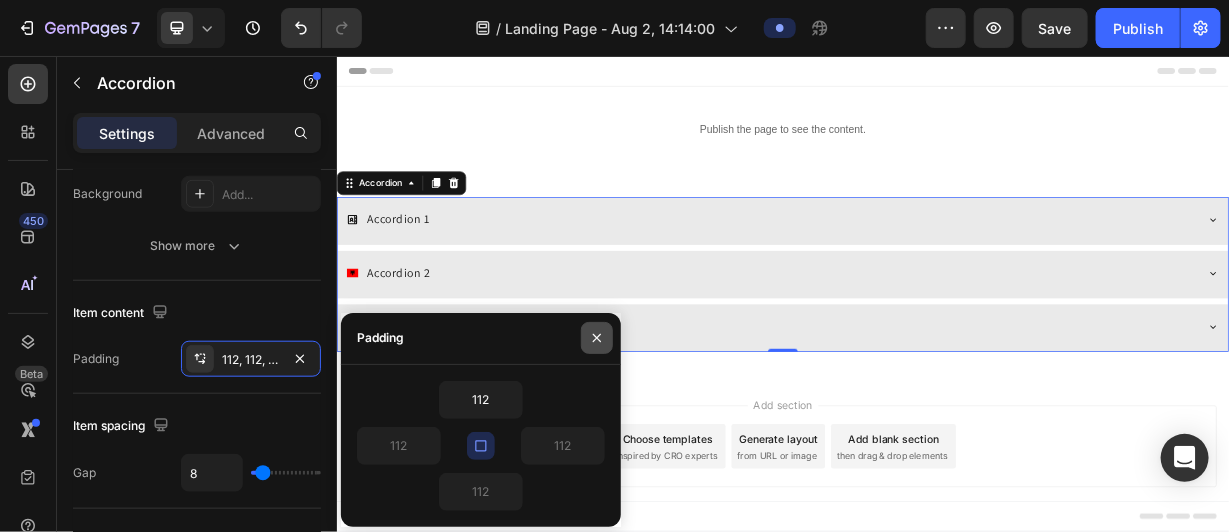 click 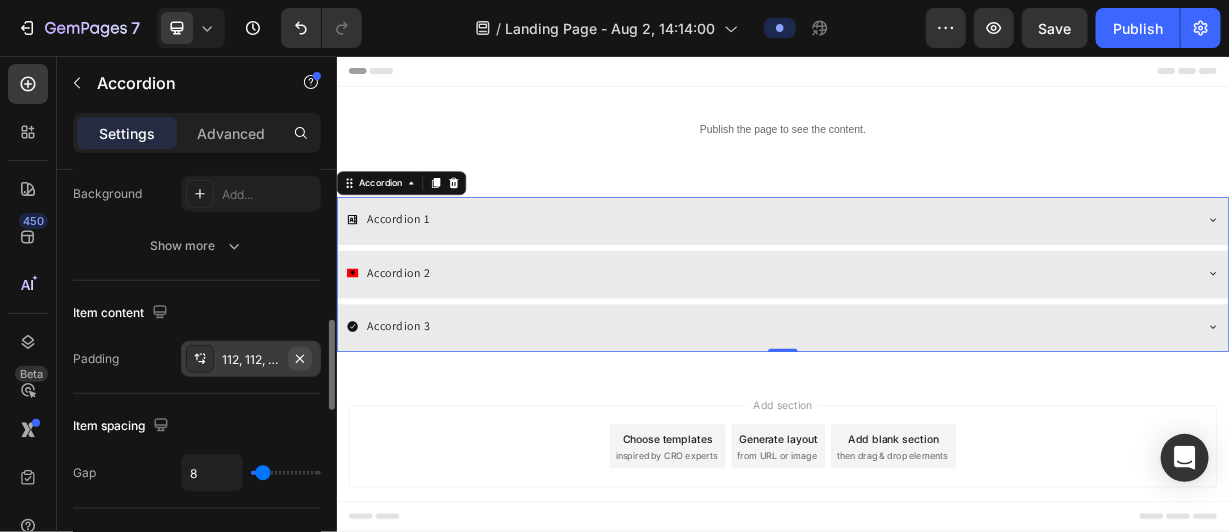 click 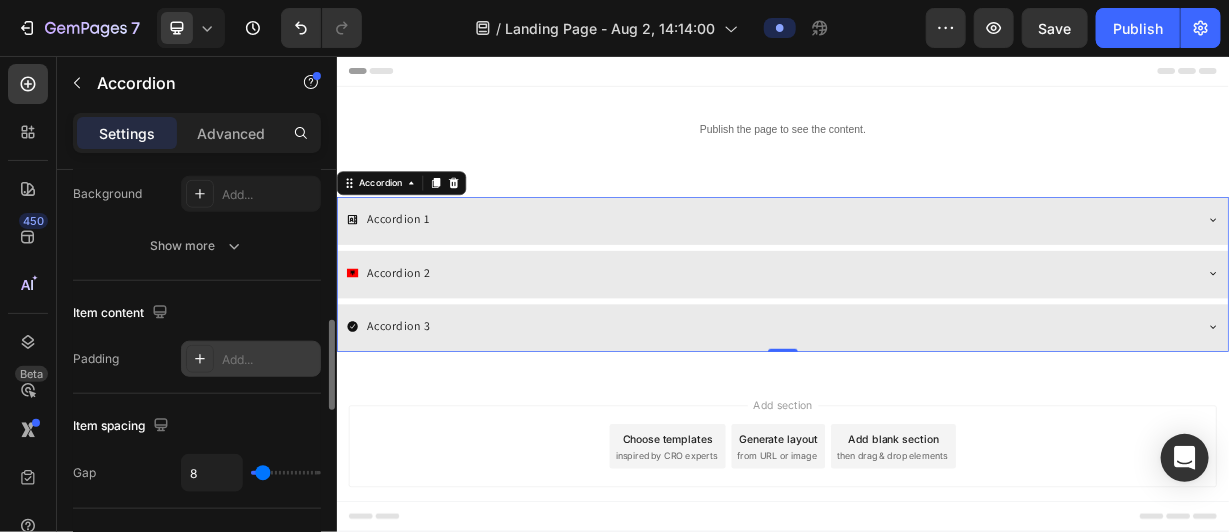 click on "Add..." at bounding box center [251, 359] 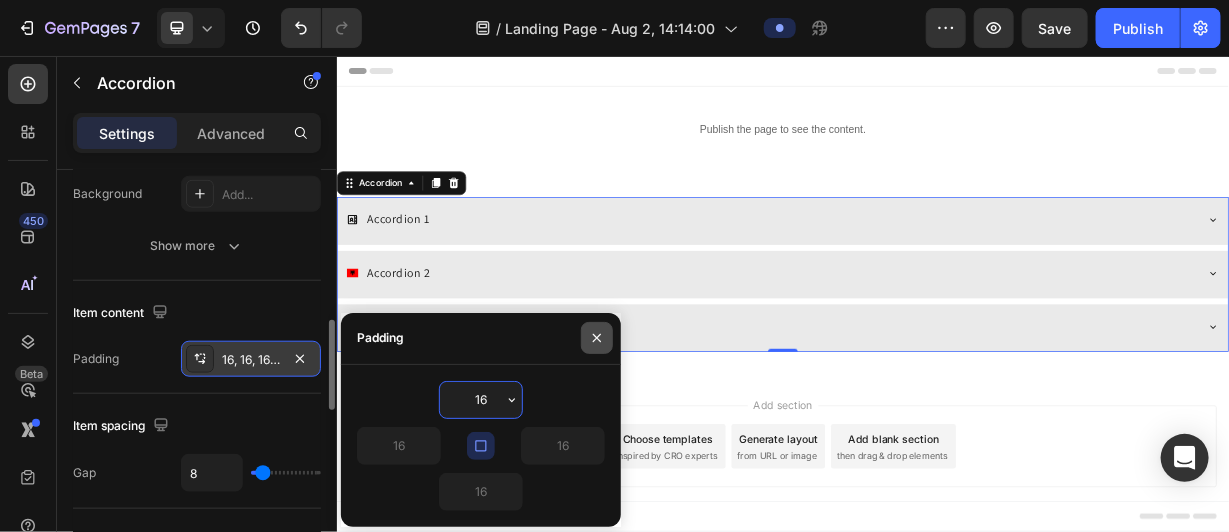 click 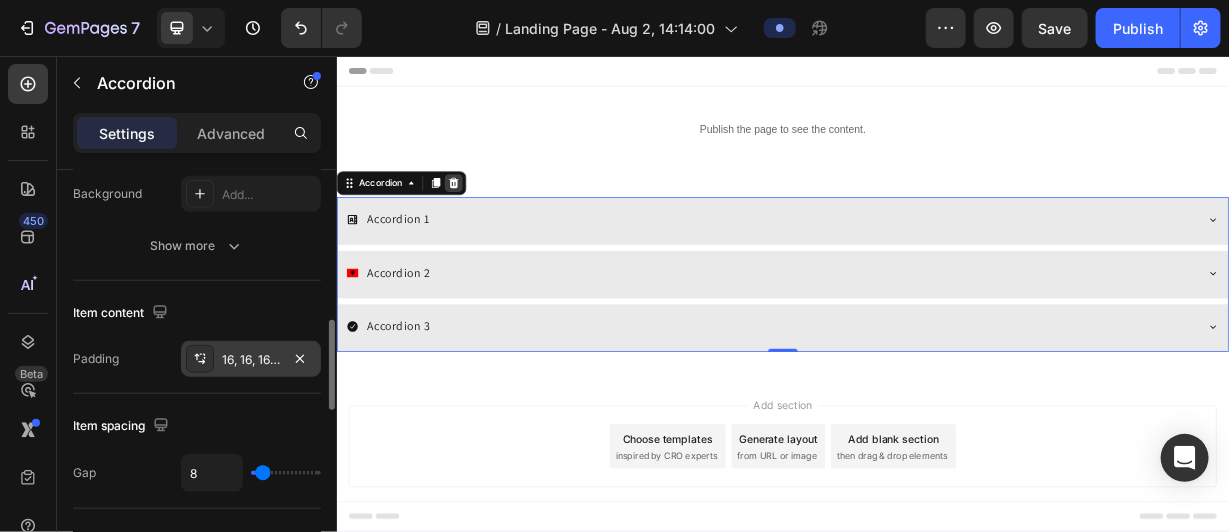 click 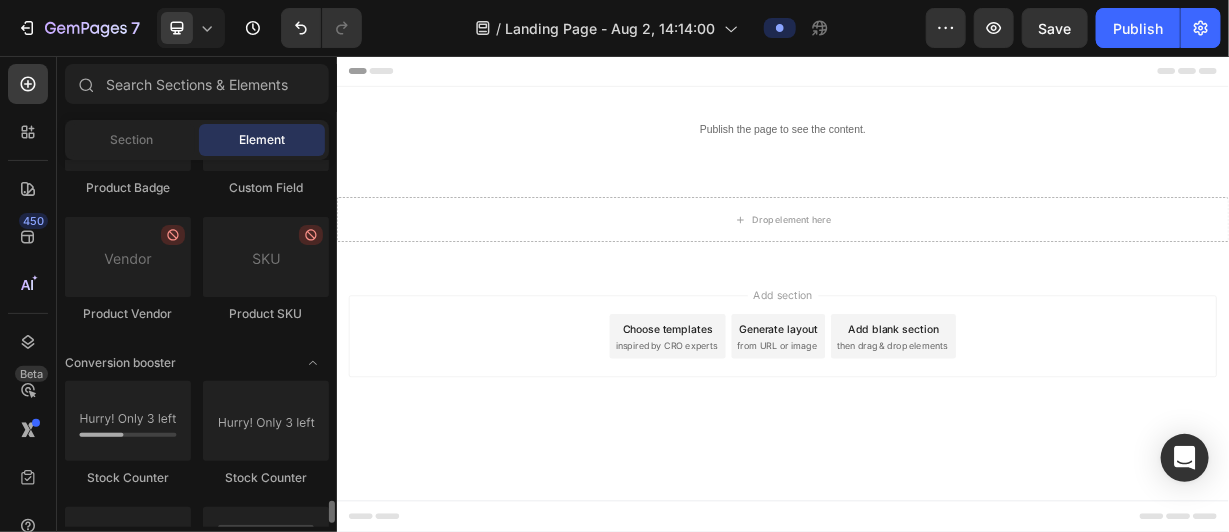 scroll, scrollTop: 3993, scrollLeft: 0, axis: vertical 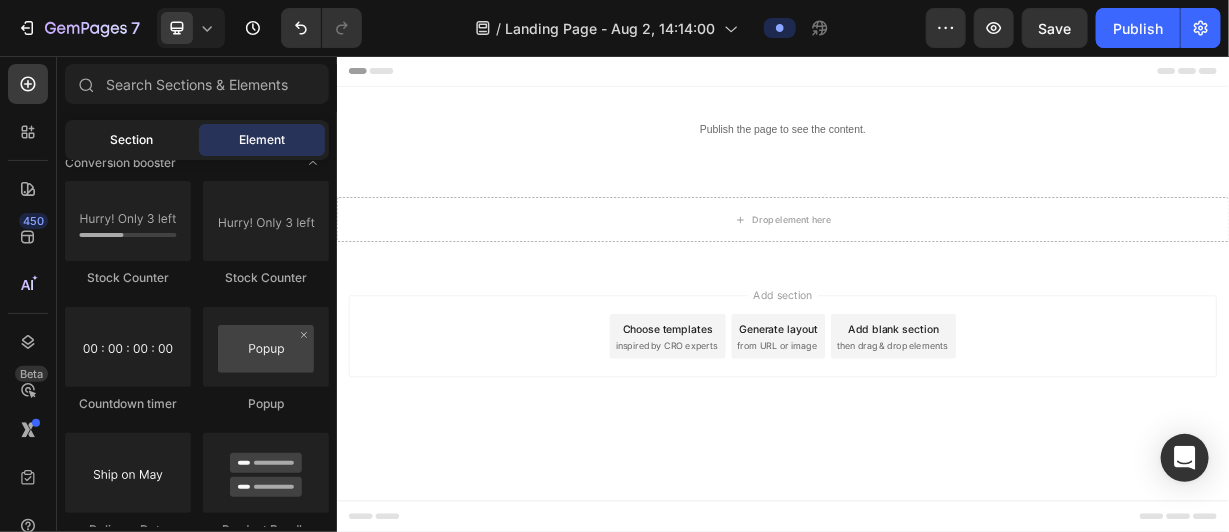 click on "Section" 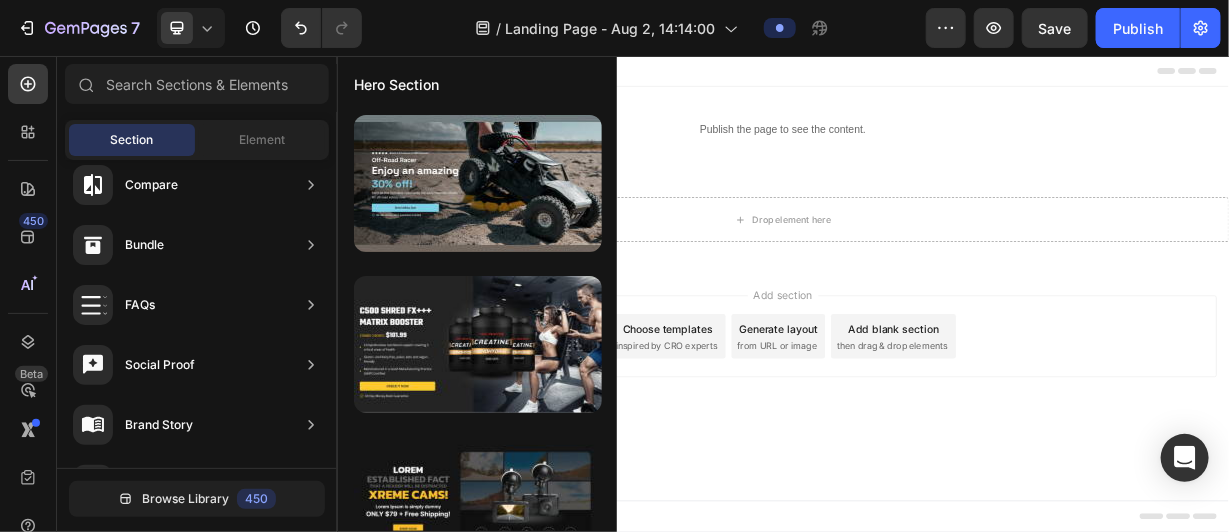 scroll, scrollTop: 851, scrollLeft: 0, axis: vertical 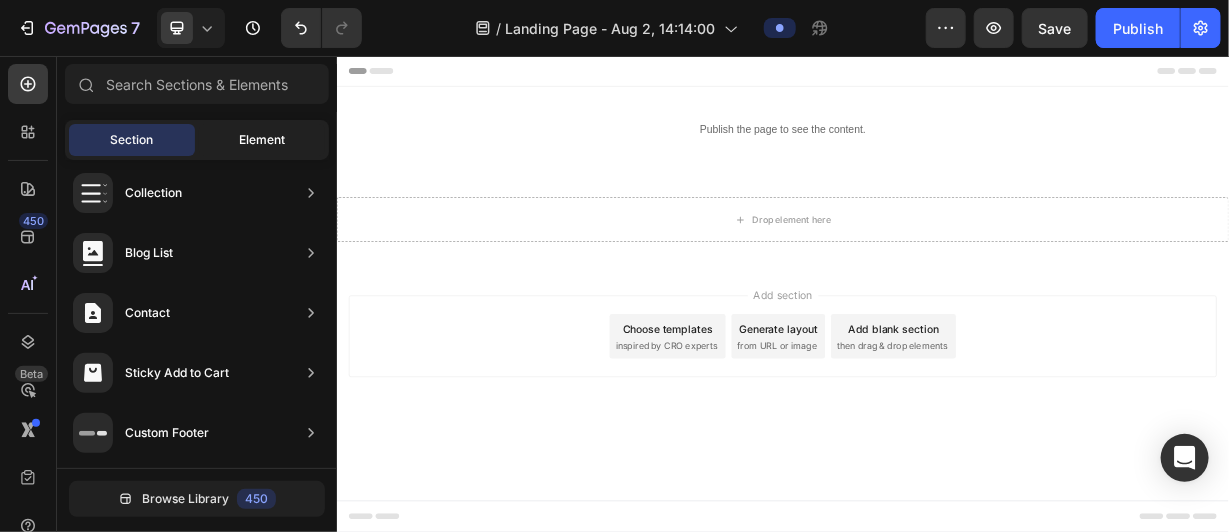 click on "Element" at bounding box center [262, 140] 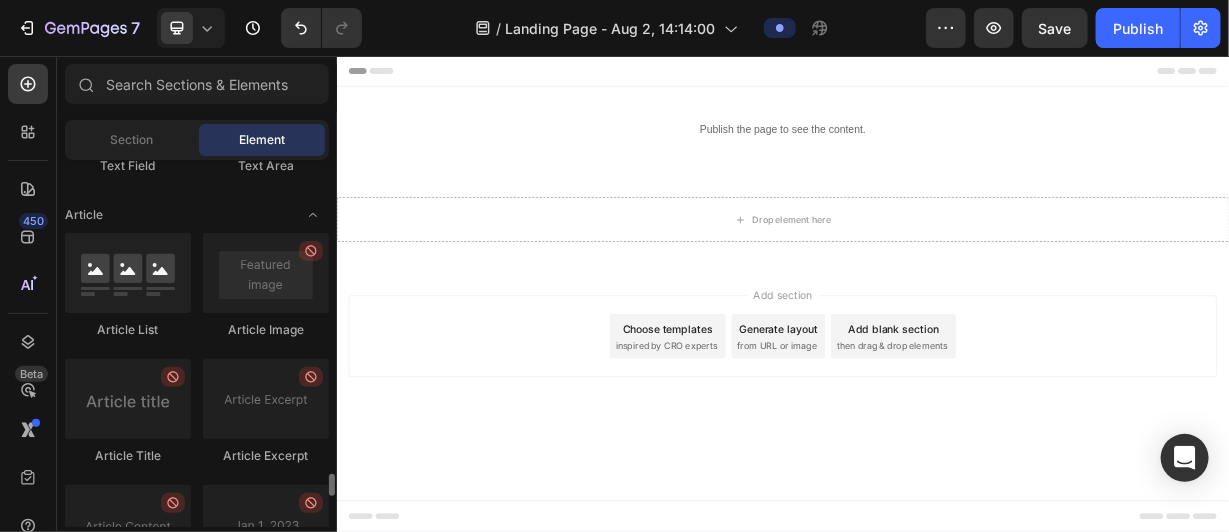 scroll, scrollTop: 4961, scrollLeft: 0, axis: vertical 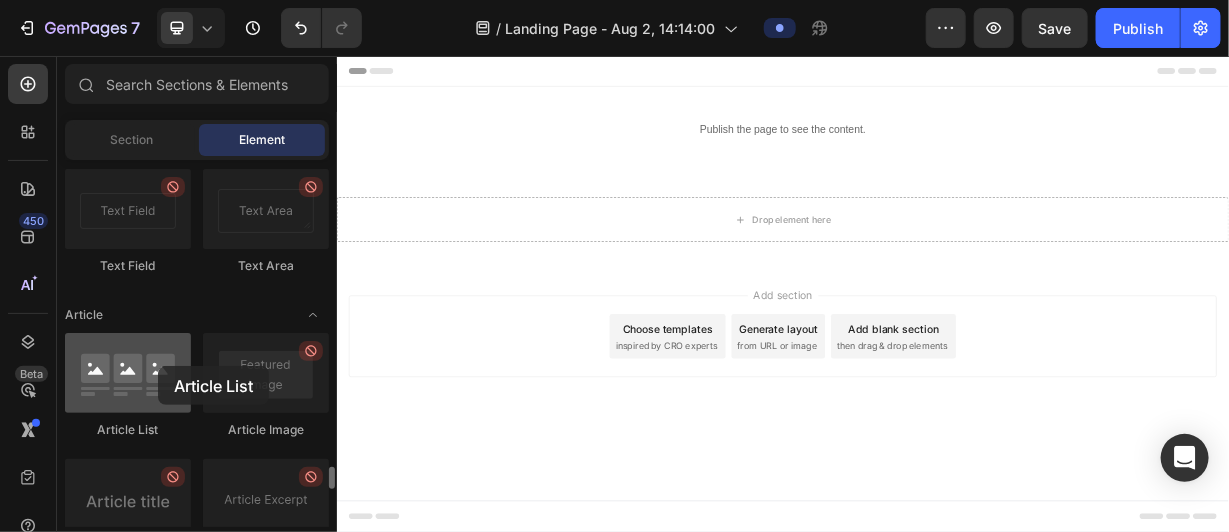 click at bounding box center (128, 373) 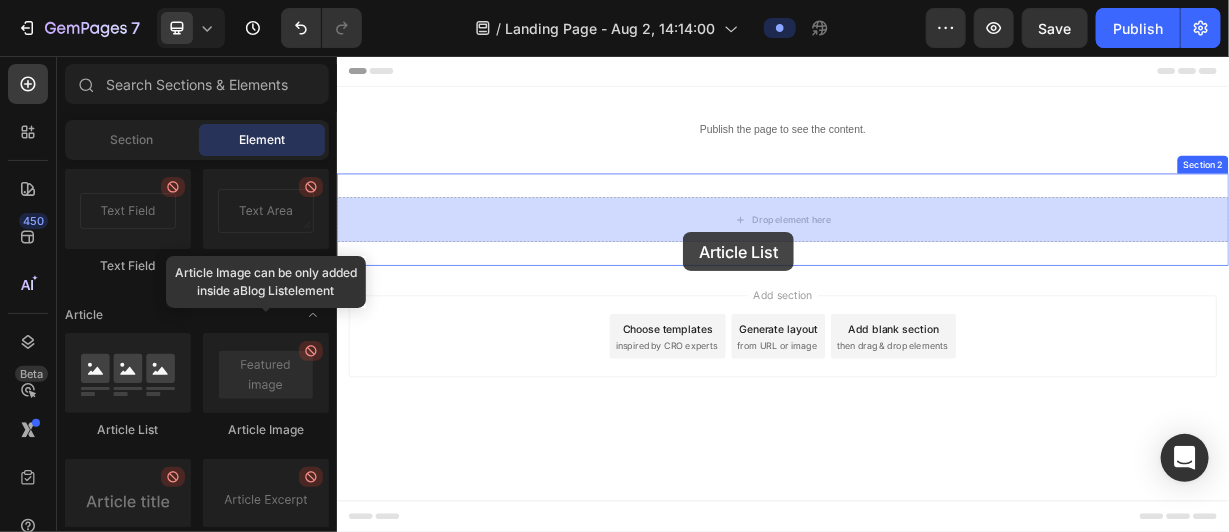 drag, startPoint x: 494, startPoint y: 421, endPoint x: 801, endPoint y: 291, distance: 333.39017 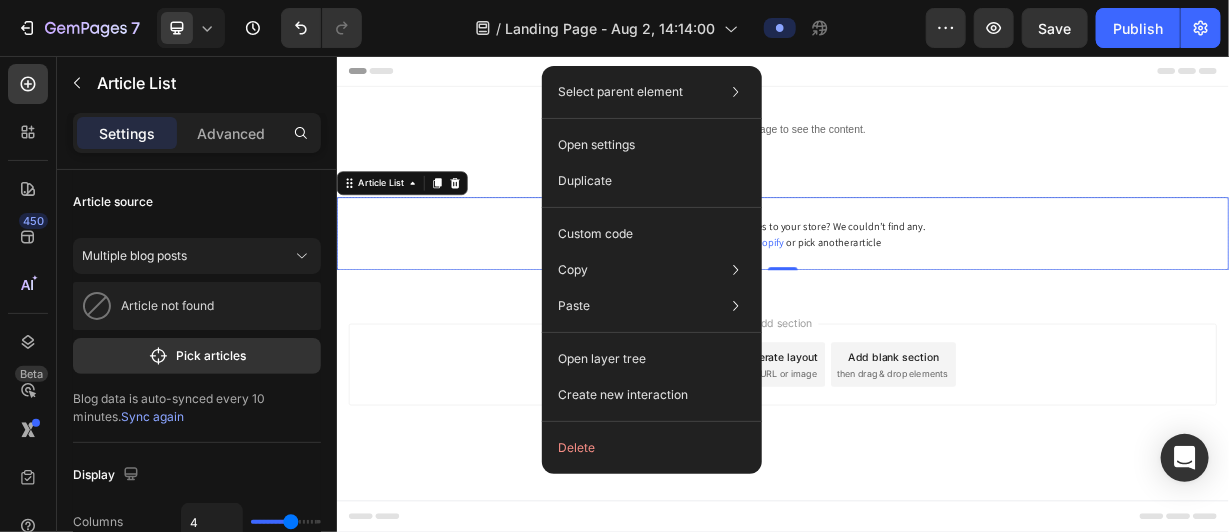 click on "Add articles to Shopify   or pick another  article" at bounding box center [936, 305] 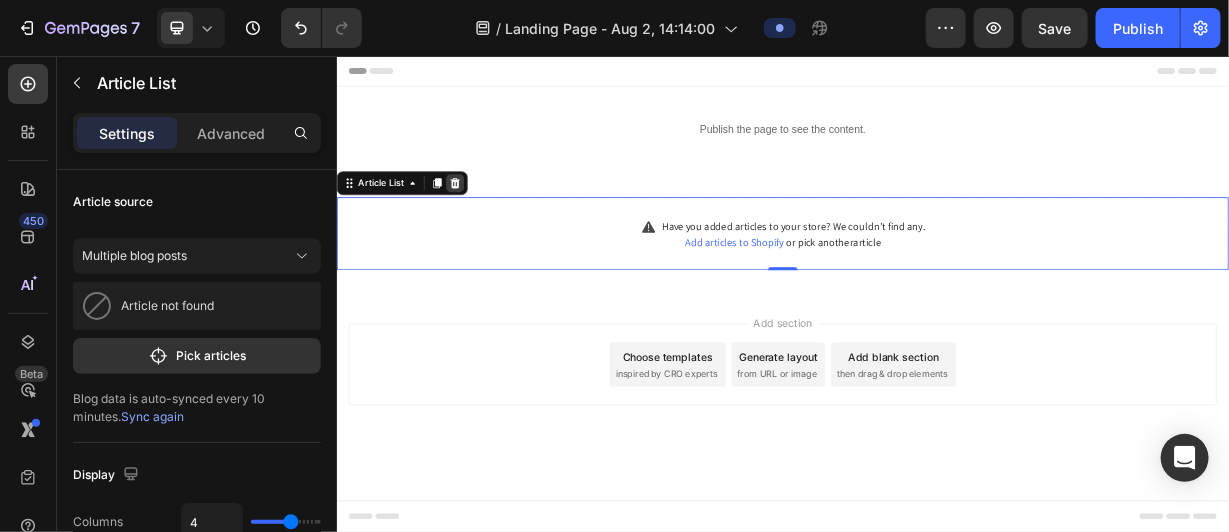 click at bounding box center [495, 226] 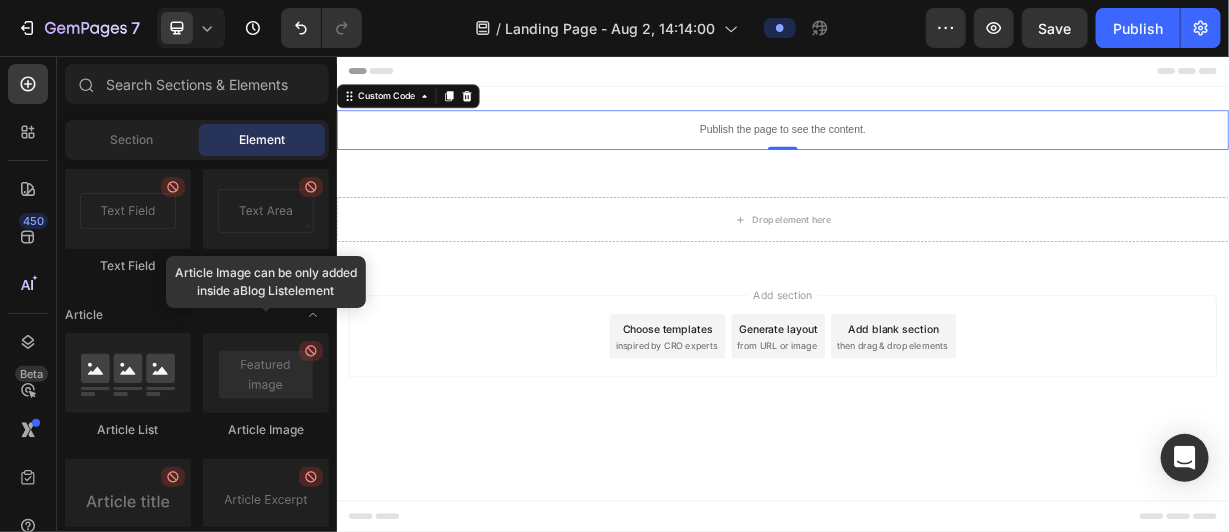 click on "Publish the page to see the content." at bounding box center (936, 154) 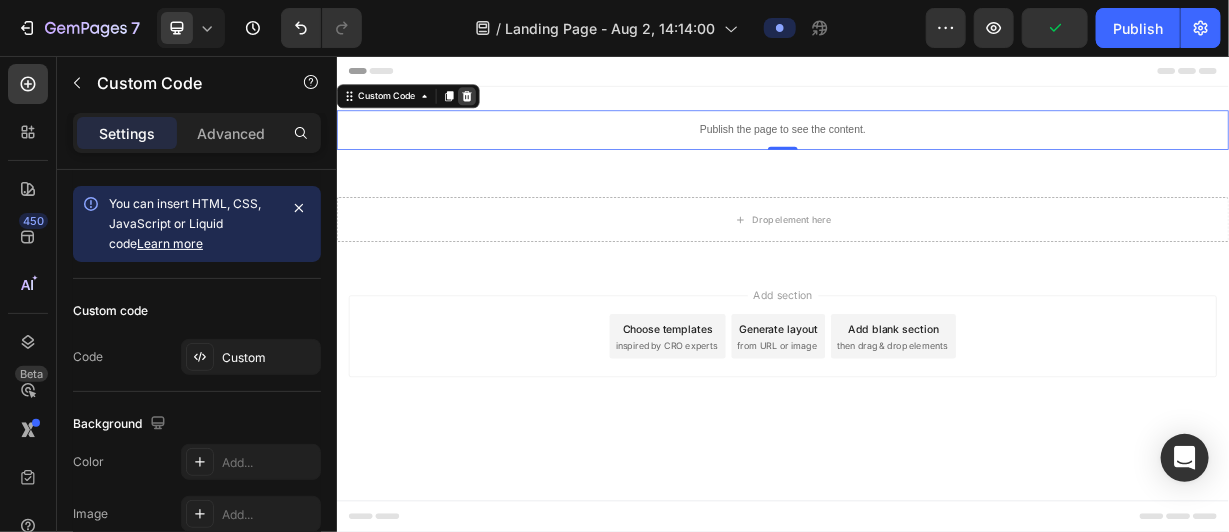 click 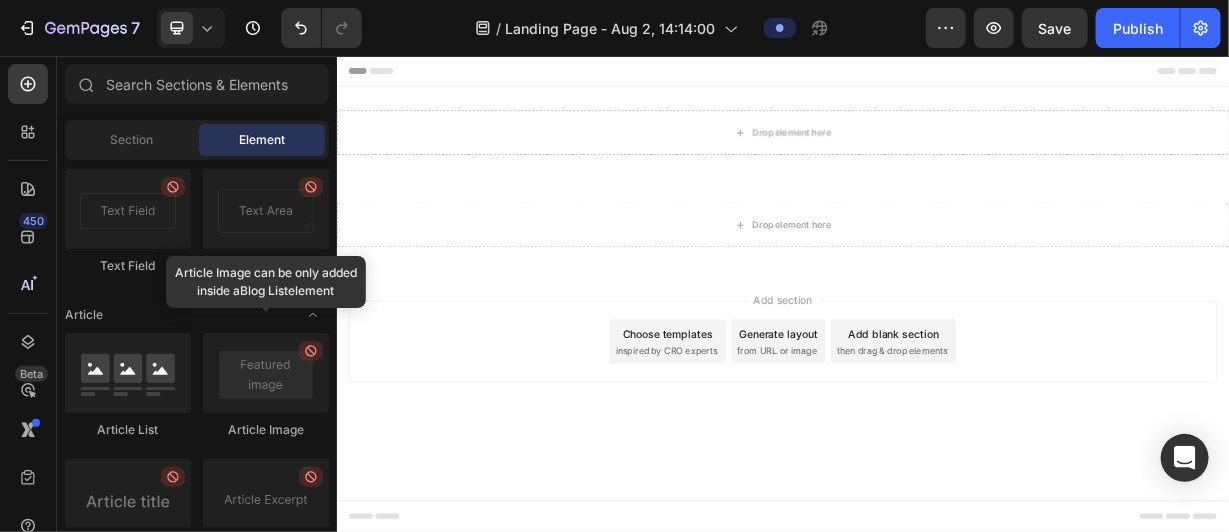 click on "Add section" at bounding box center [936, 383] 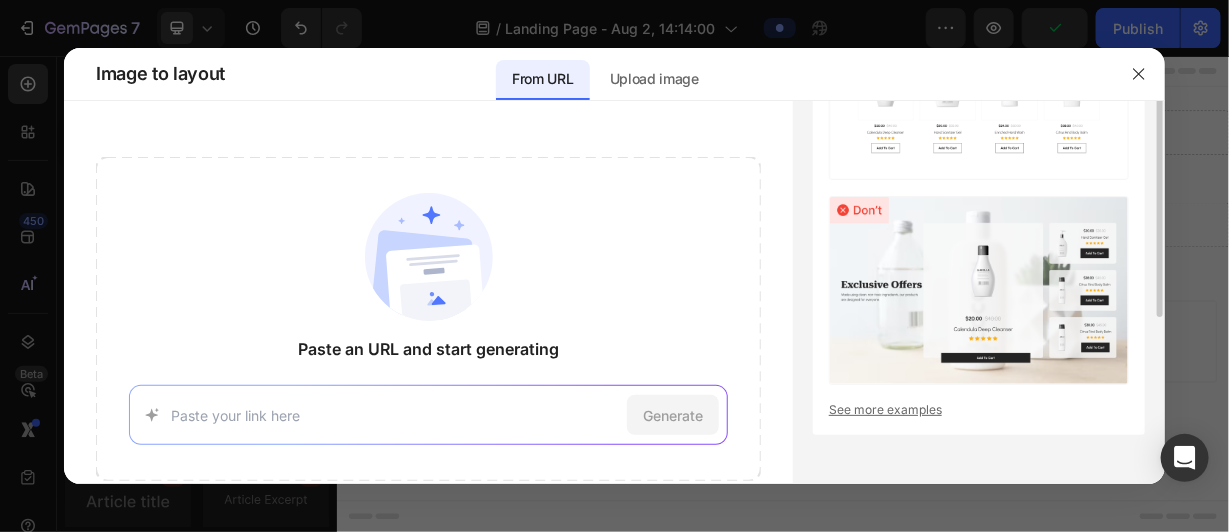 scroll, scrollTop: 0, scrollLeft: 0, axis: both 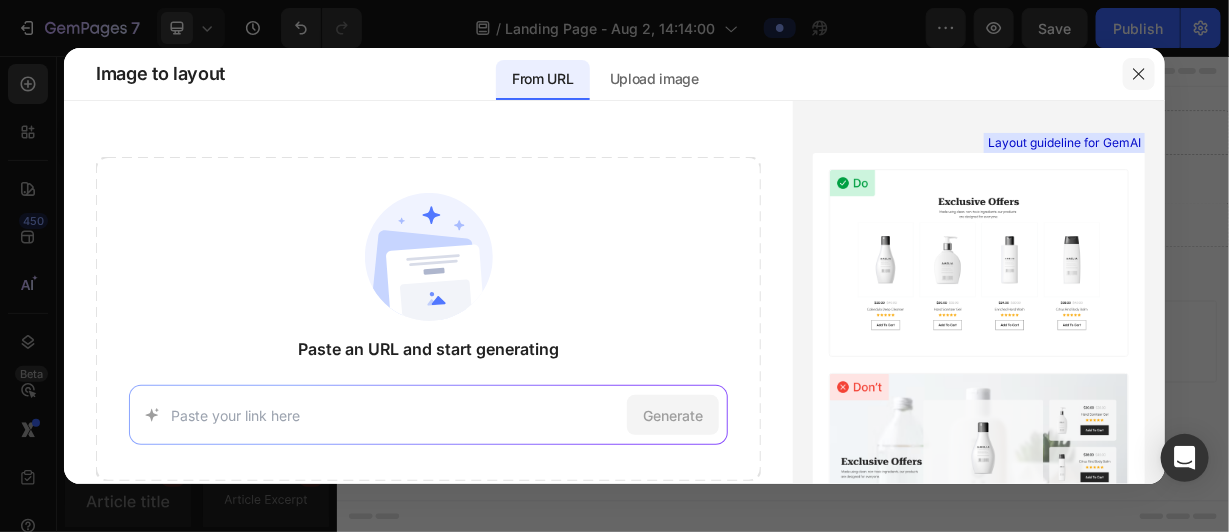 click 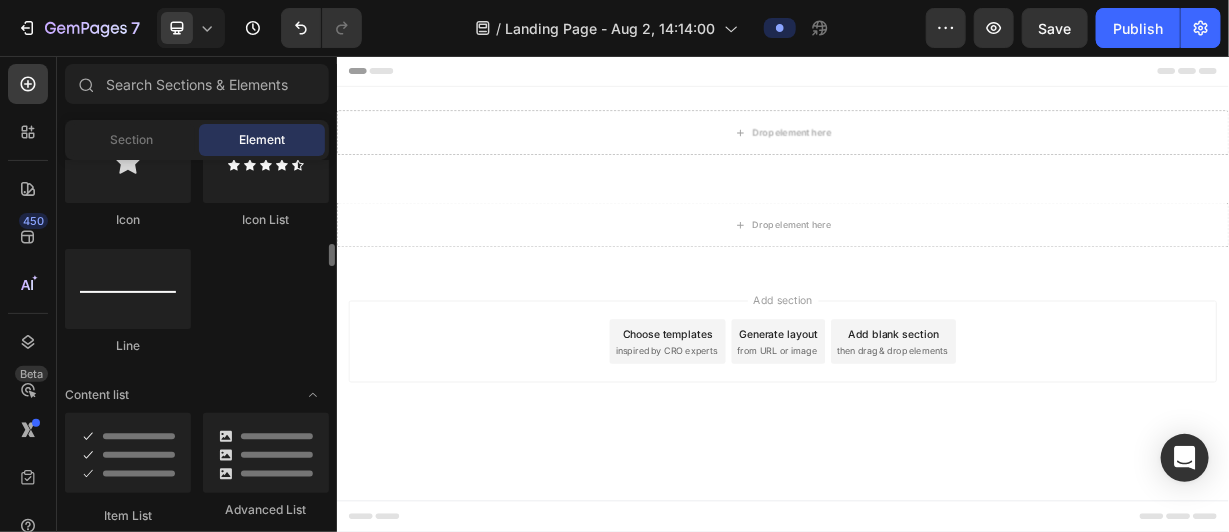 scroll, scrollTop: 1267, scrollLeft: 0, axis: vertical 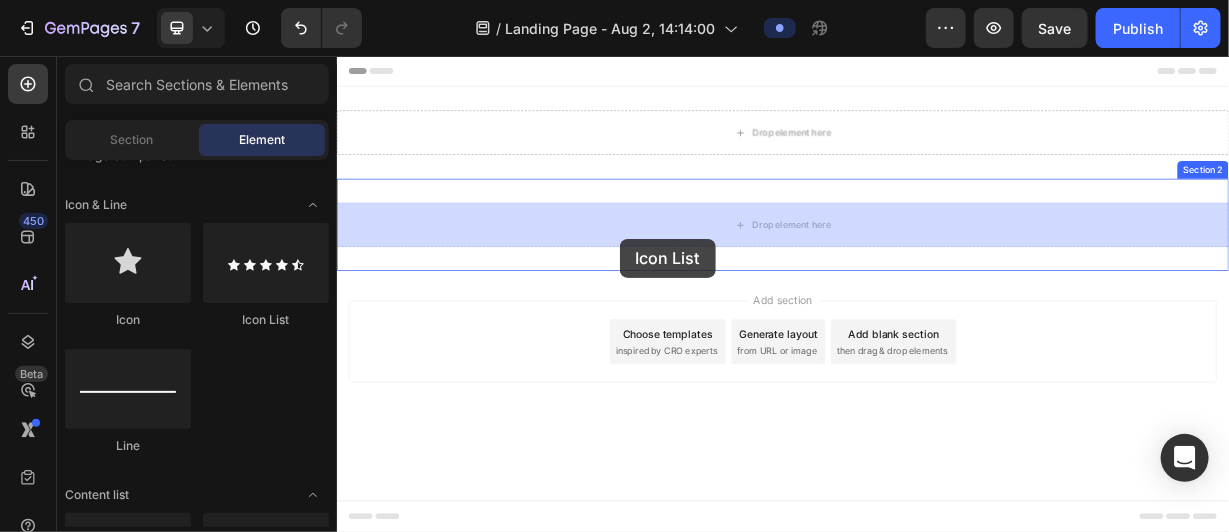 drag, startPoint x: 586, startPoint y: 324, endPoint x: 718, endPoint y: 301, distance: 133.9888 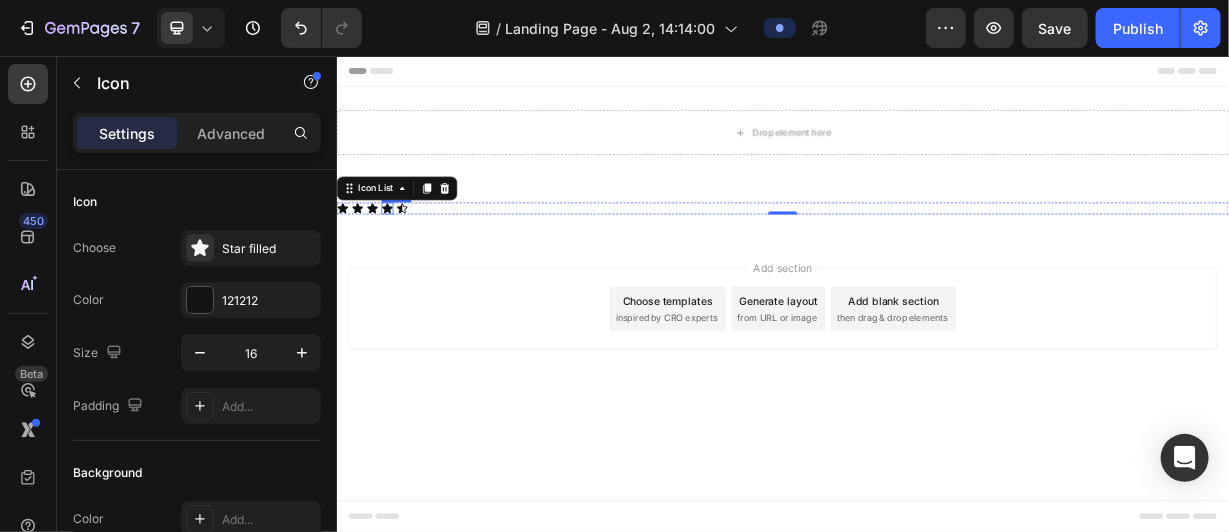 click on "Icon" at bounding box center [404, 260] 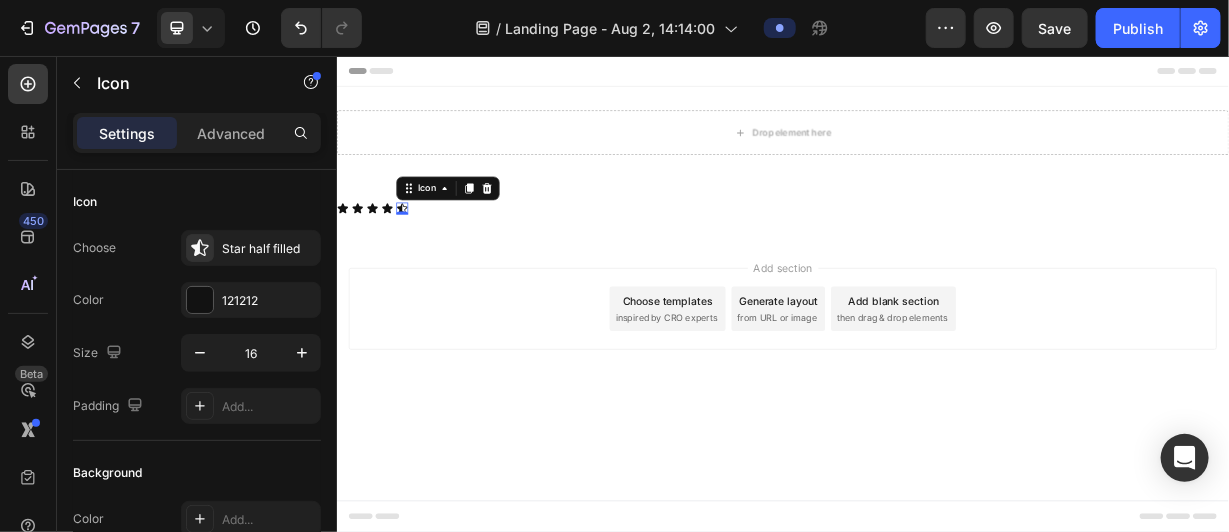 scroll, scrollTop: 449, scrollLeft: 0, axis: vertical 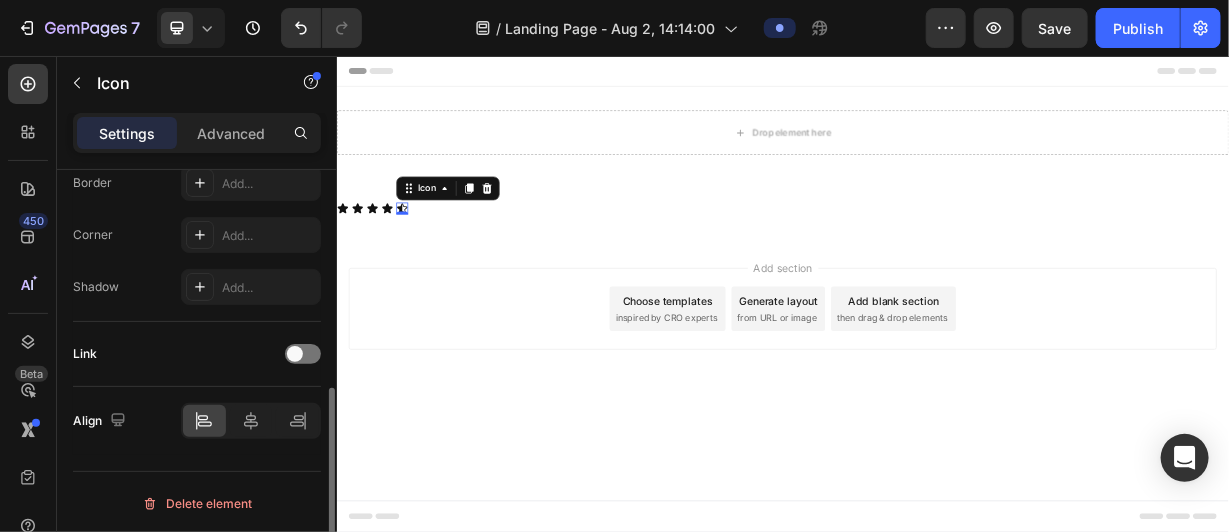 click 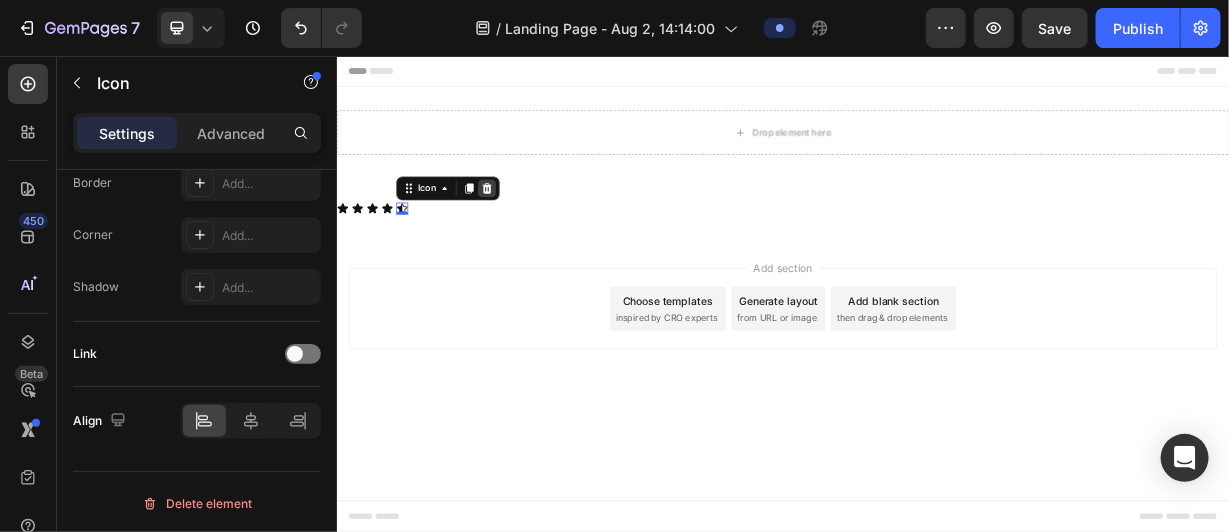click at bounding box center [538, 233] 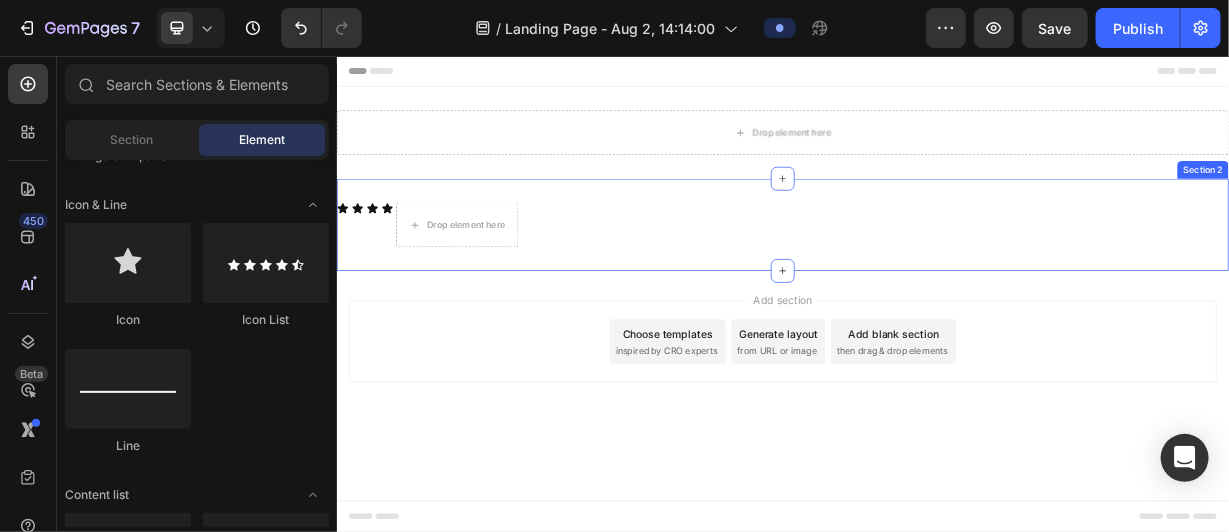 click on "Icon Icon Icon Icon
Drop element here Icon List Section 2" at bounding box center (936, 282) 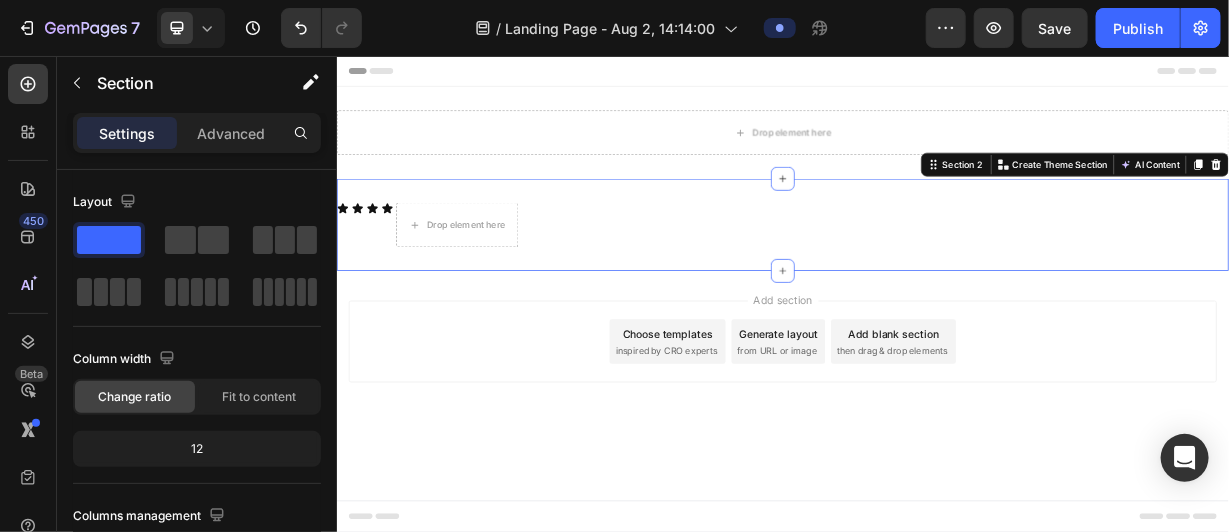 click on "Icon Icon Icon Icon
Drop element here Icon List Section 2   You can create reusable sections Create Theme Section AI Content Write with GemAI What would you like to describe here? Tone and Voice Persuasive Product Getting products... Show more Generate" at bounding box center (936, 282) 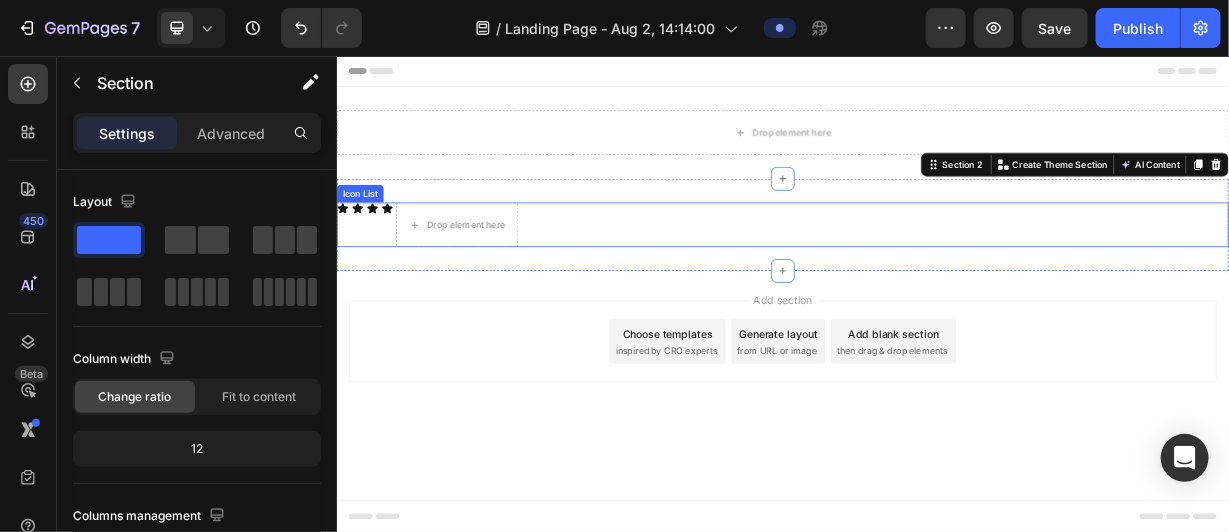 click on "Icon Icon Icon Icon
Drop element here" at bounding box center (936, 282) 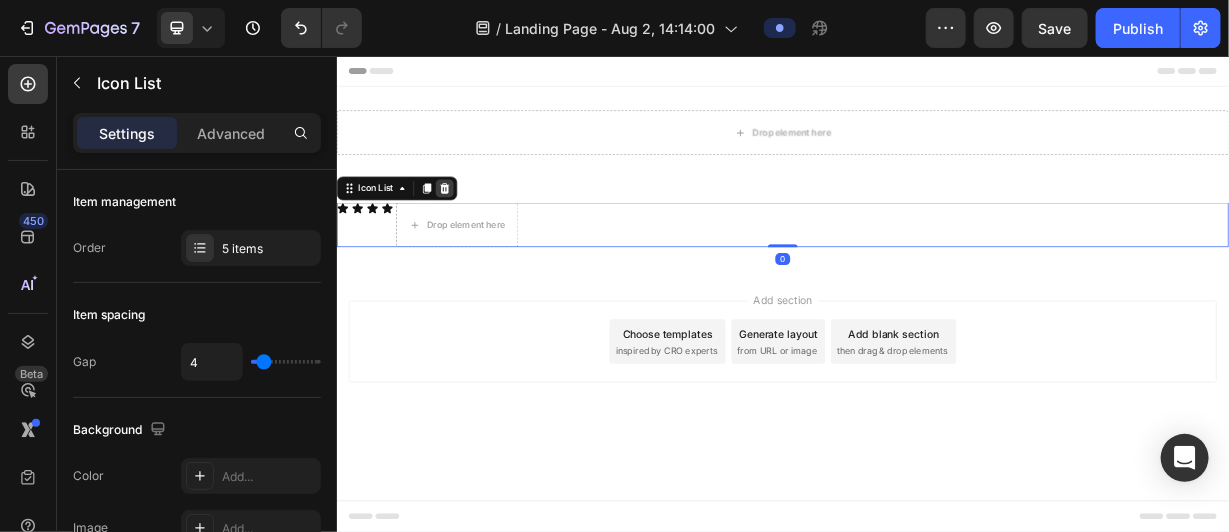 click 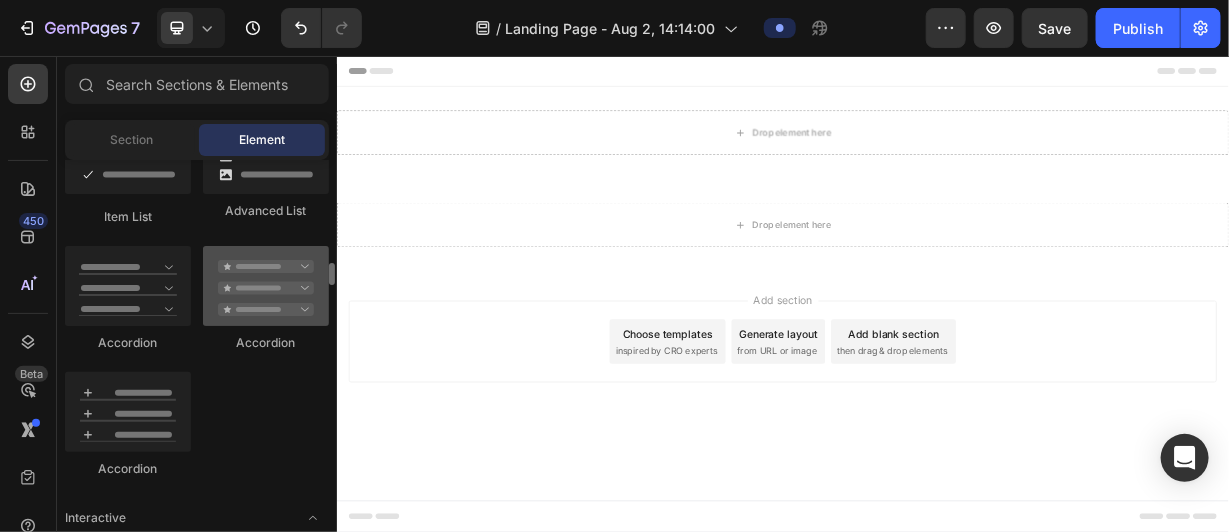 scroll, scrollTop: 1566, scrollLeft: 0, axis: vertical 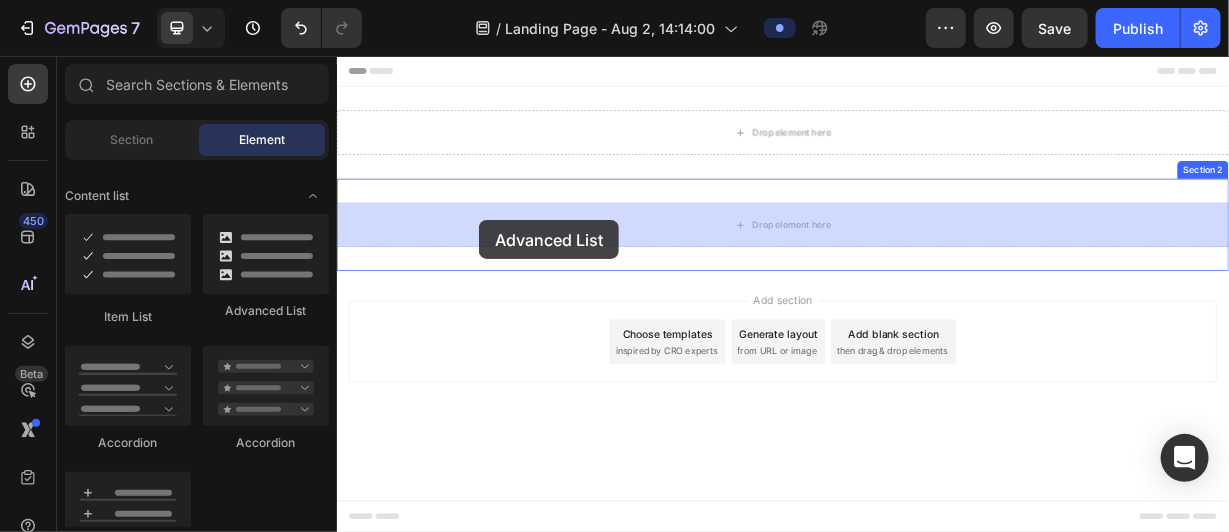 drag, startPoint x: 612, startPoint y: 326, endPoint x: 548, endPoint y: 266, distance: 87.72685 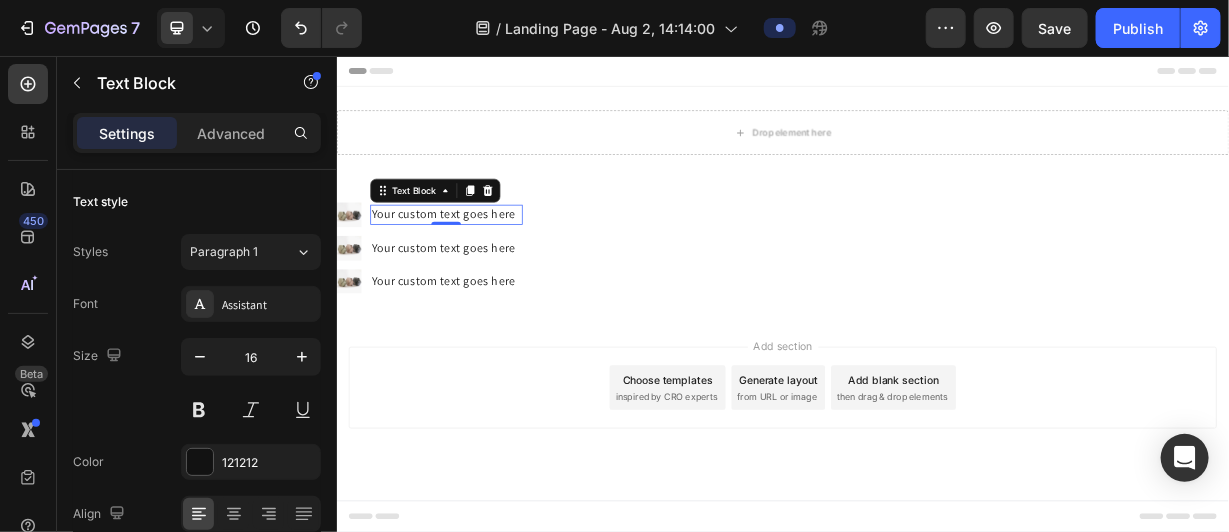click on "Your custom text goes here" at bounding box center [483, 268] 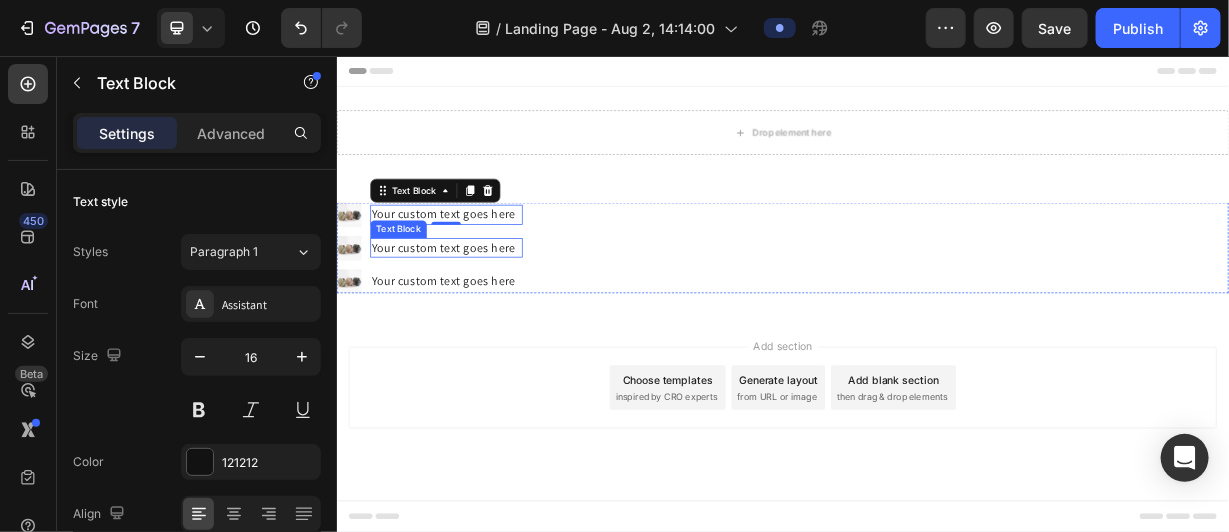 click on "Your custom text goes here" at bounding box center (483, 313) 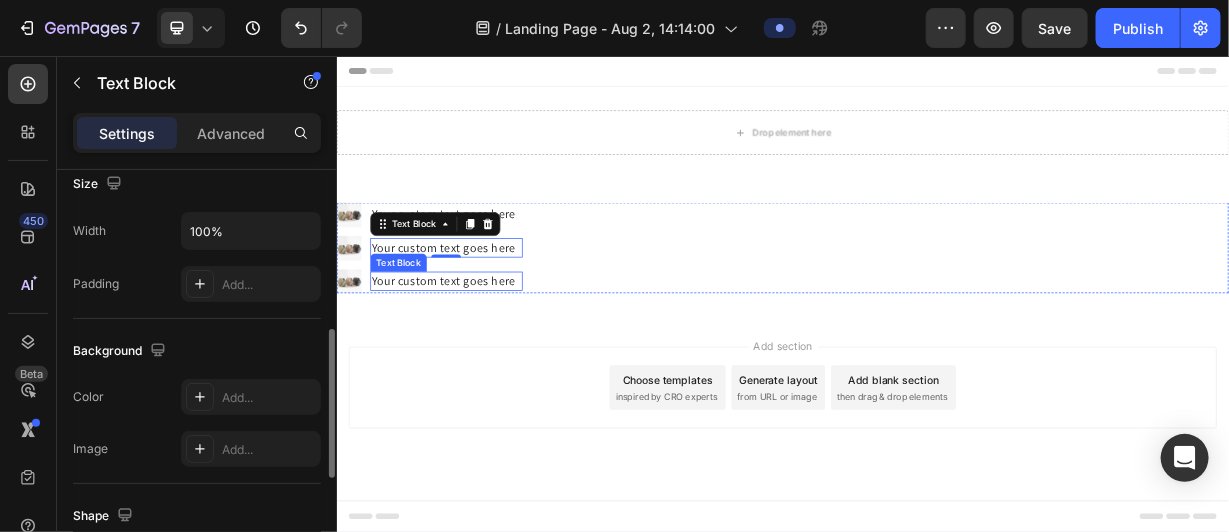 click on "Your custom text goes here" at bounding box center (483, 358) 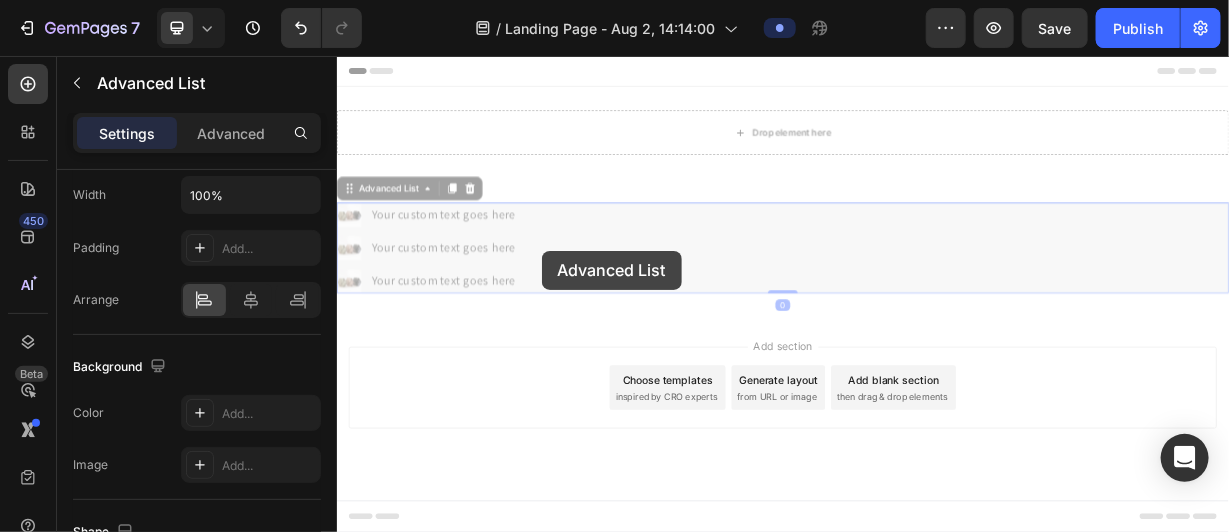 scroll, scrollTop: 0, scrollLeft: 0, axis: both 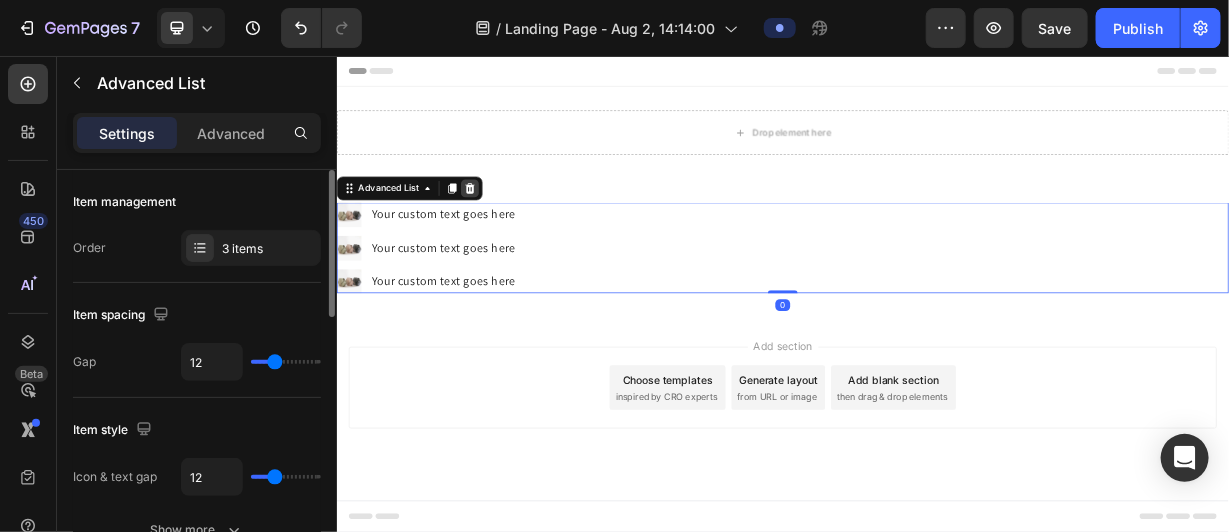 click 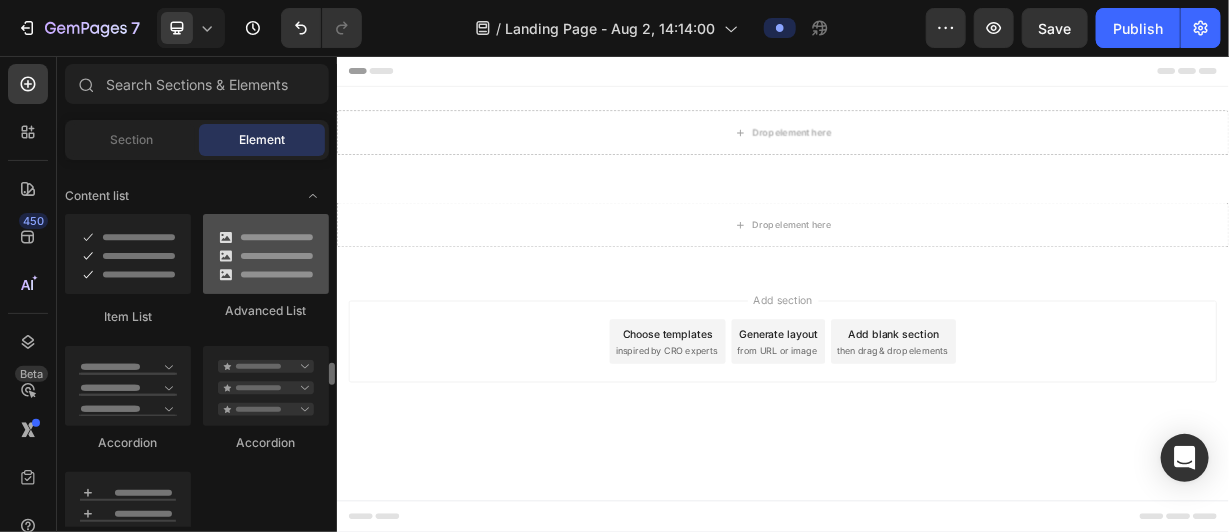 scroll, scrollTop: 1666, scrollLeft: 0, axis: vertical 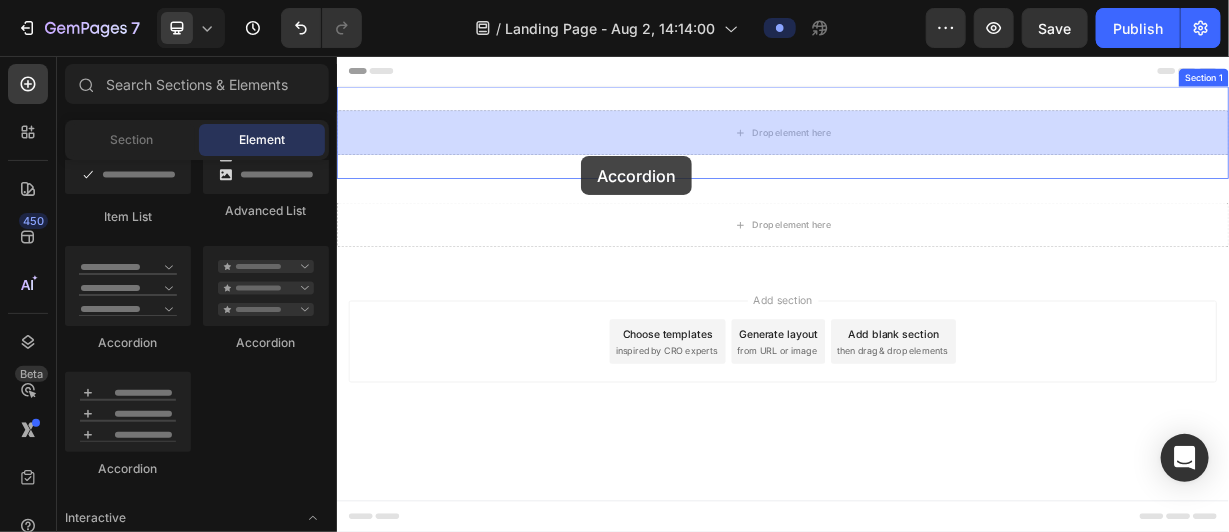 drag, startPoint x: 604, startPoint y: 354, endPoint x: 672, endPoint y: 179, distance: 187.74718 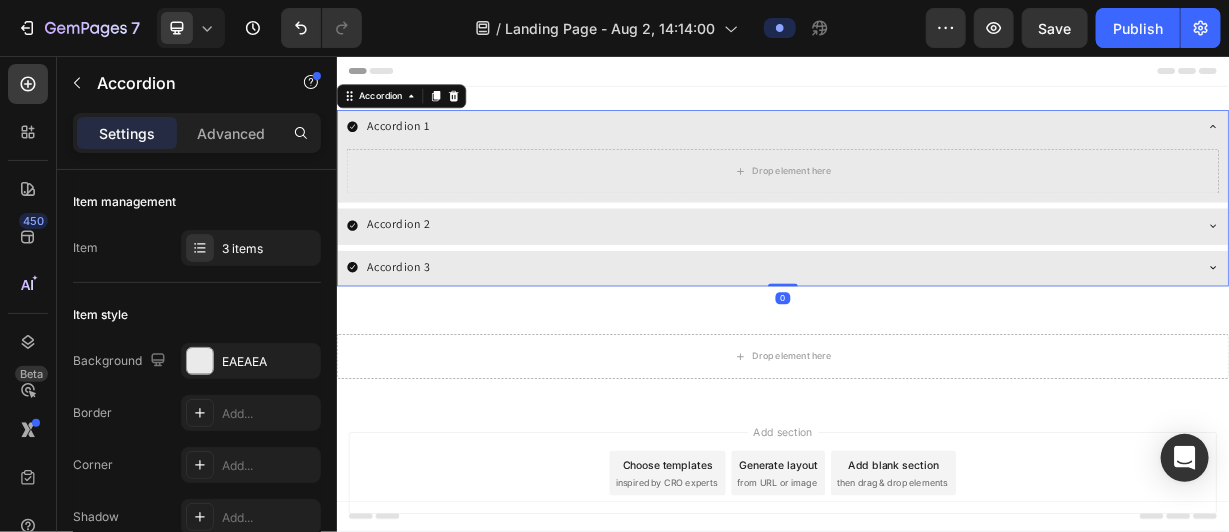 click 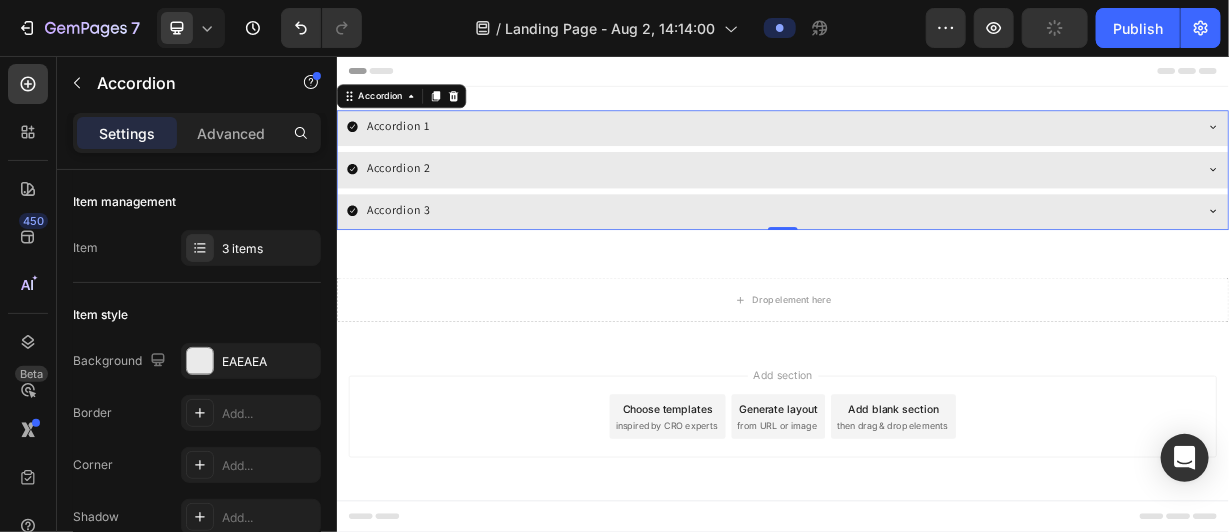 click 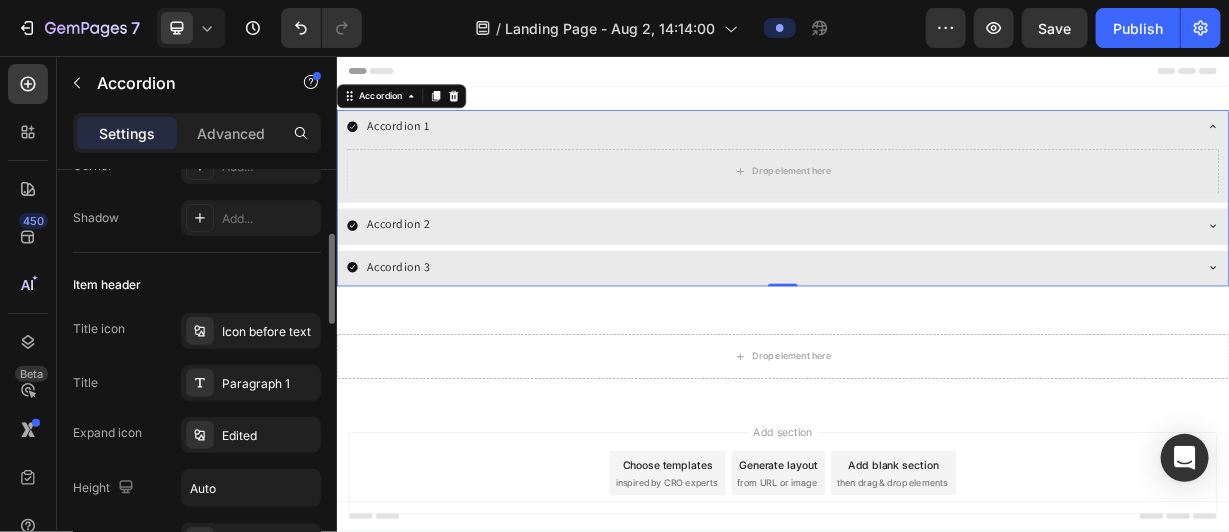 scroll, scrollTop: 399, scrollLeft: 0, axis: vertical 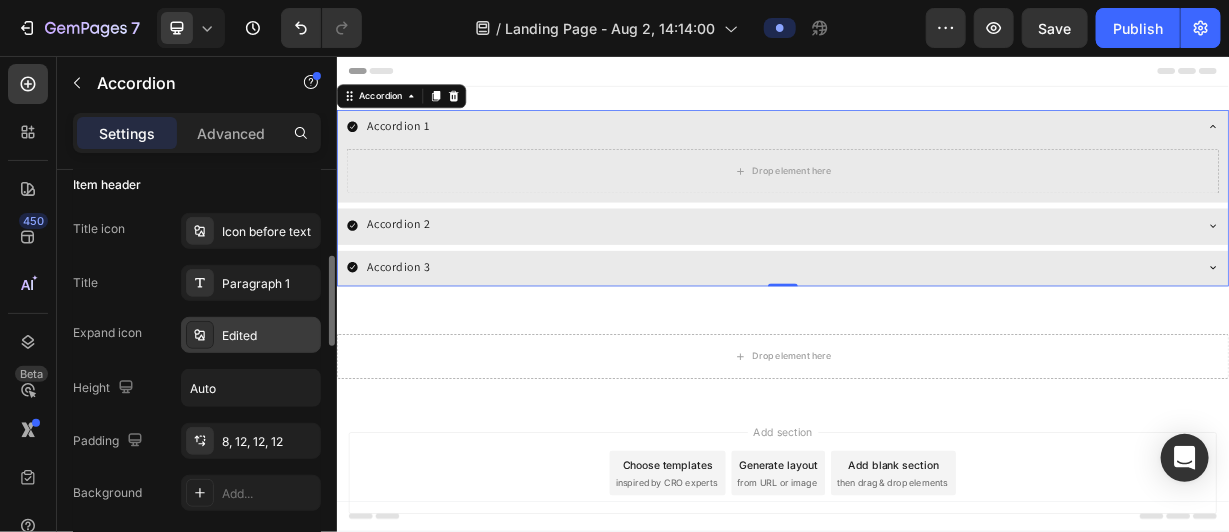 click on "Edited" at bounding box center (269, 336) 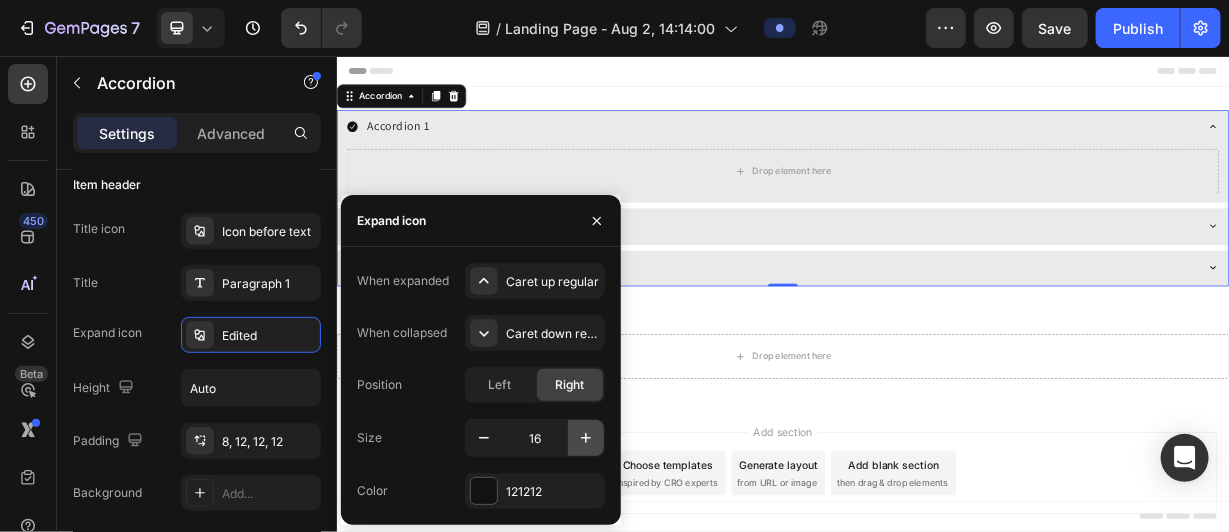 click 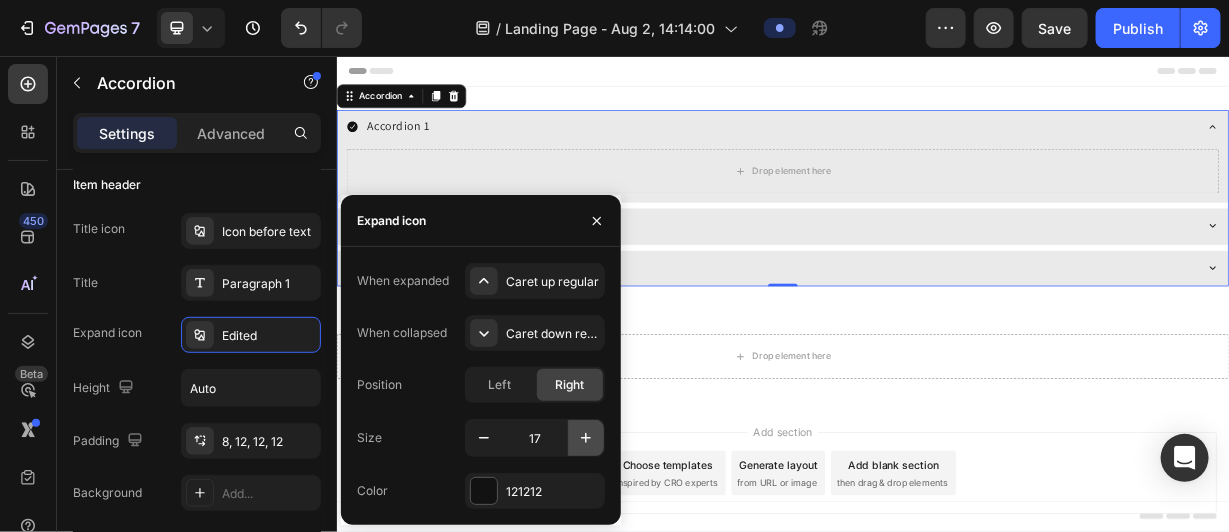 click 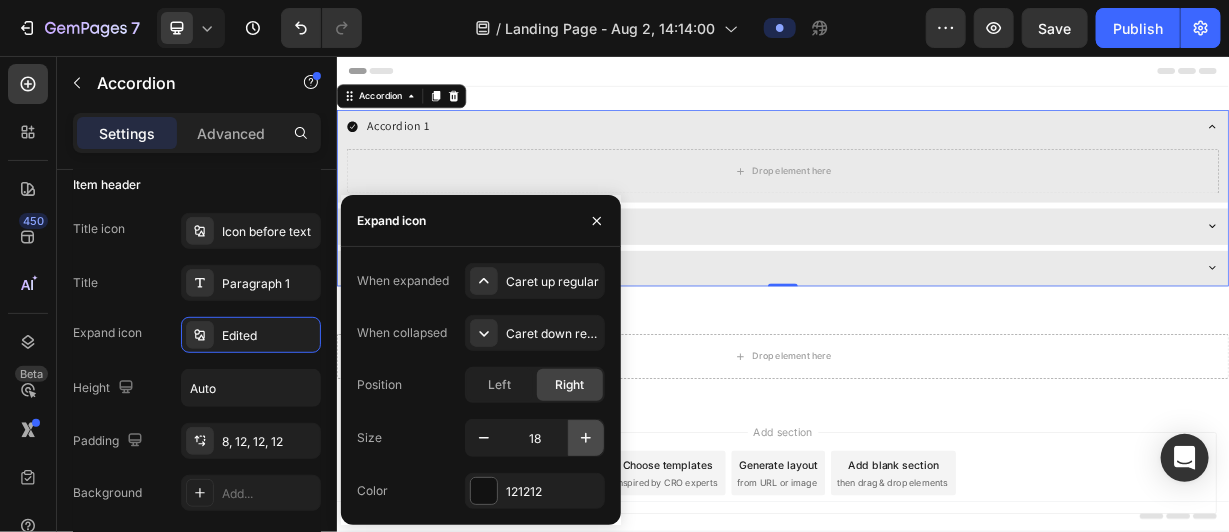 click 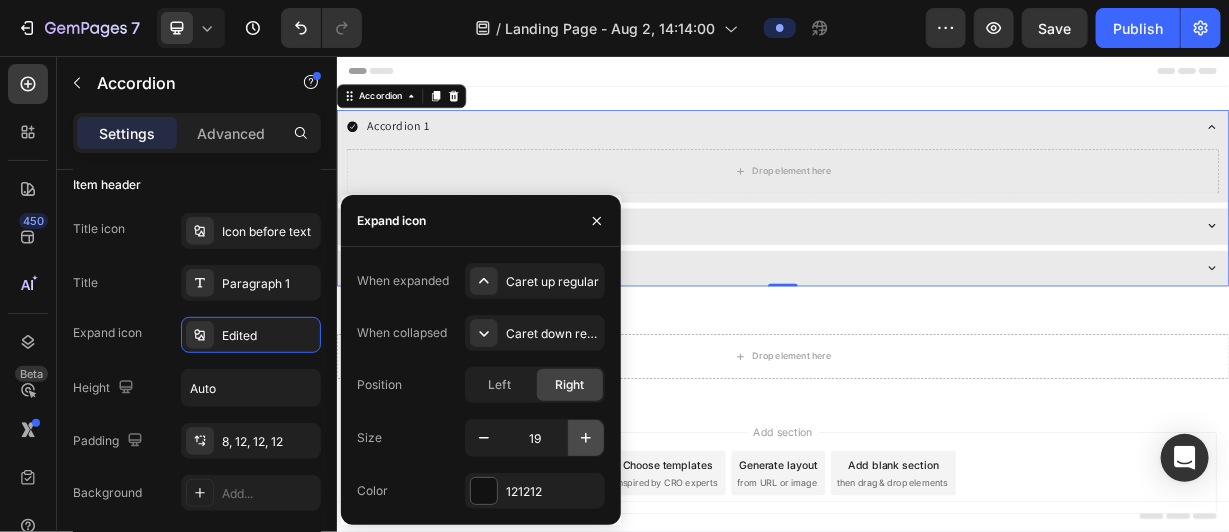 click 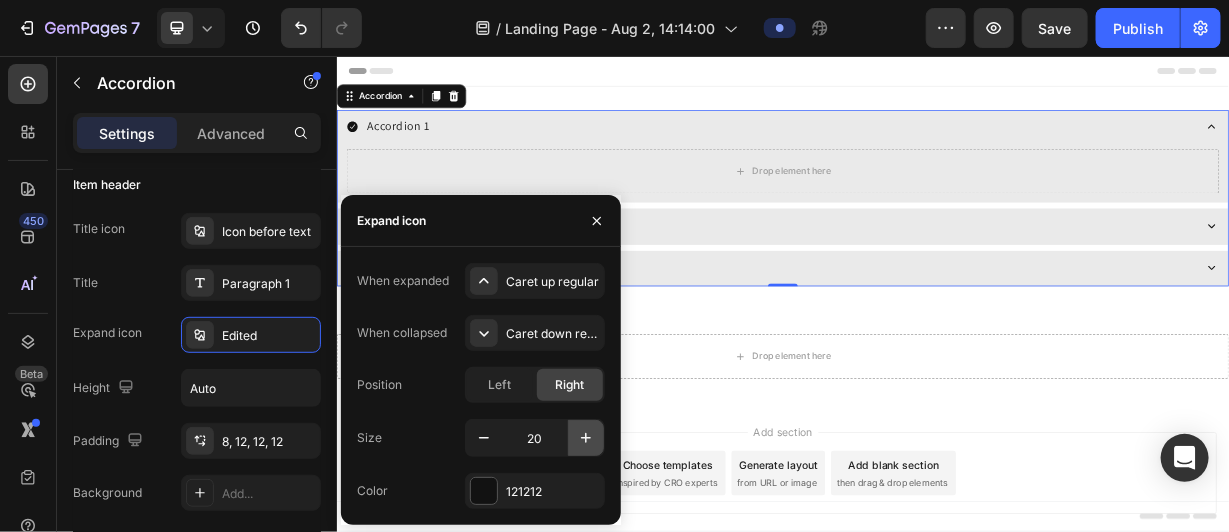 click 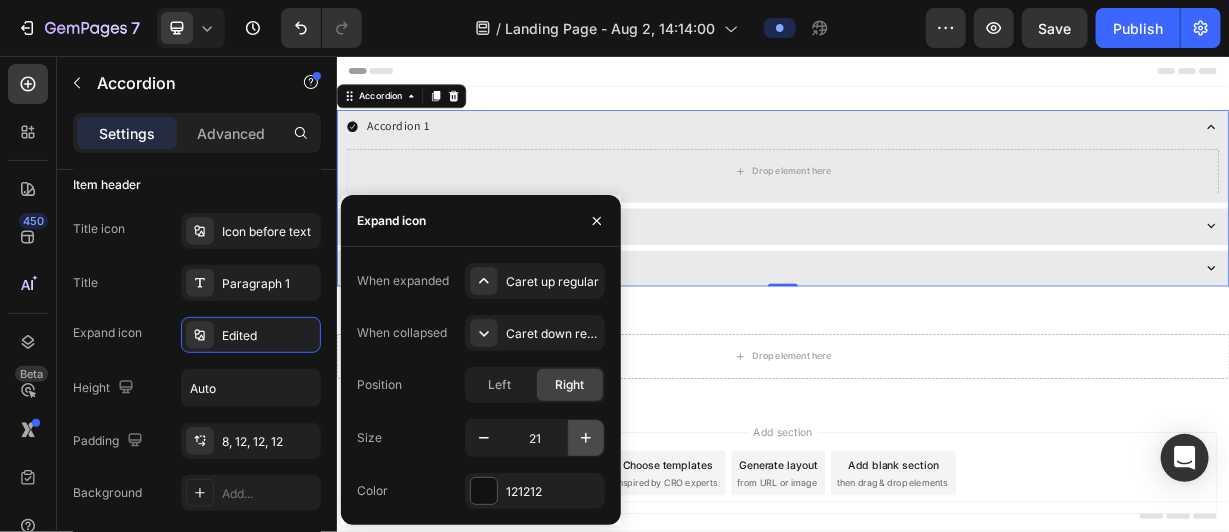 click 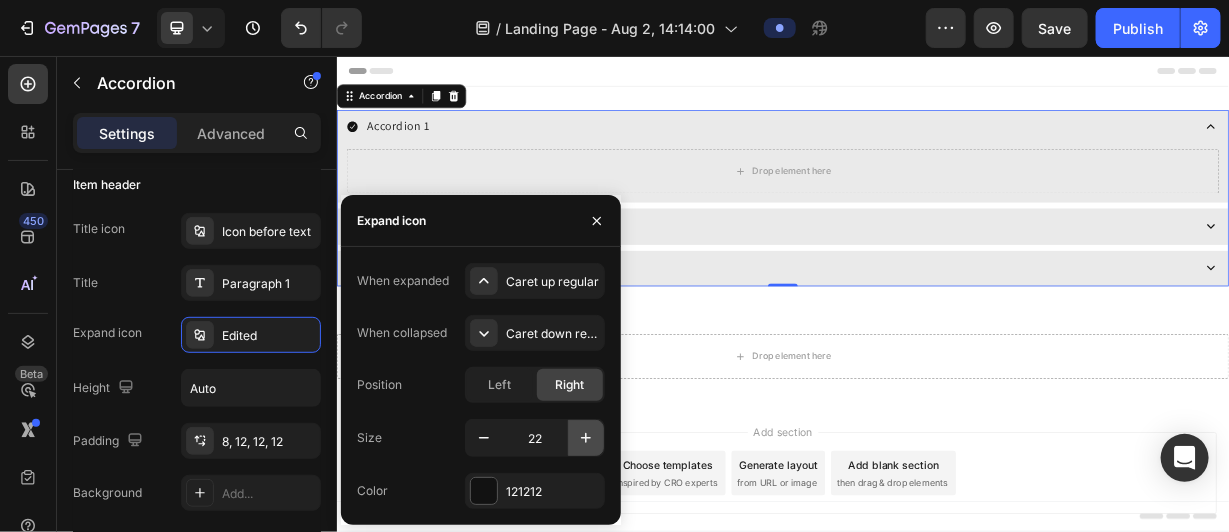 click 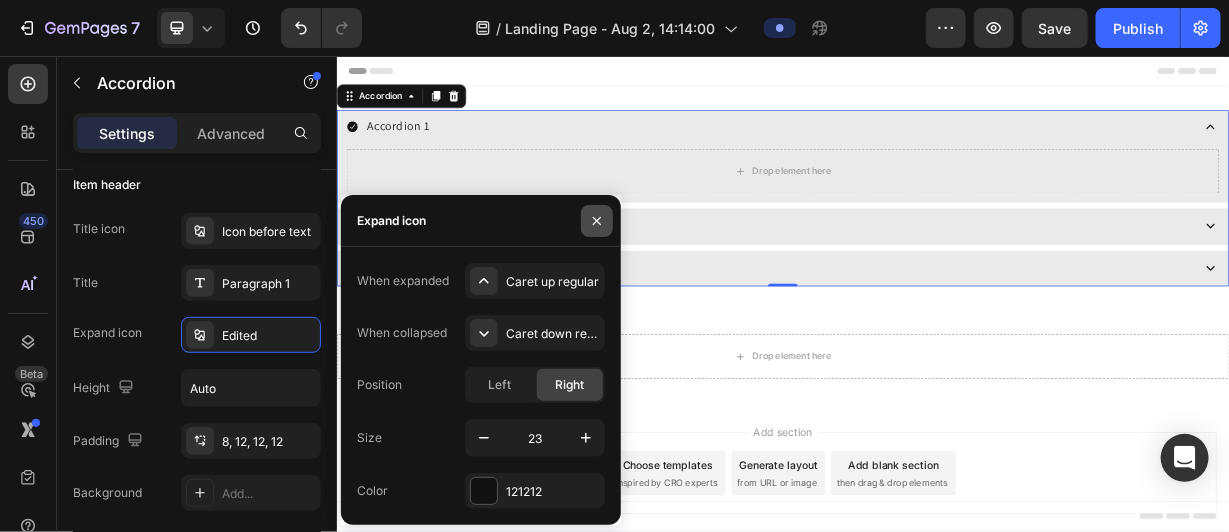 click at bounding box center (597, 221) 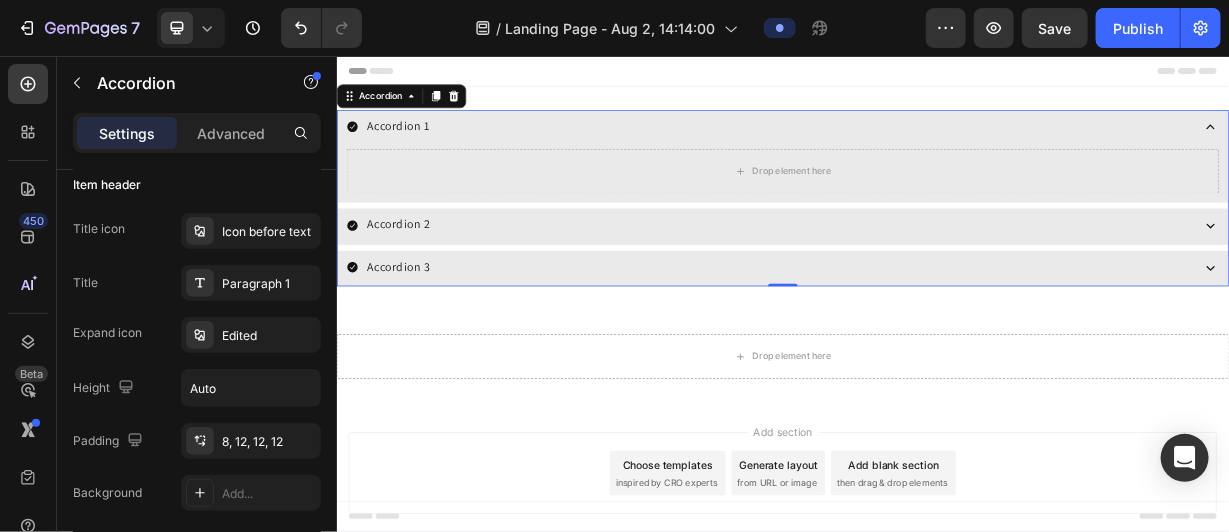 click on "Accordion 1" at bounding box center [418, 150] 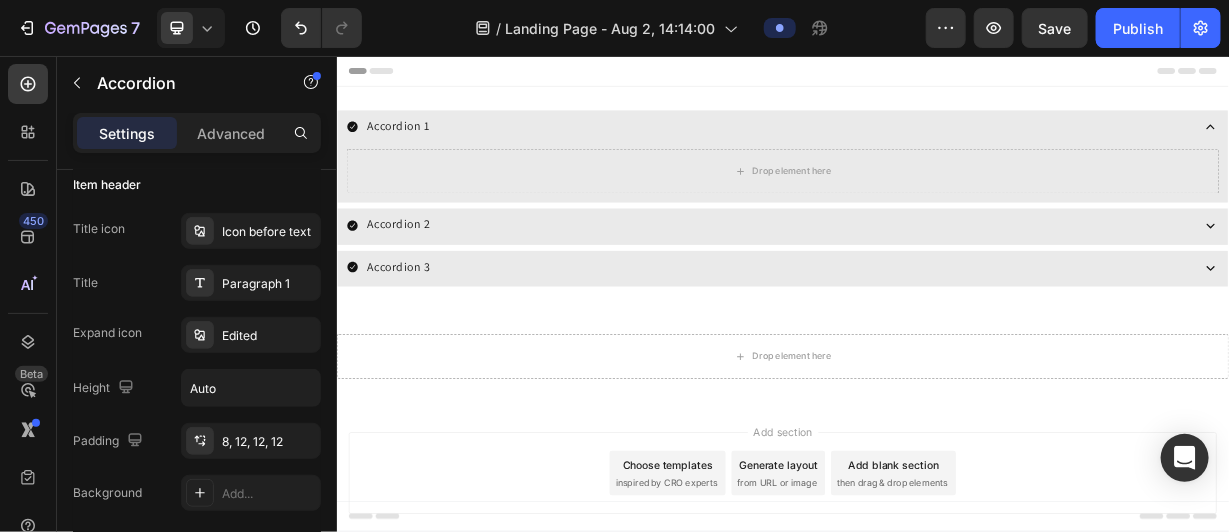 click on "Accordion 1" at bounding box center (916, 150) 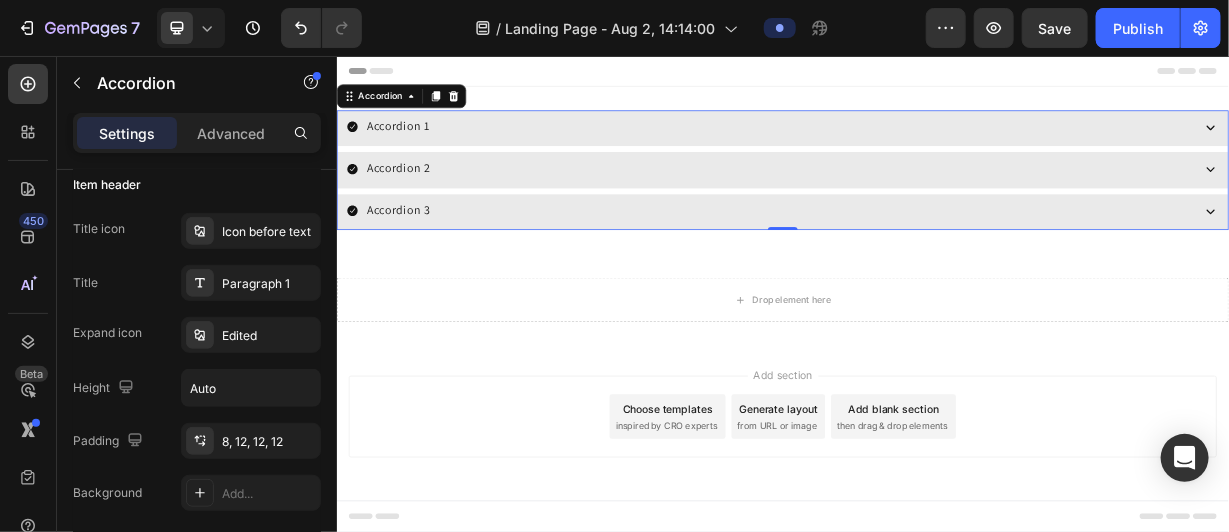 click on "Accordion 1" at bounding box center [916, 150] 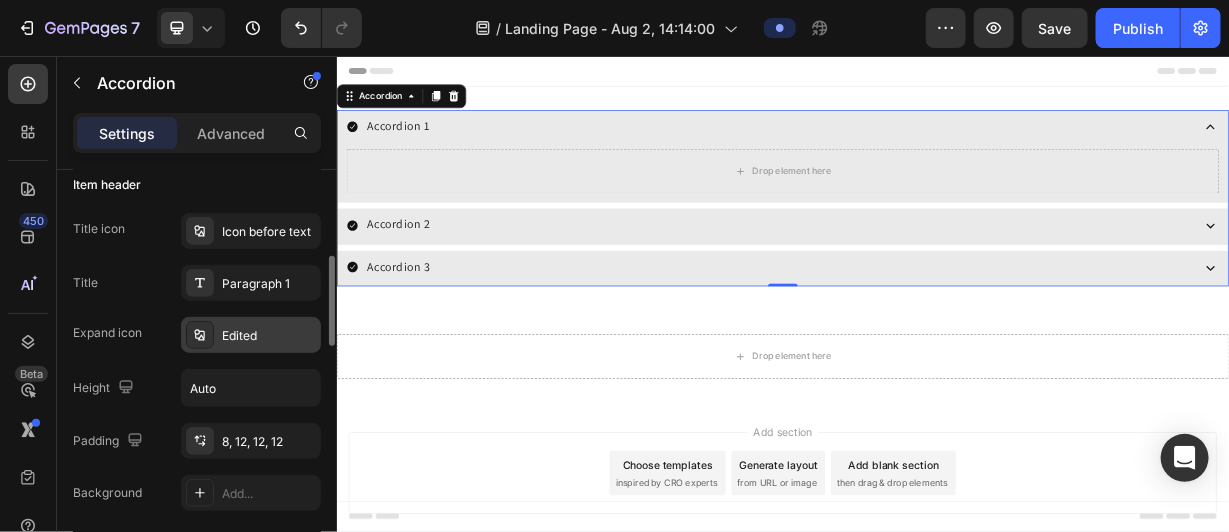 click on "Edited" at bounding box center [269, 336] 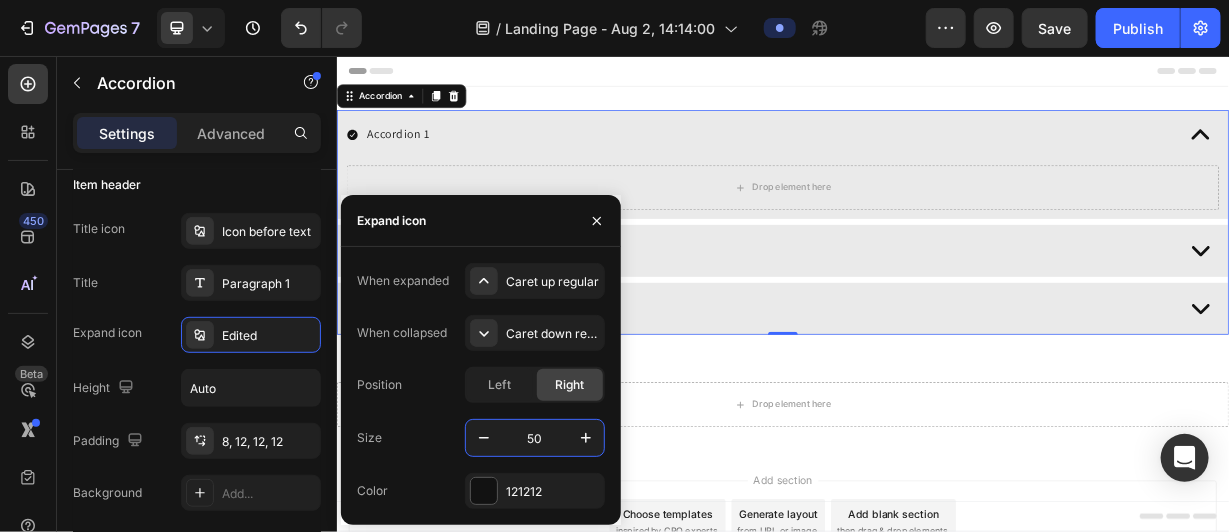 type on "5" 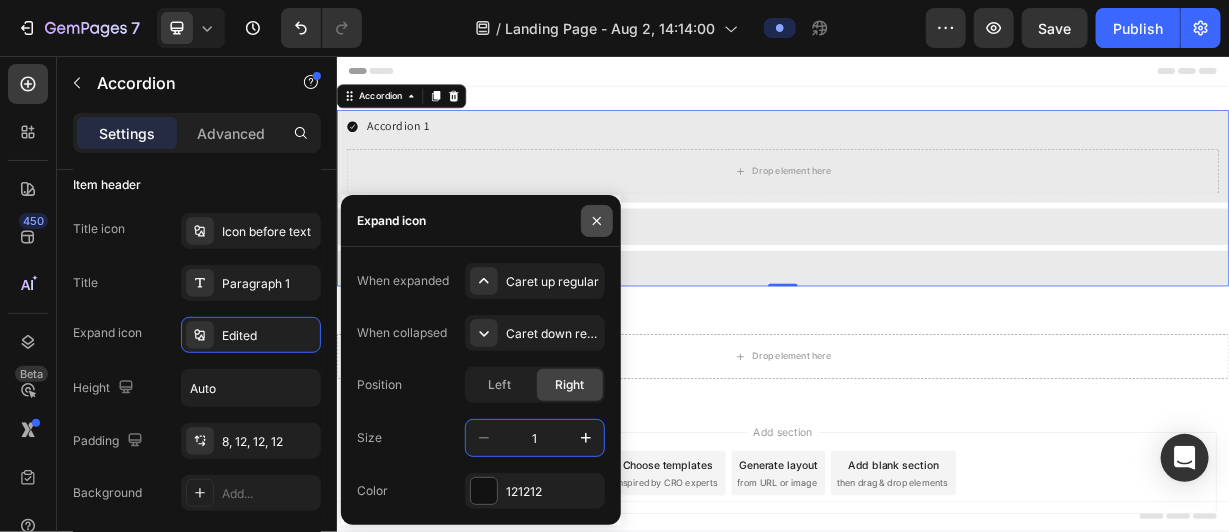 type on "1" 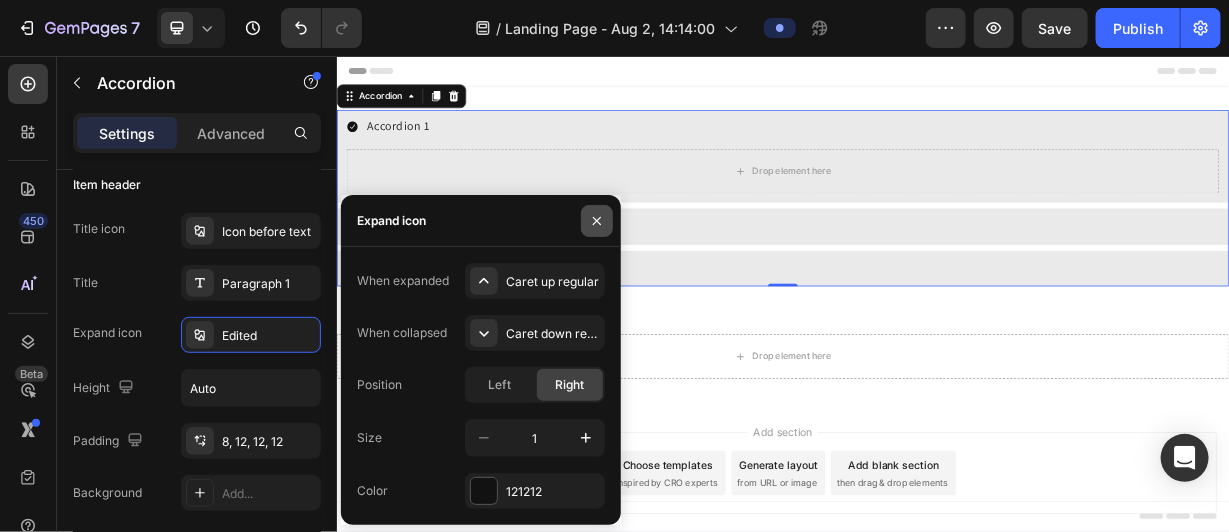 click at bounding box center (597, 221) 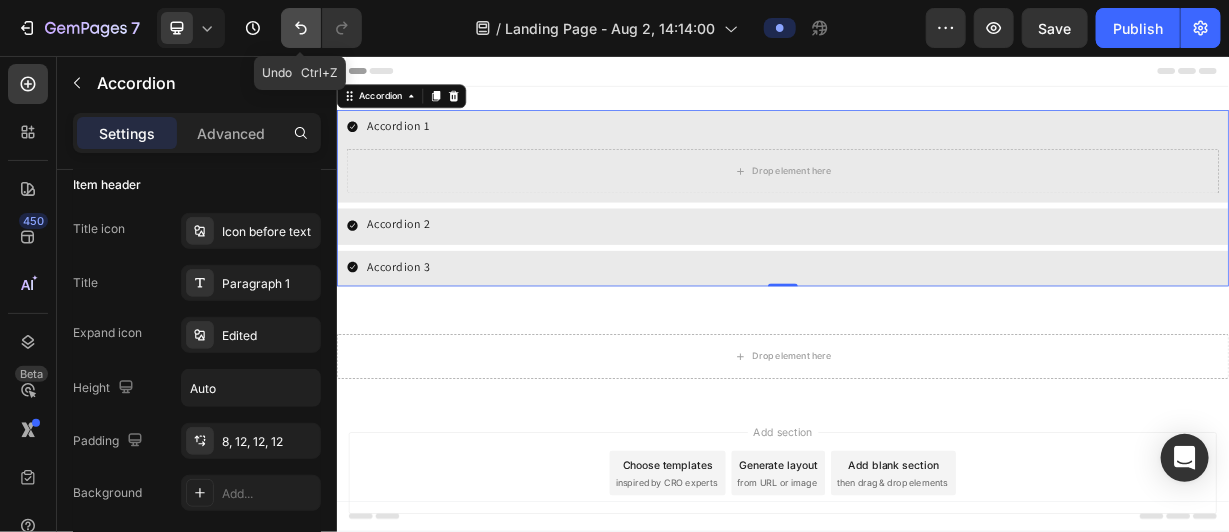 click 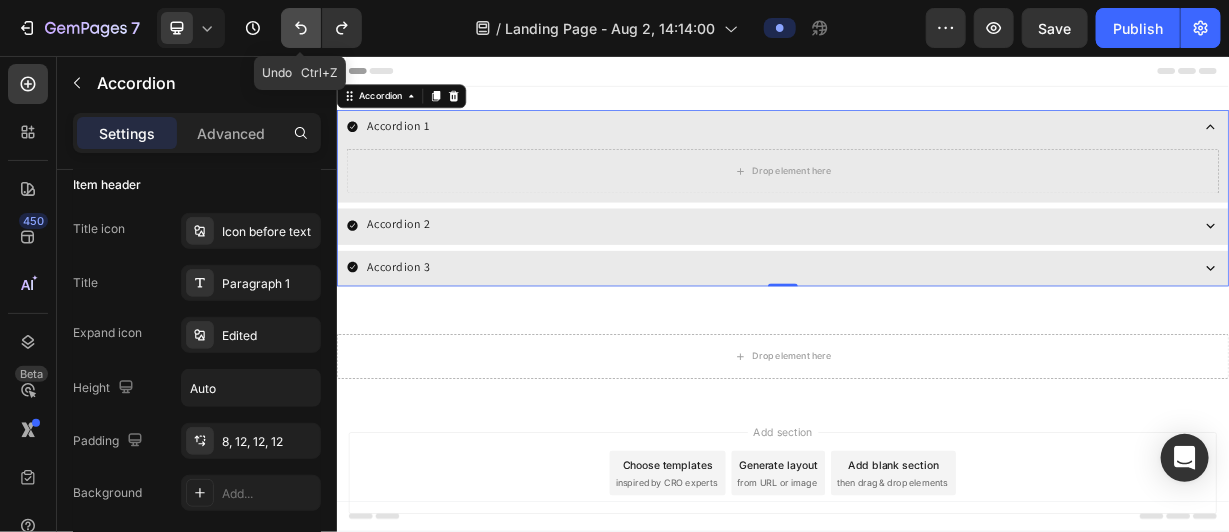 click 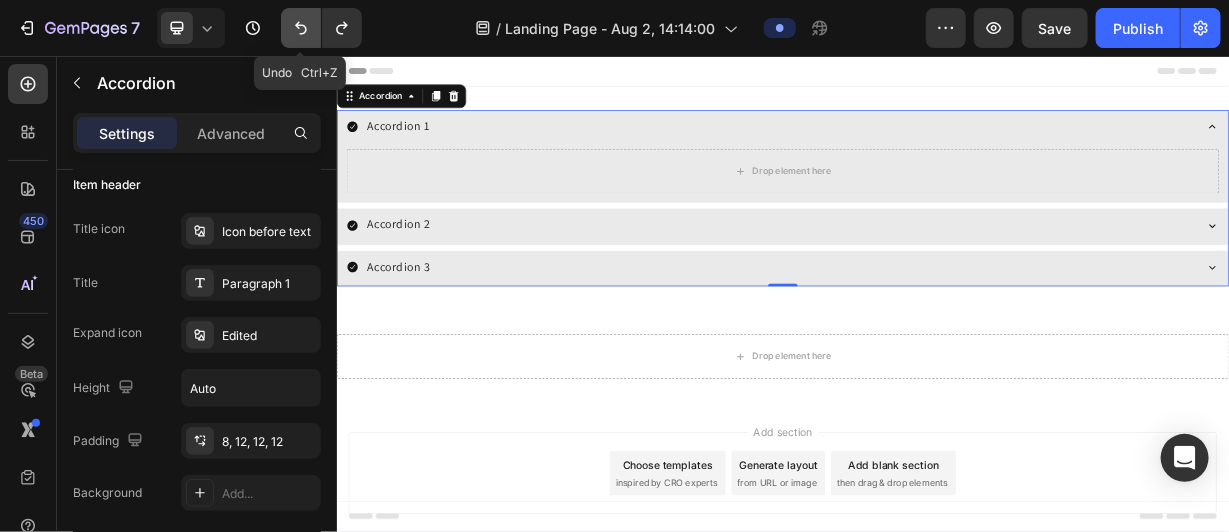 click 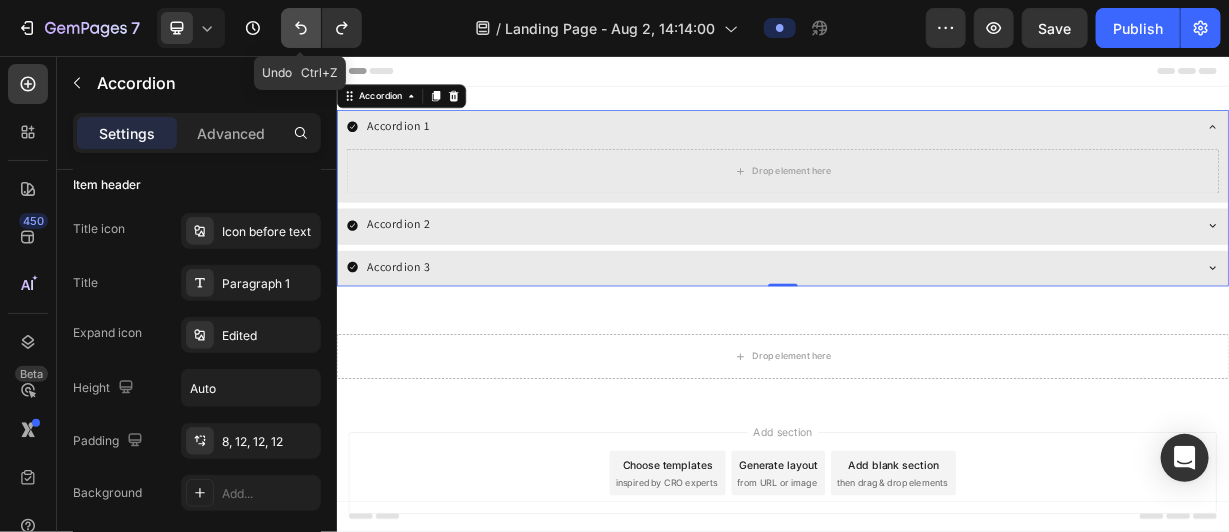 click 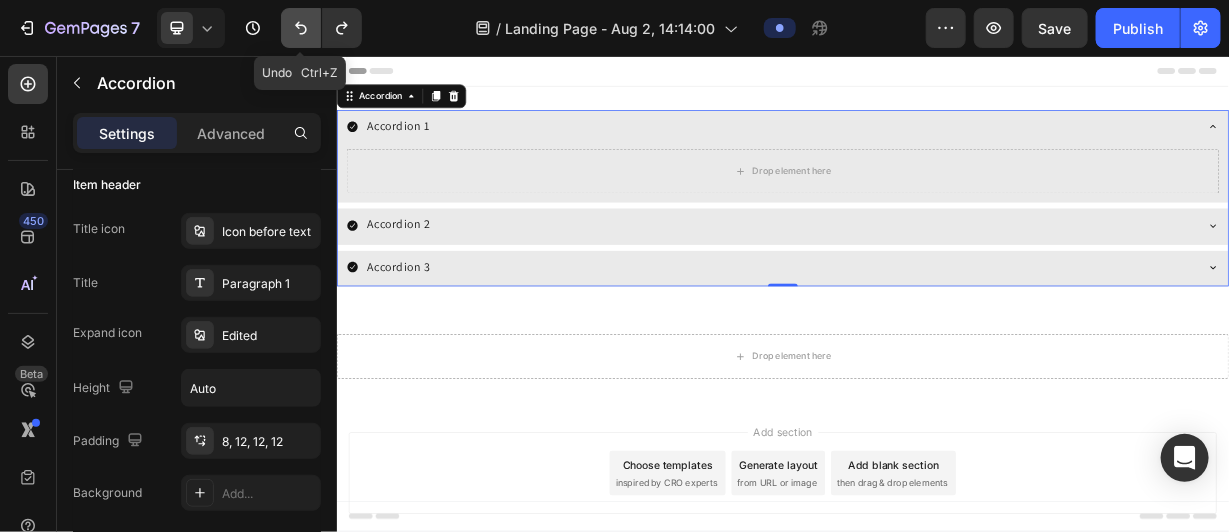 click 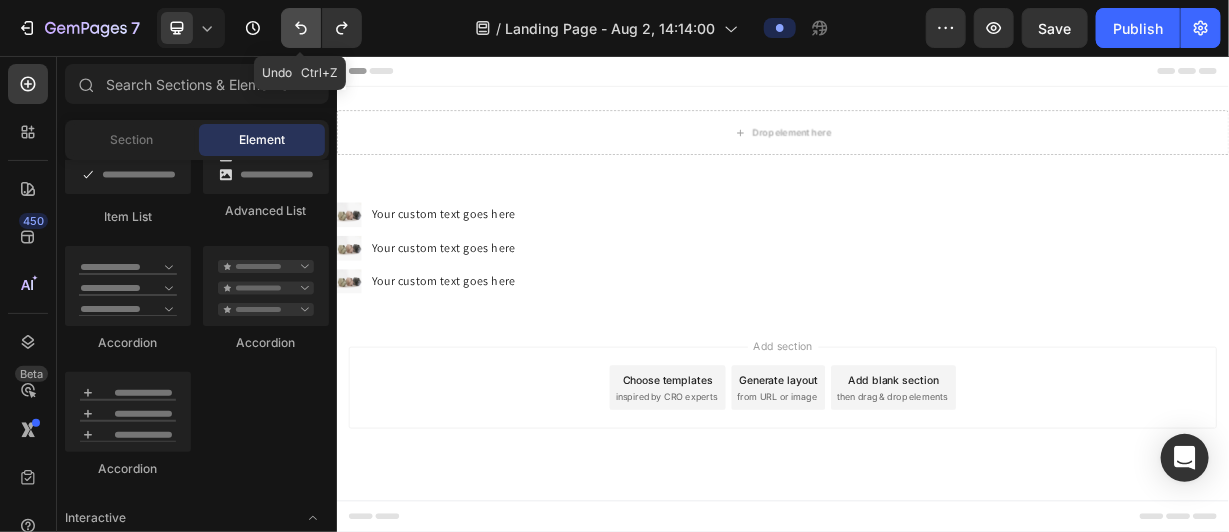 click 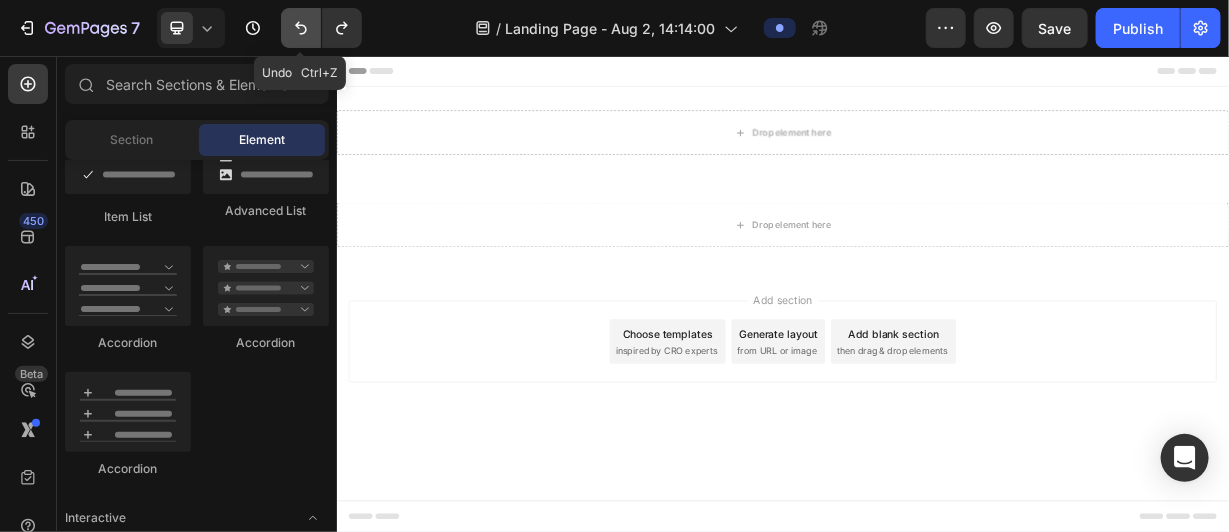 click 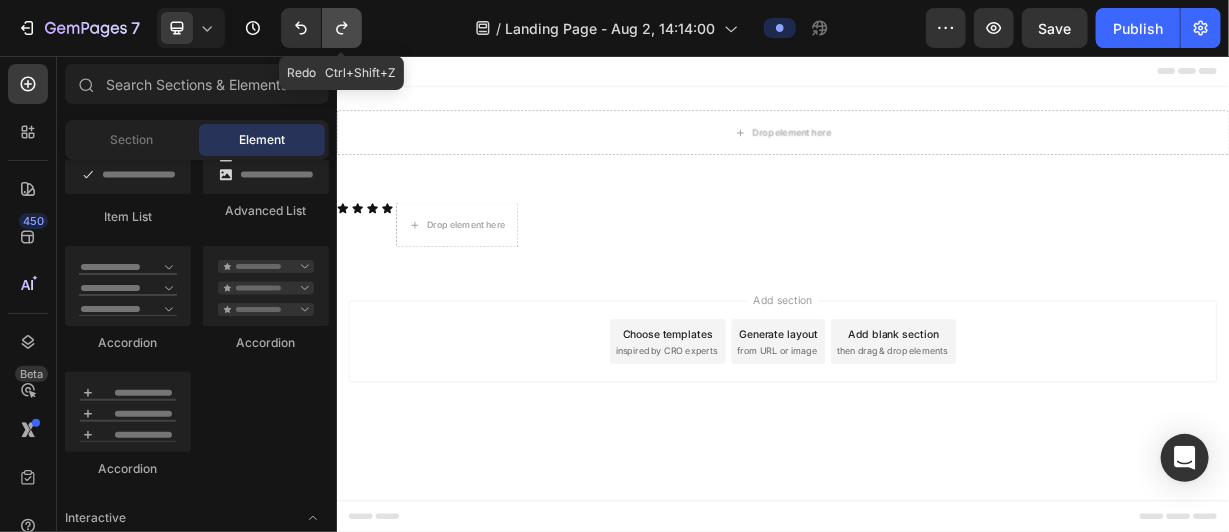 click 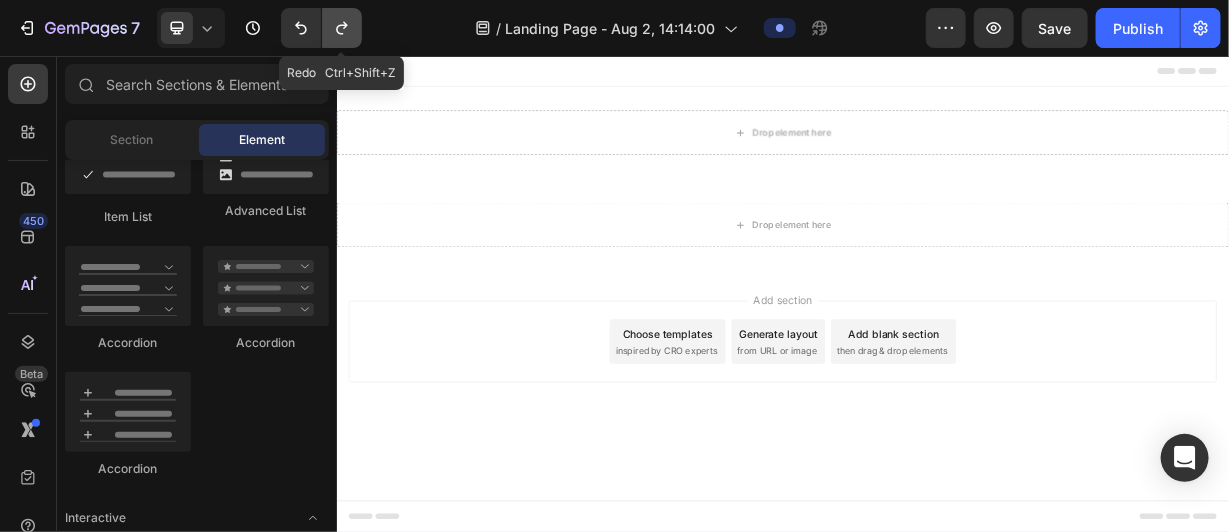 click 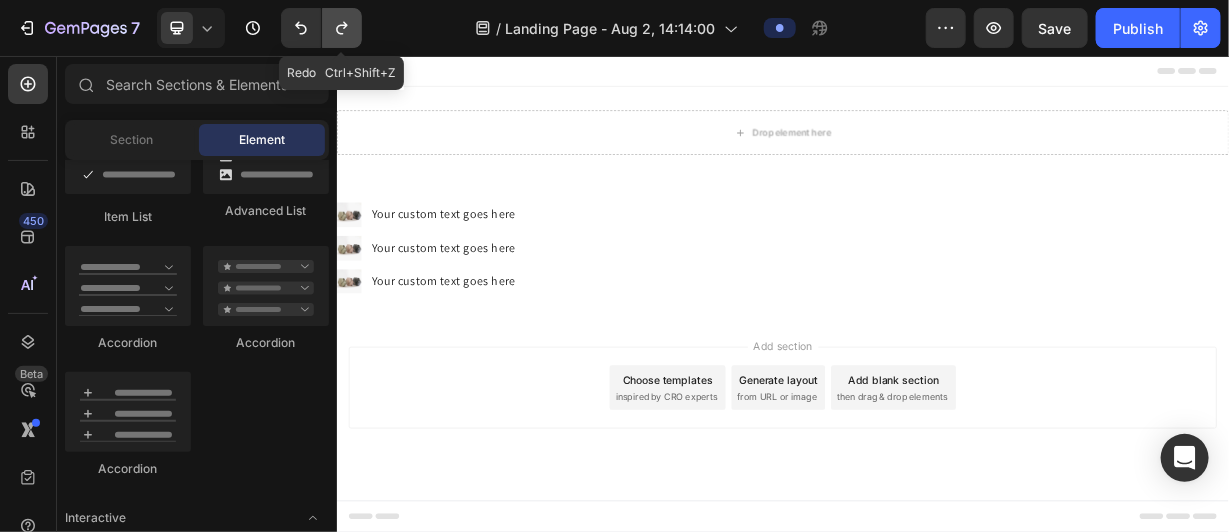click 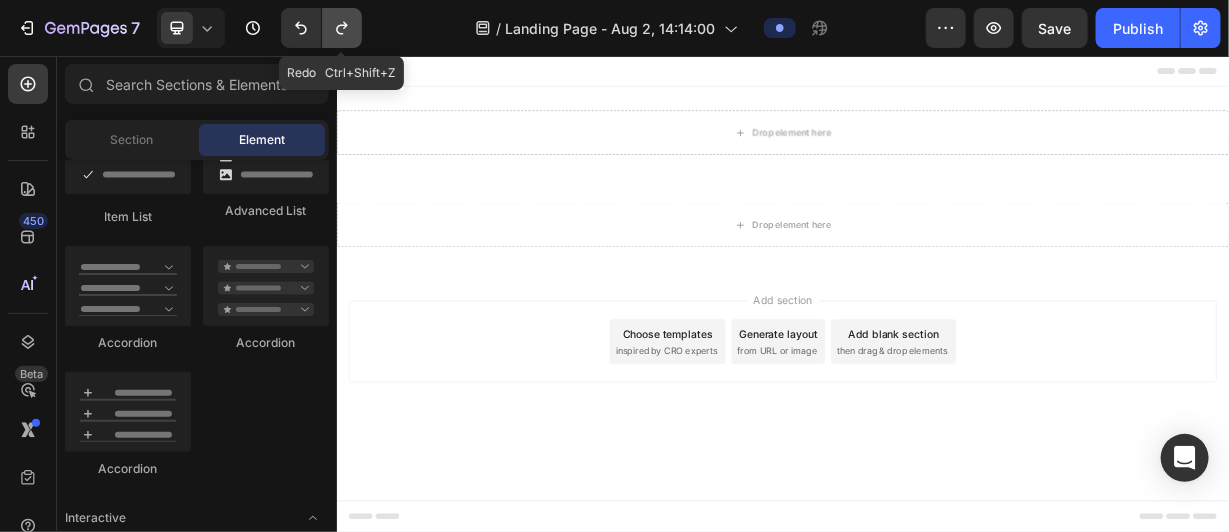 click 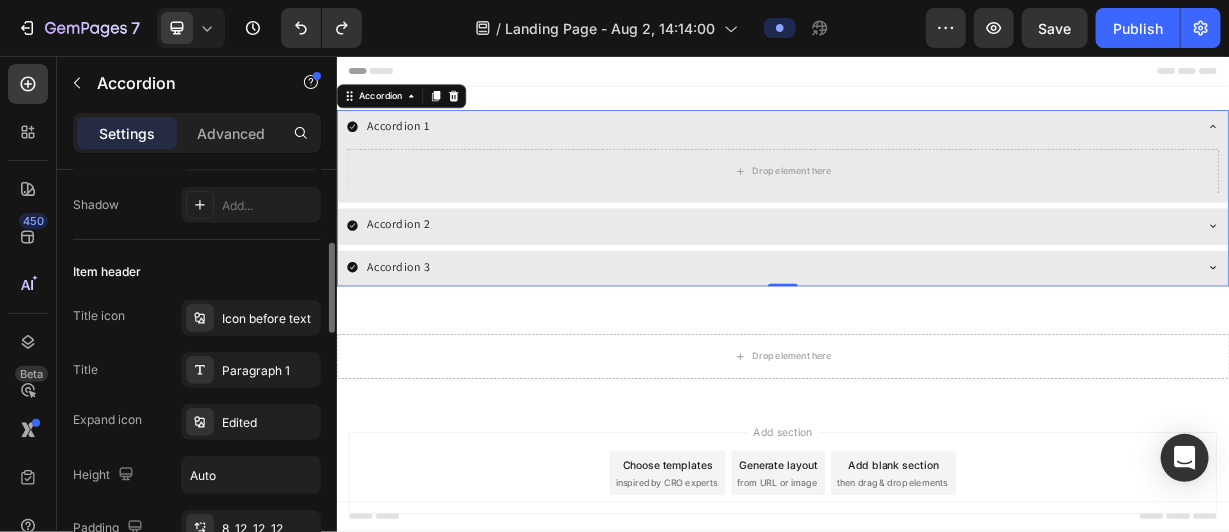 scroll, scrollTop: 317, scrollLeft: 0, axis: vertical 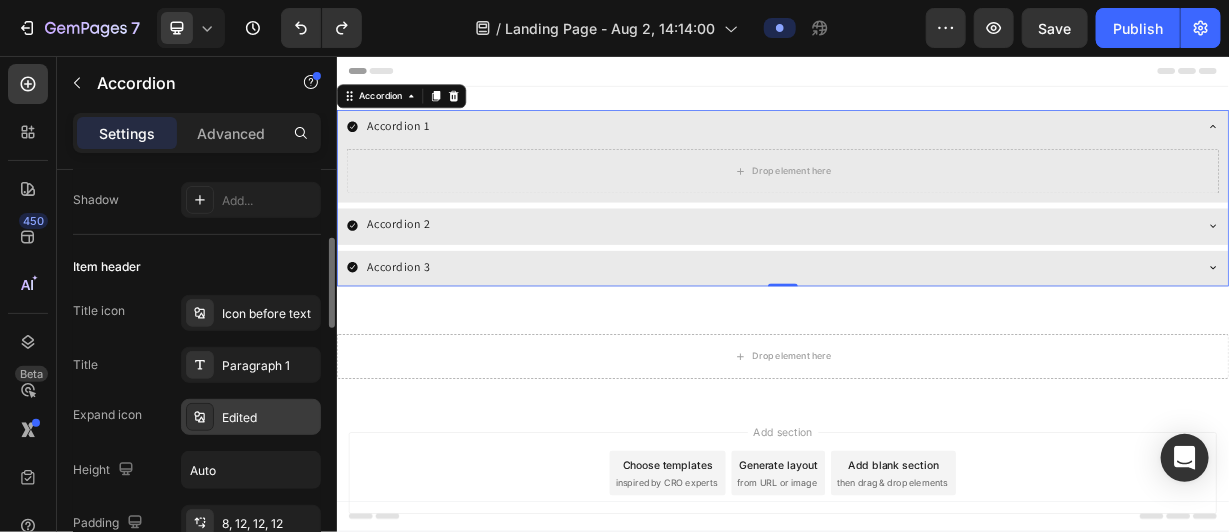 click on "Edited" at bounding box center [251, 417] 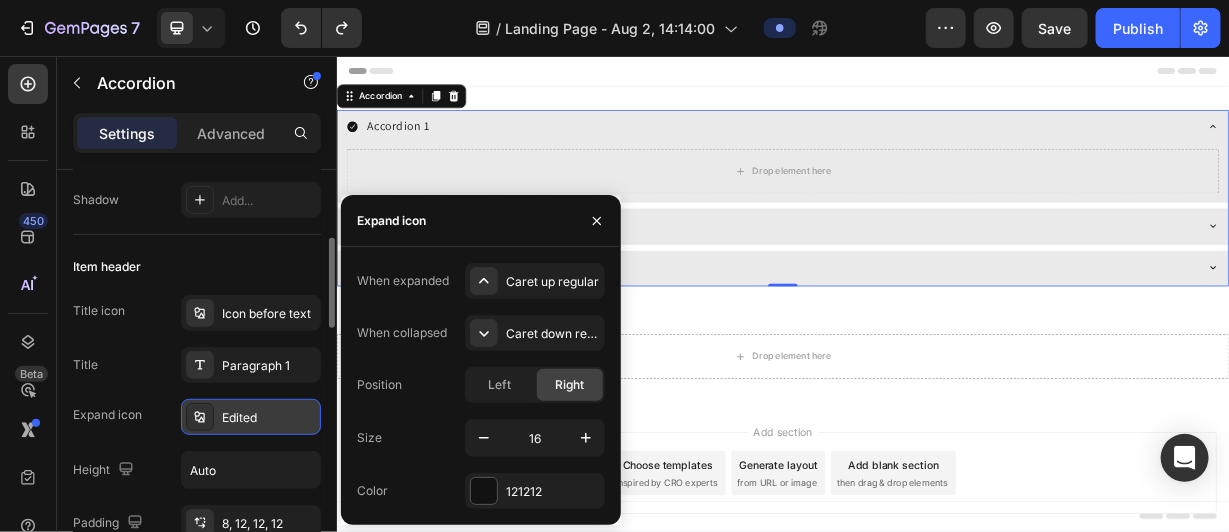 click on "Edited" at bounding box center [269, 418] 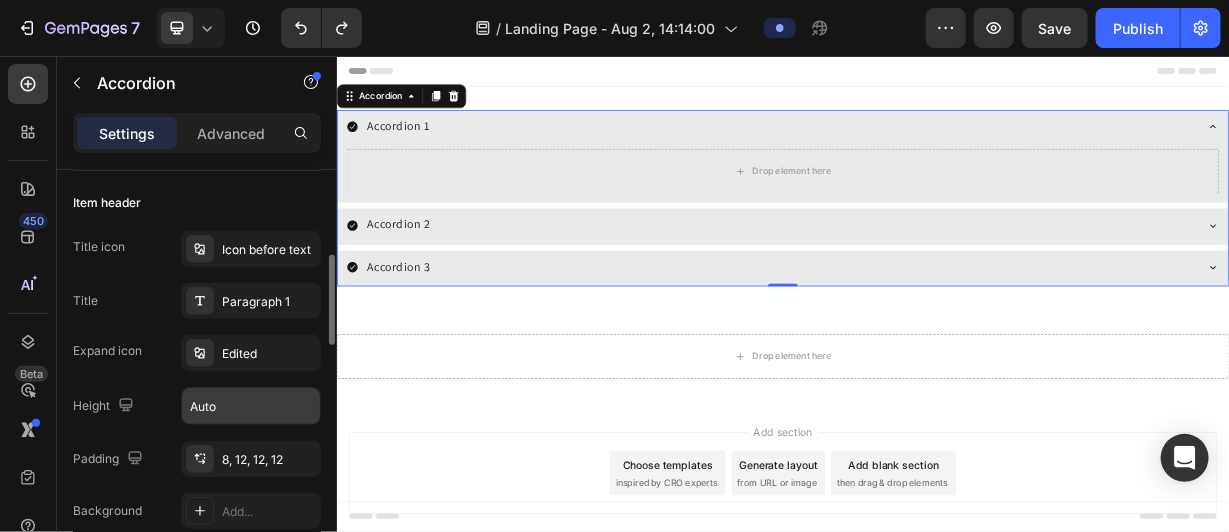 scroll, scrollTop: 380, scrollLeft: 0, axis: vertical 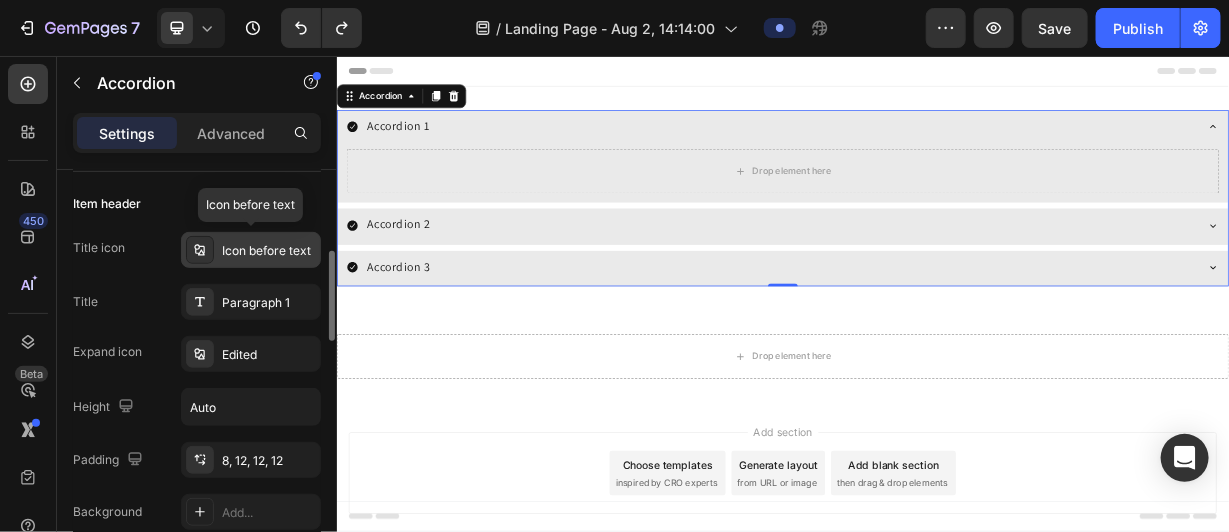 click on "Icon before text" at bounding box center [251, 250] 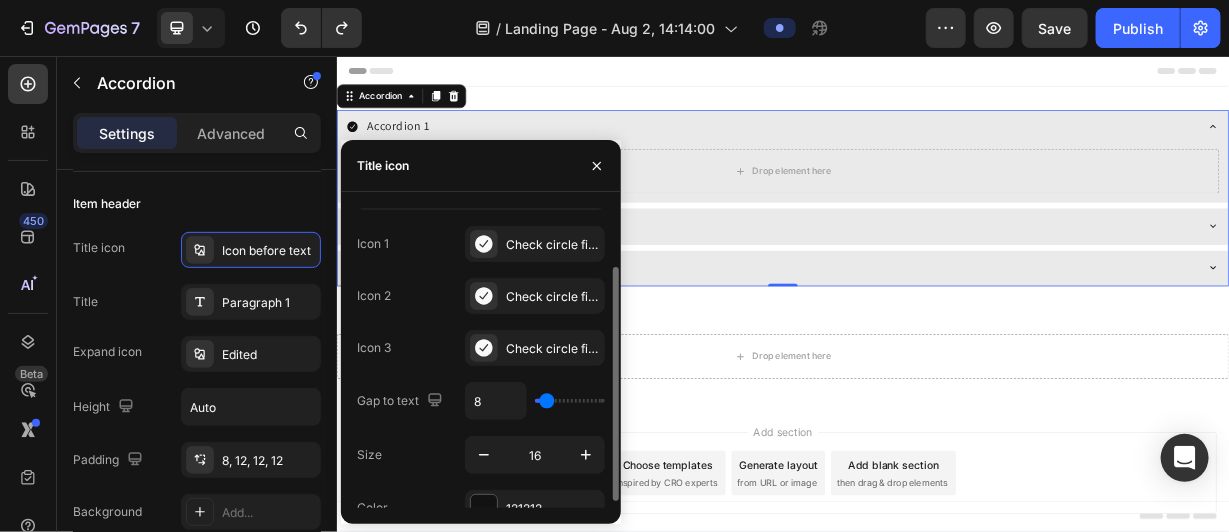 scroll, scrollTop: 73, scrollLeft: 0, axis: vertical 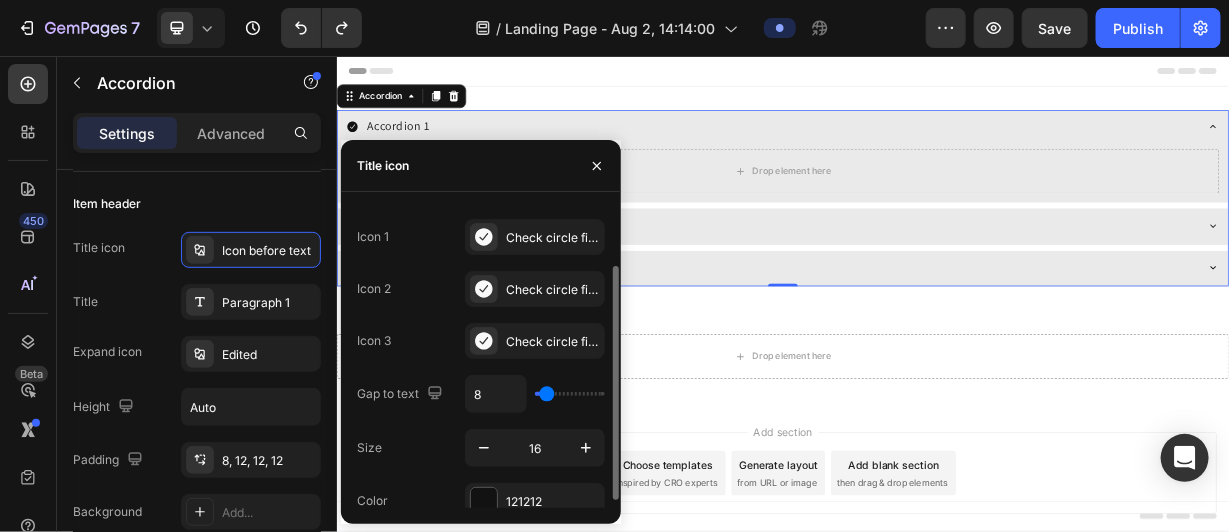 type on "11" 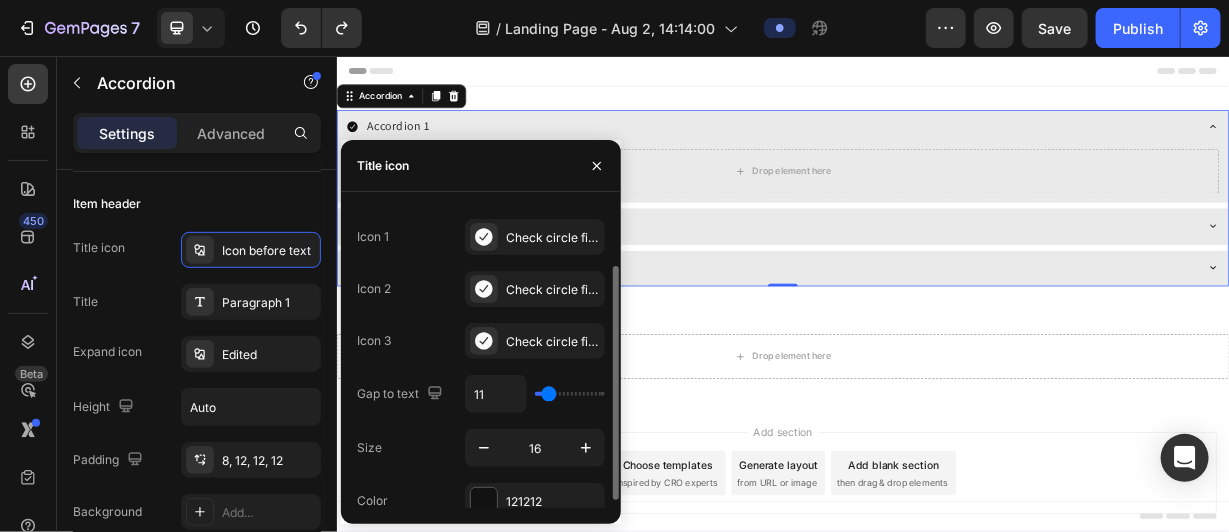 type on "20" 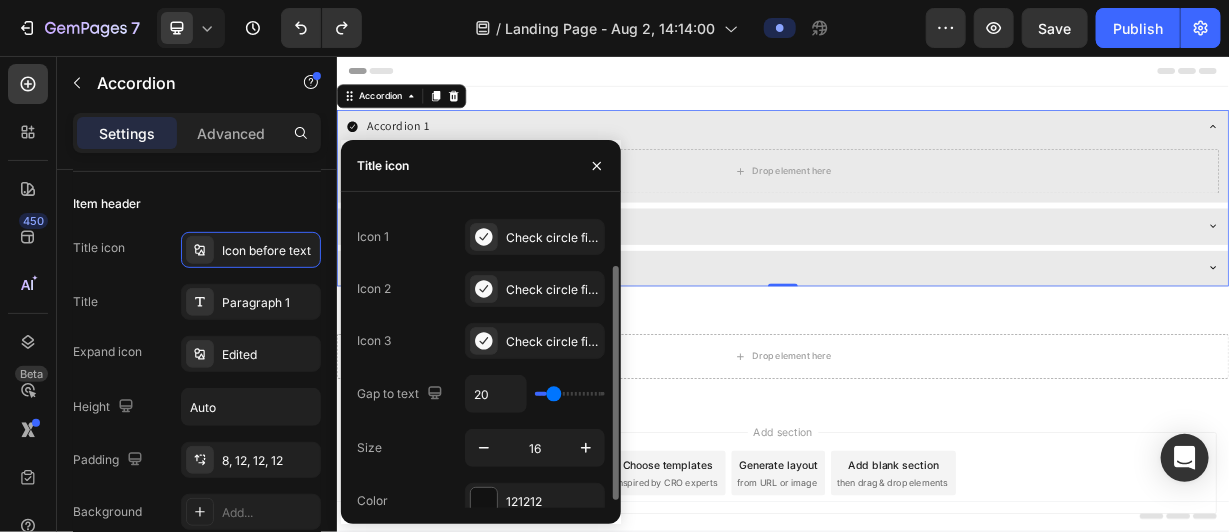 type on "24" 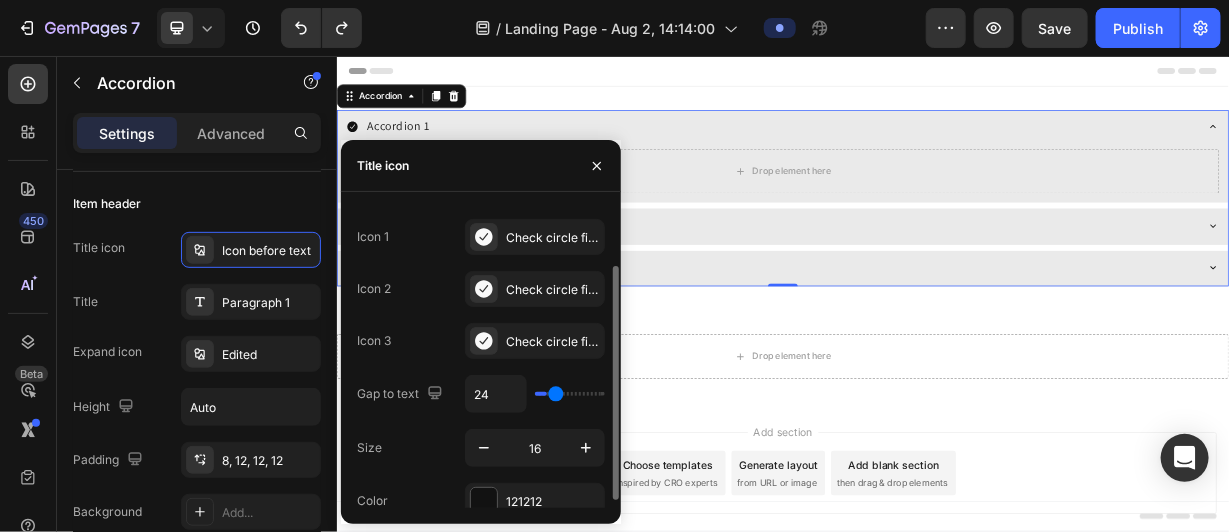 type on "31" 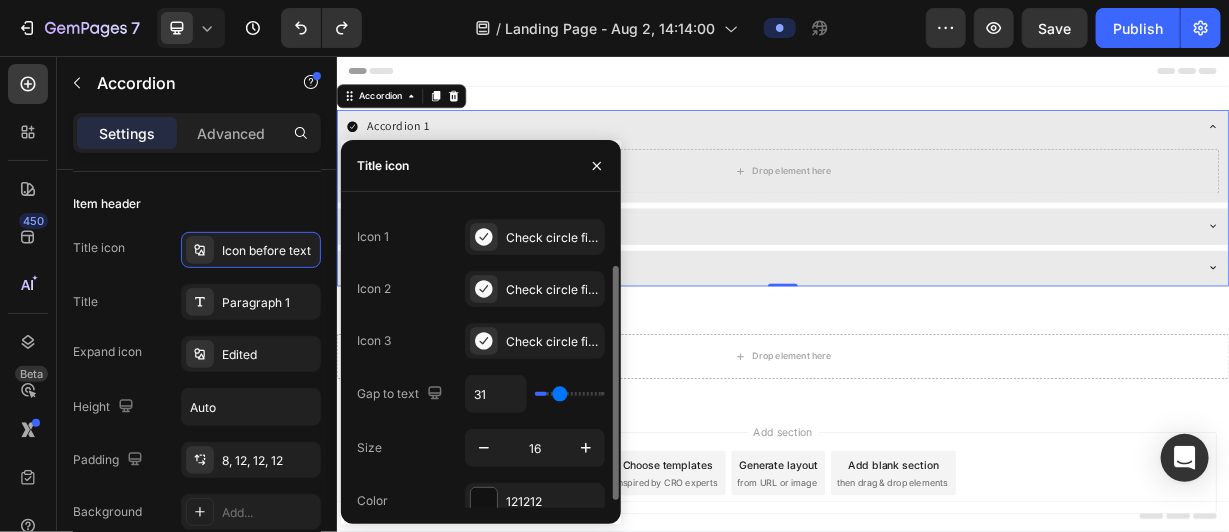 type on "34" 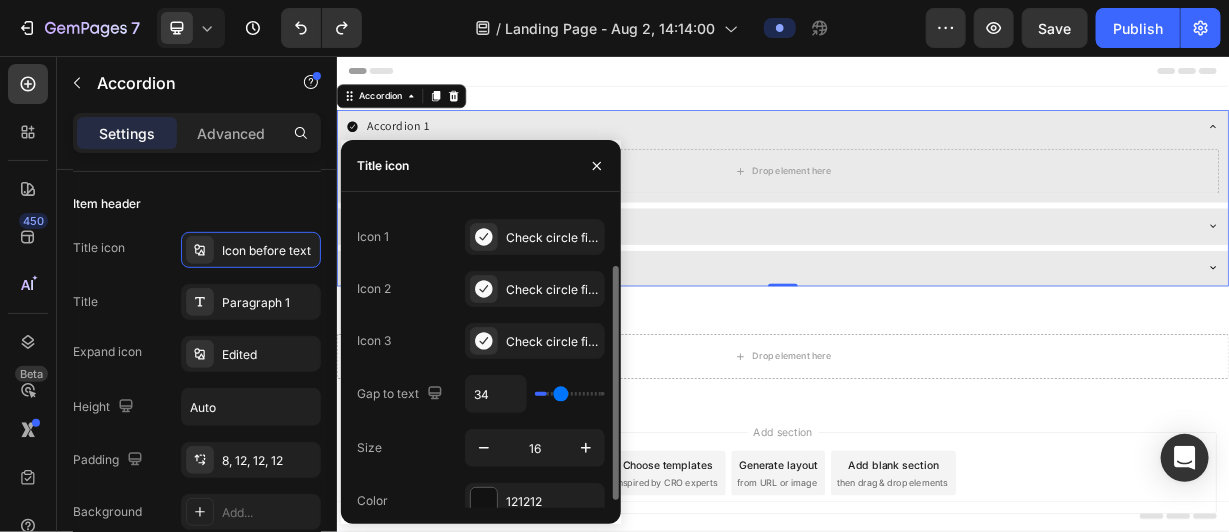 type on "35" 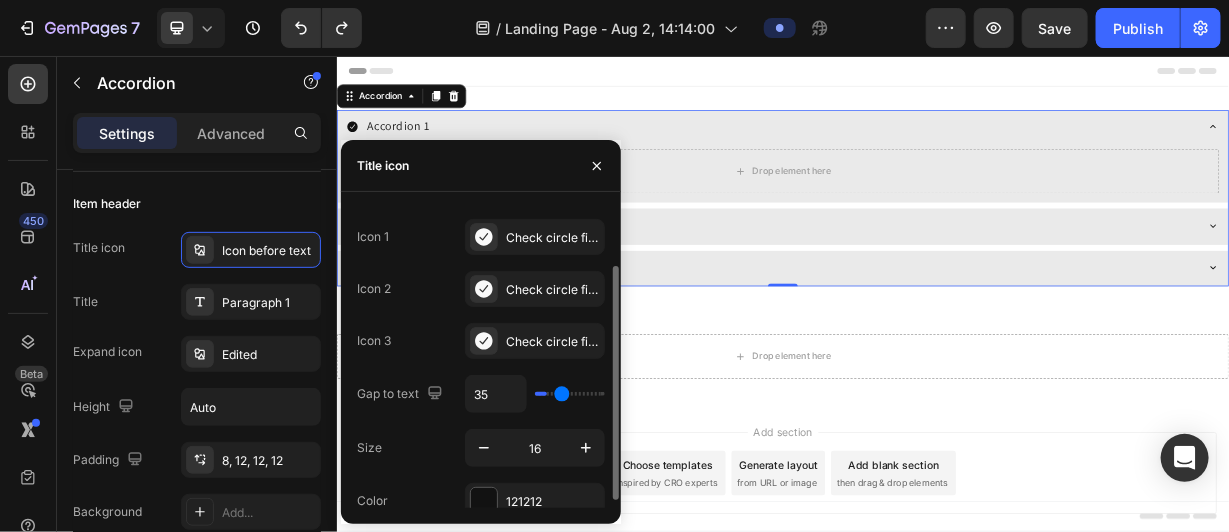 type on "39" 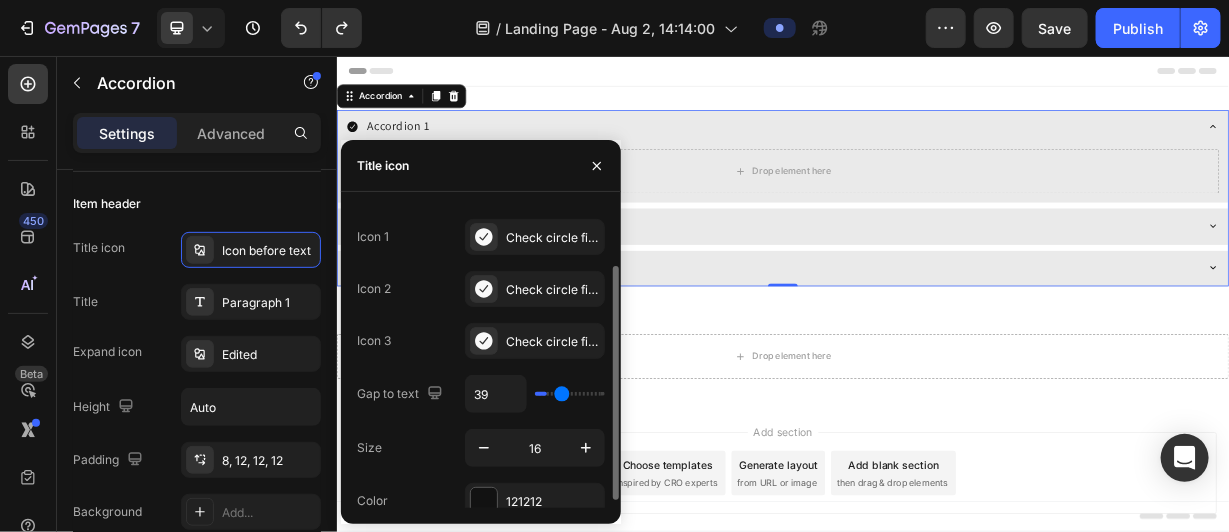 type on "39" 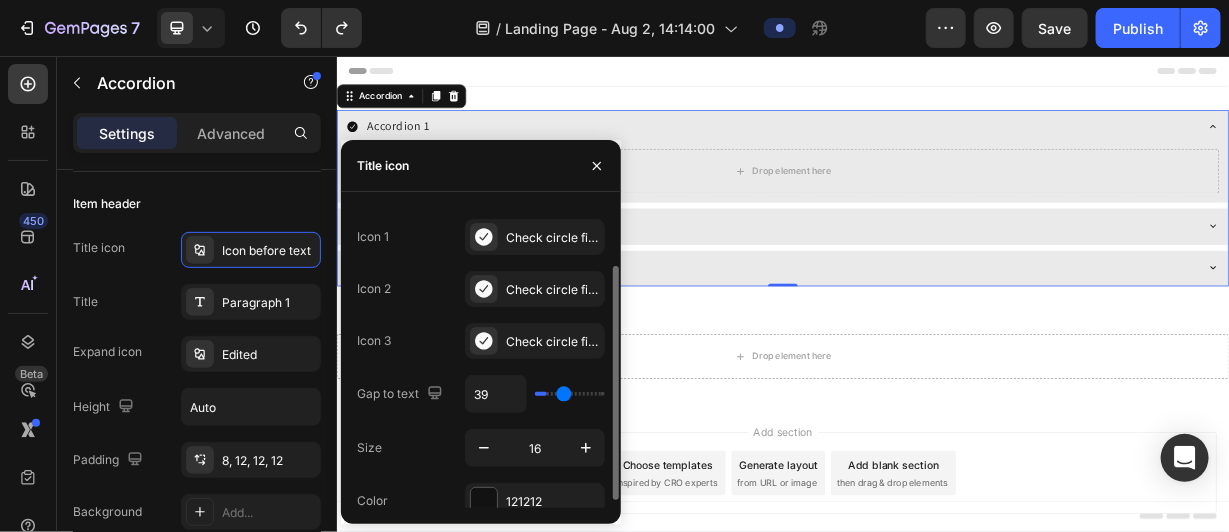 type on "40" 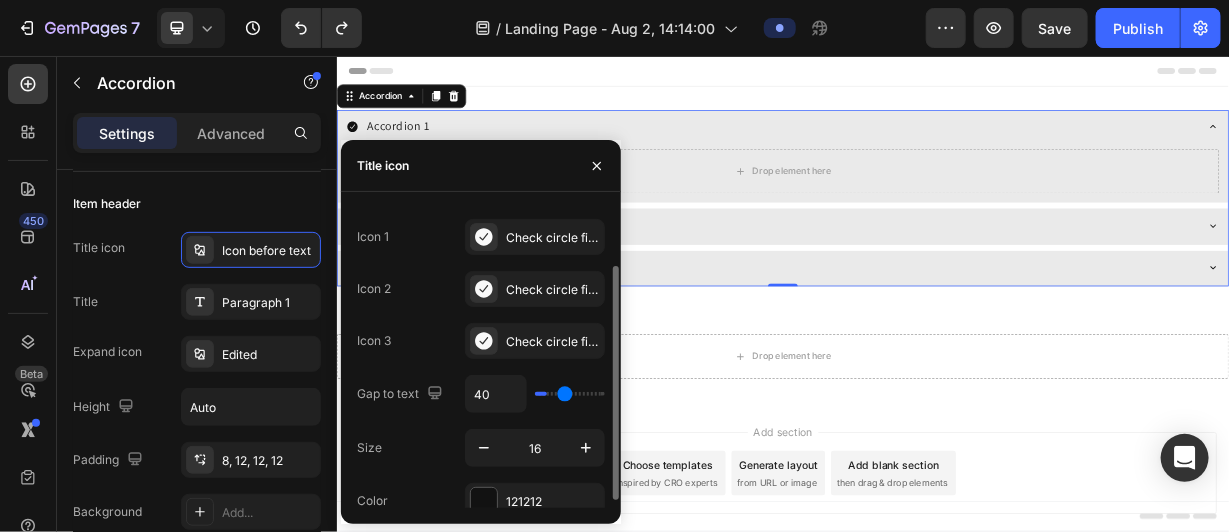 type on "43" 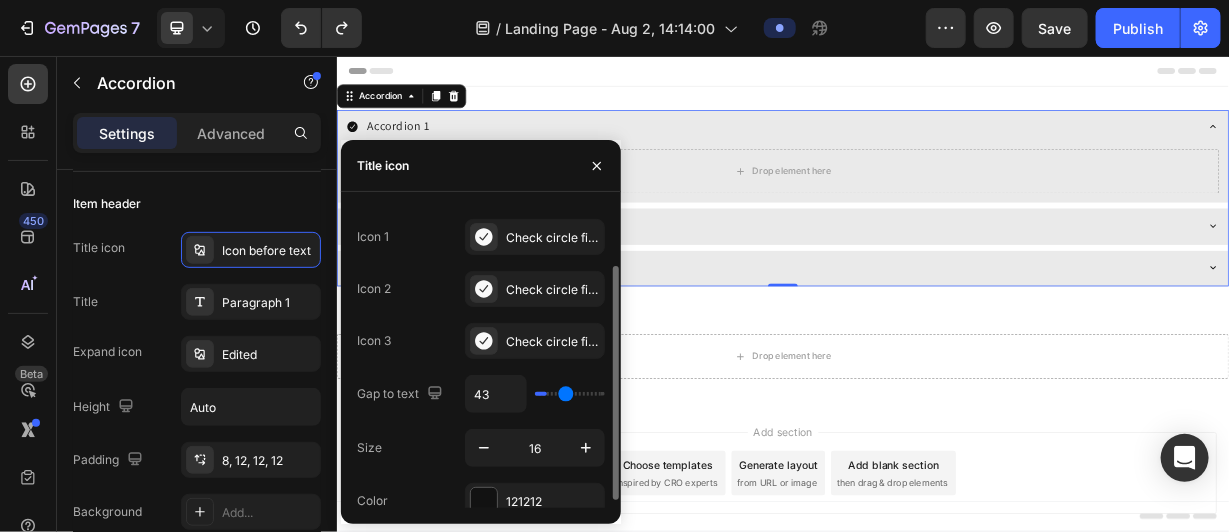 type on "46" 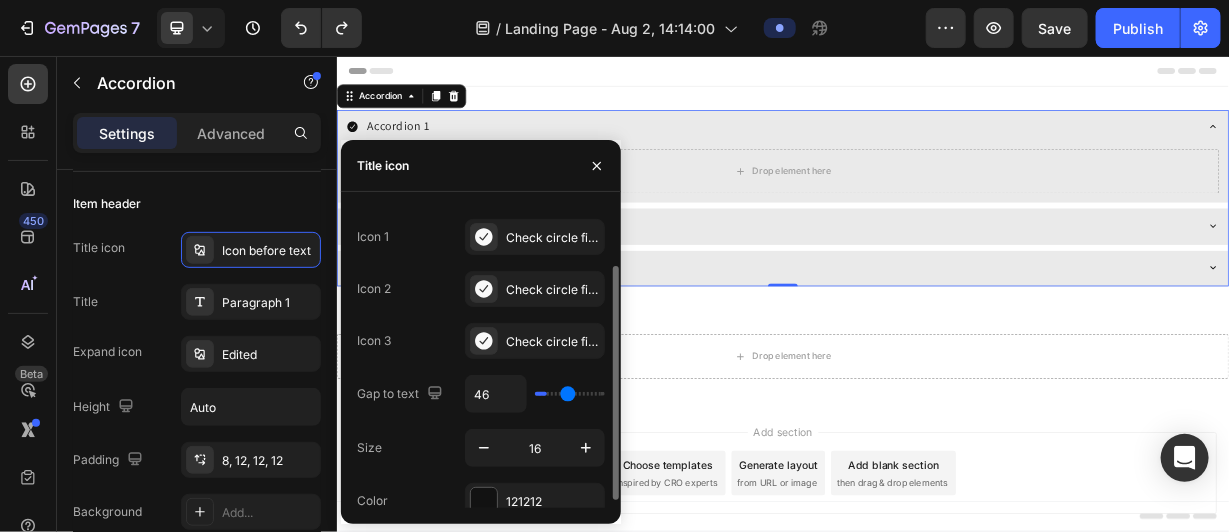 type on "47" 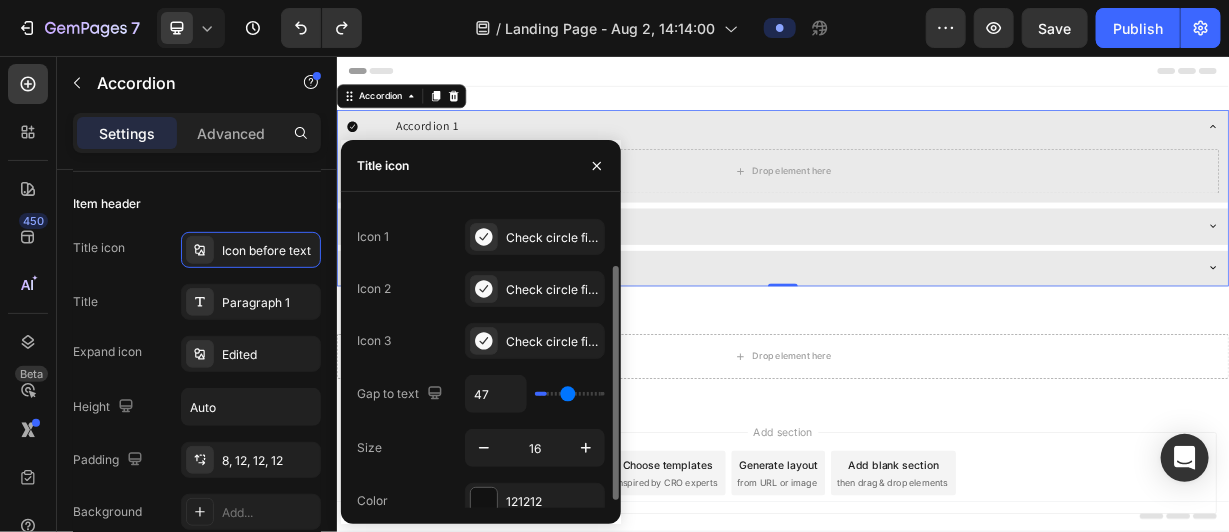 type on "52" 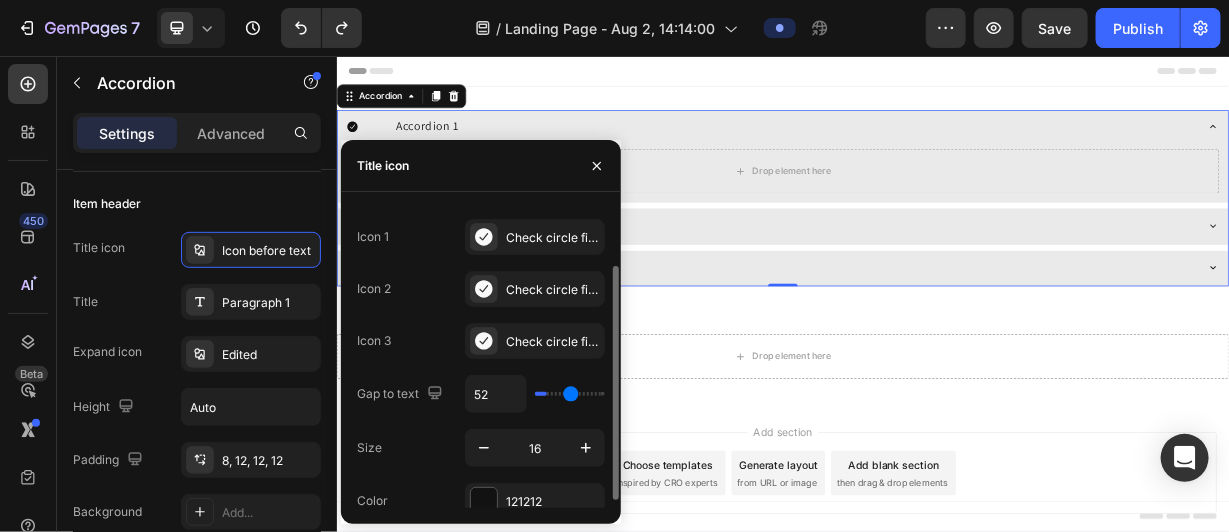 type on "55" 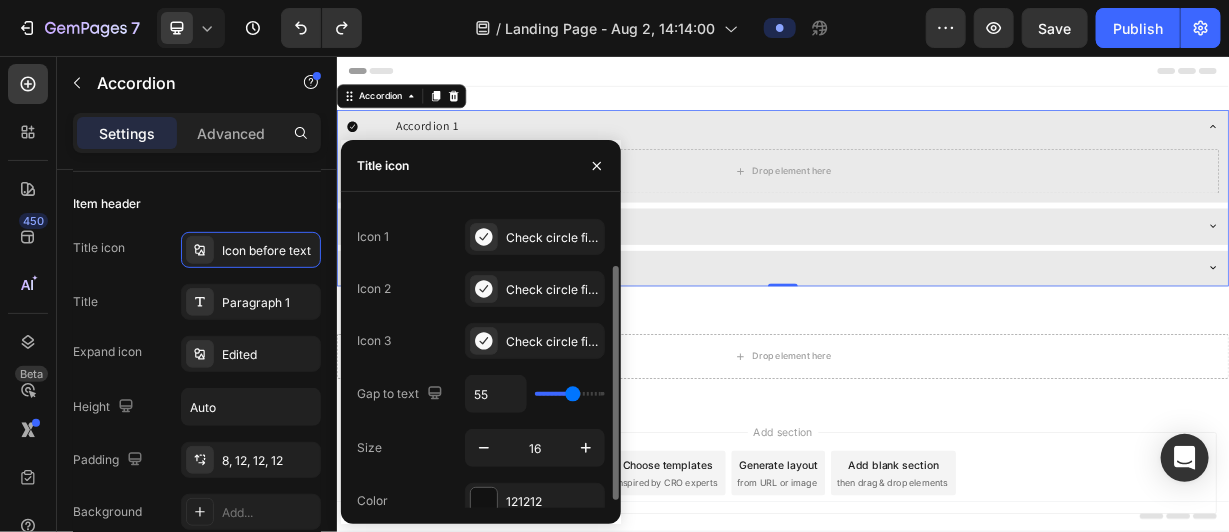 type on "60" 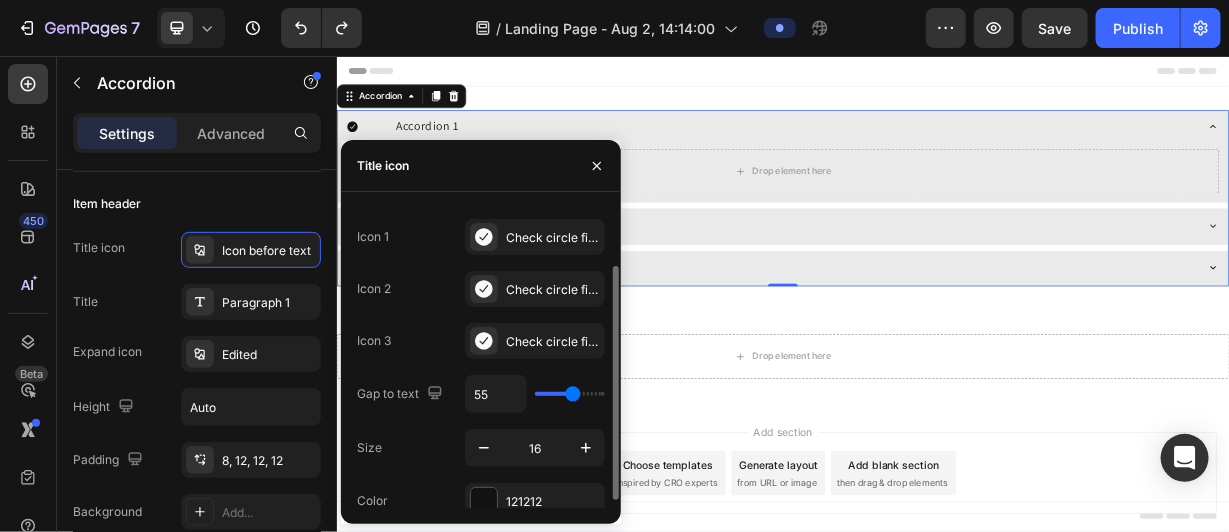 type on "60" 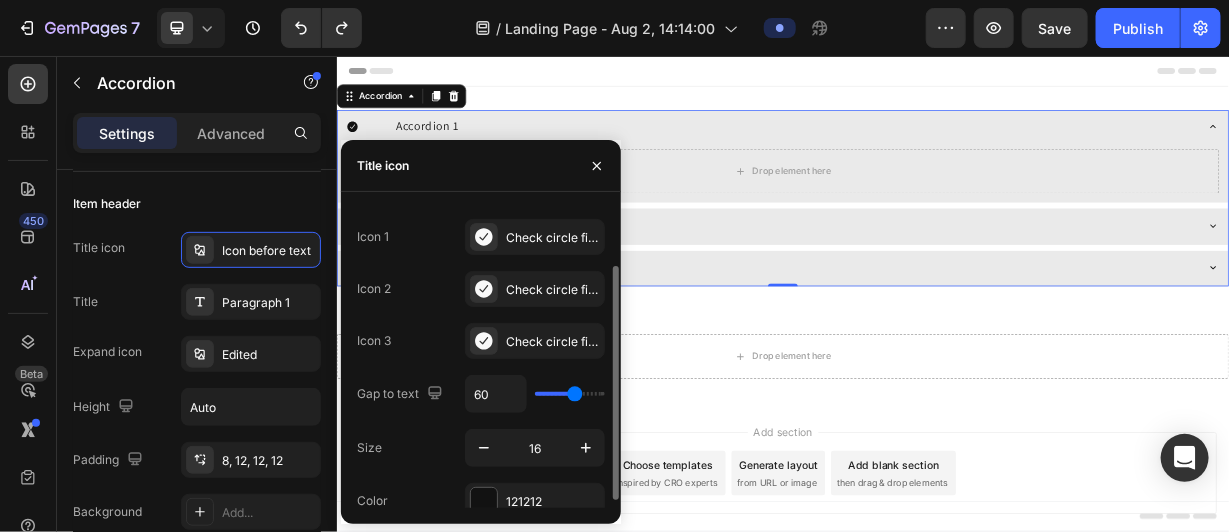 type on "63" 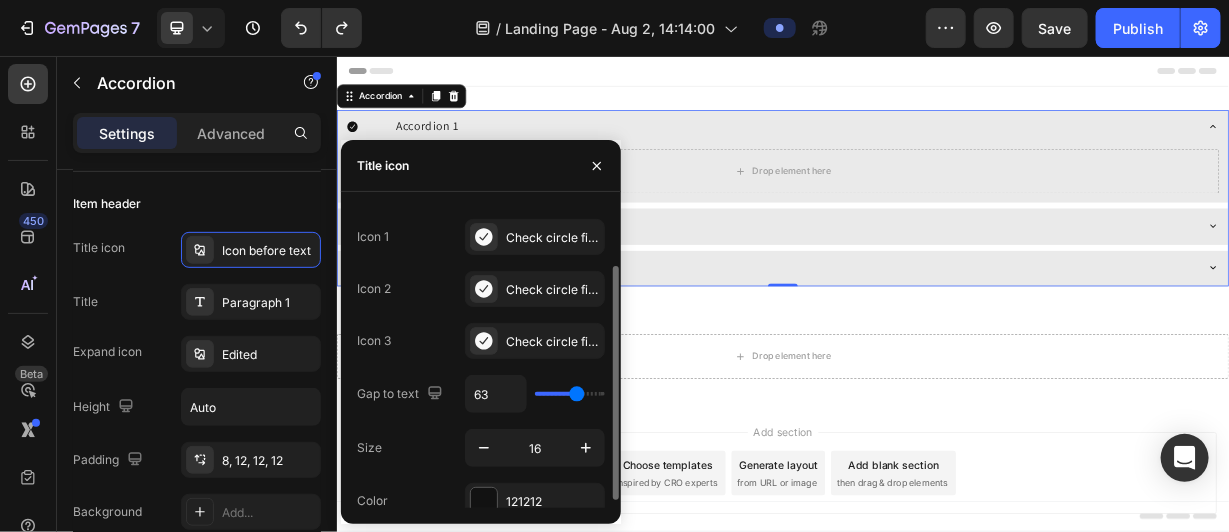type on "66" 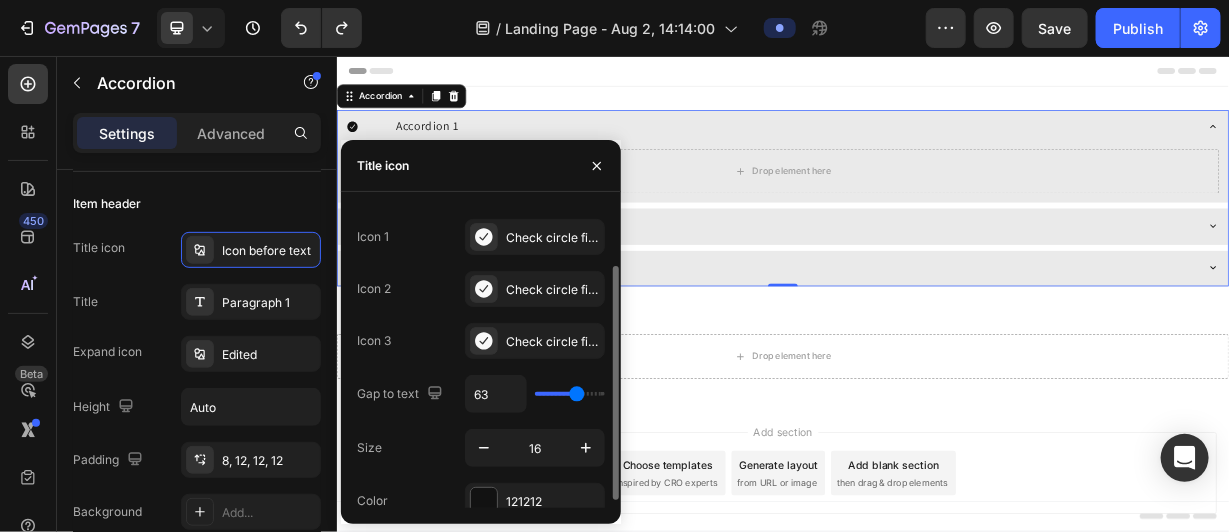 type on "66" 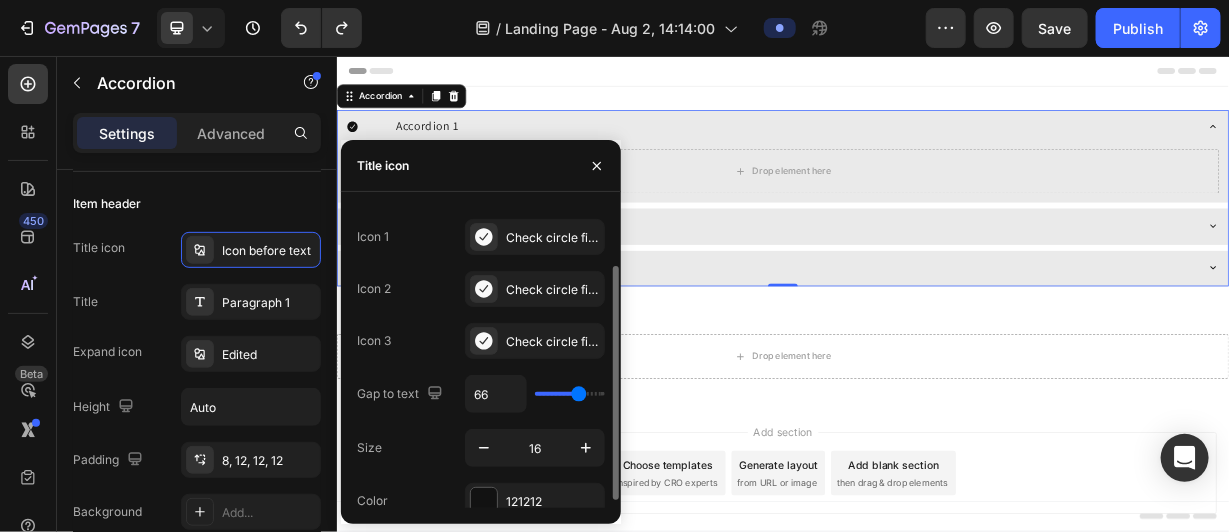 type on "71" 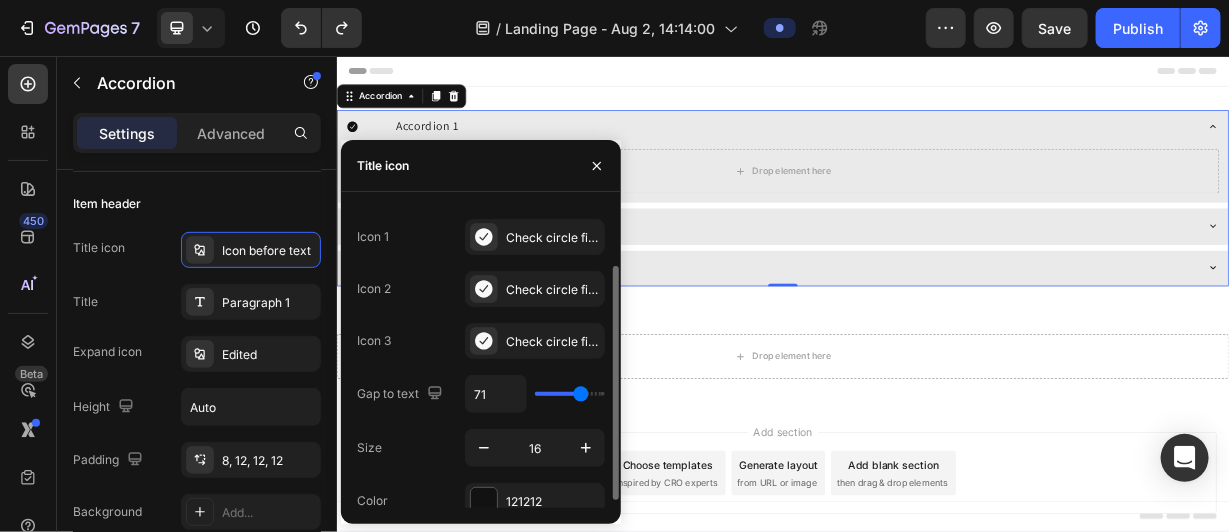 type on "74" 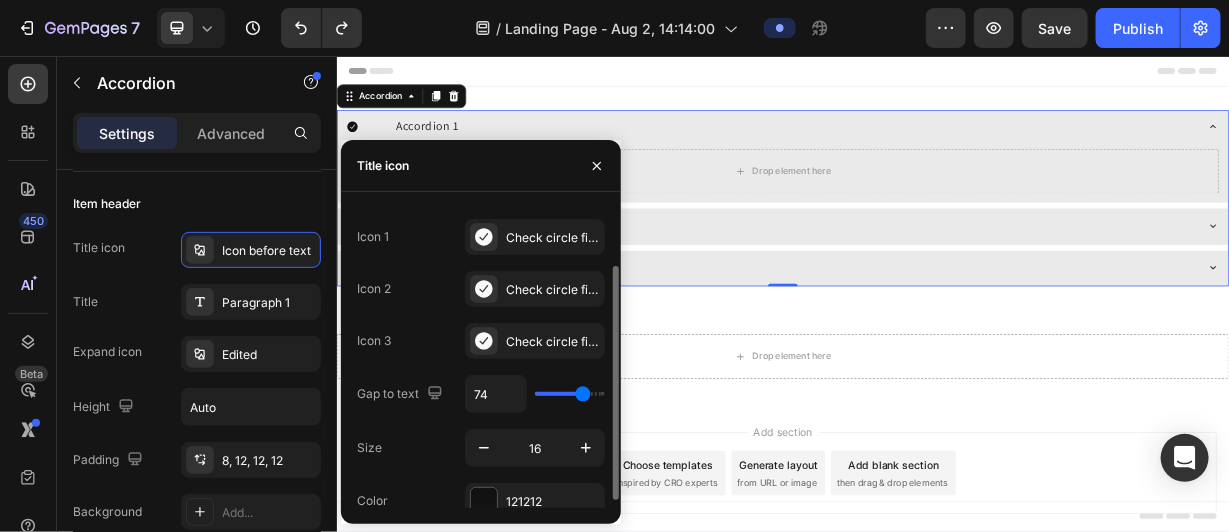 type on "79" 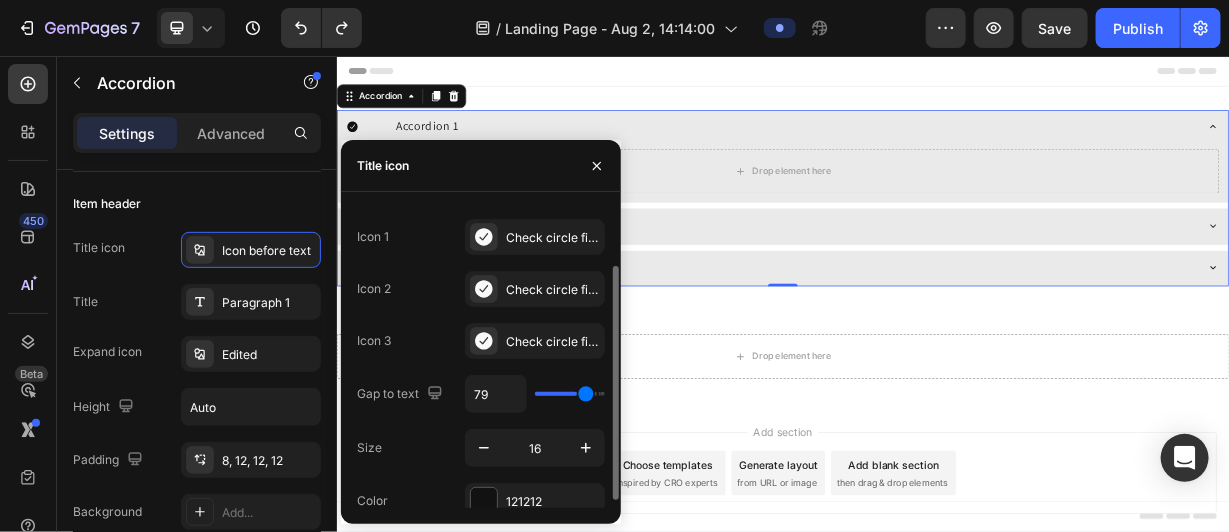 type on "81" 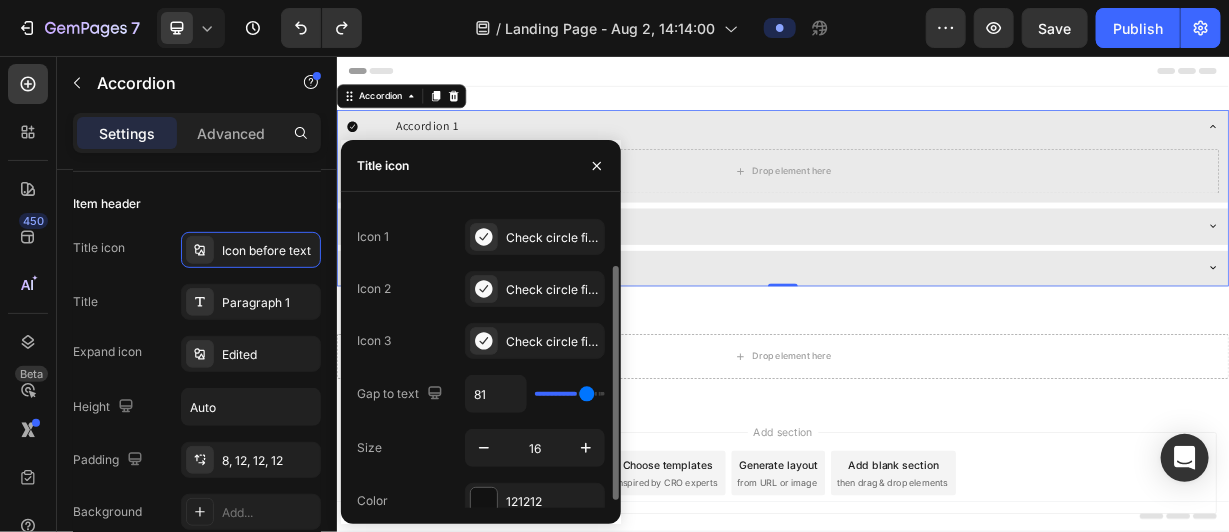 type on "85" 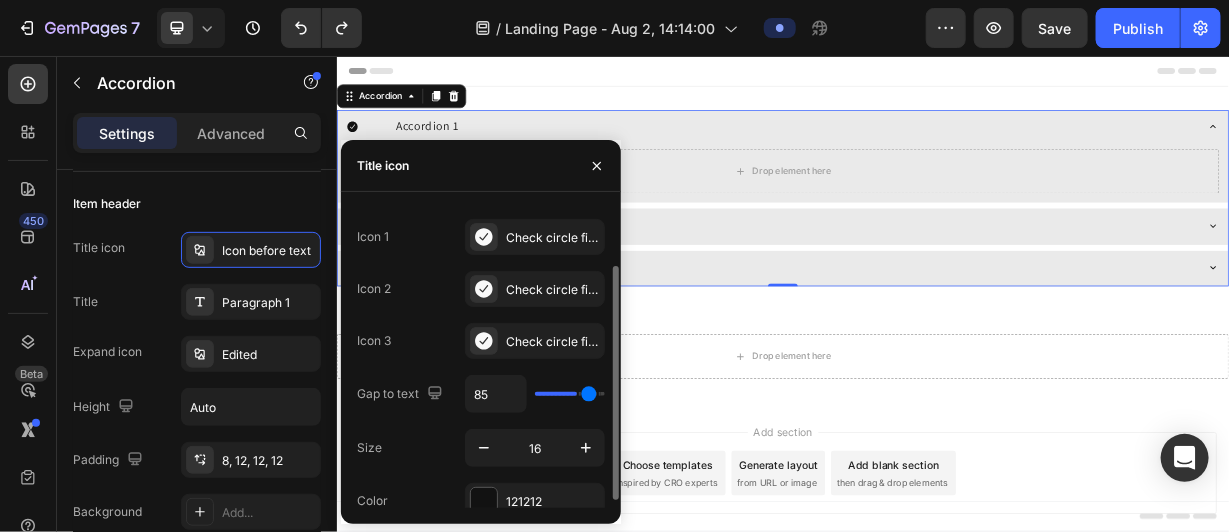 type on "92" 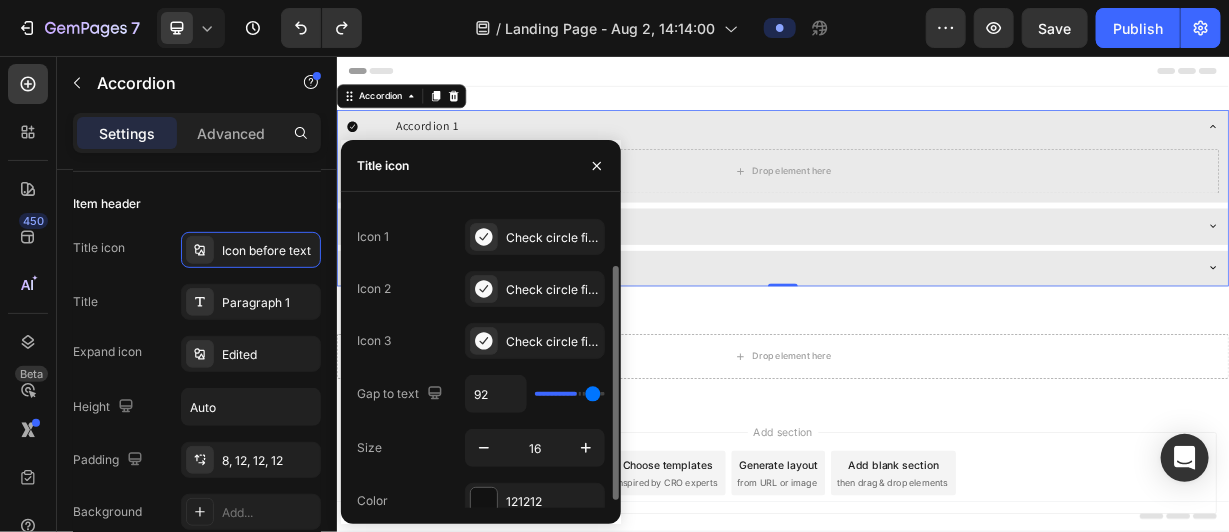 type on "97" 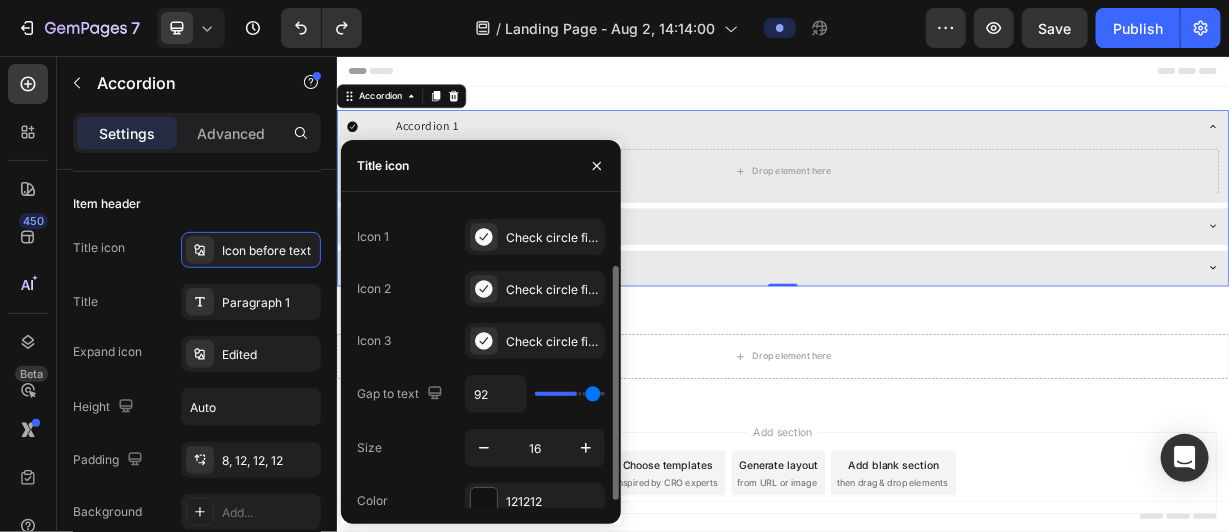 type on "97" 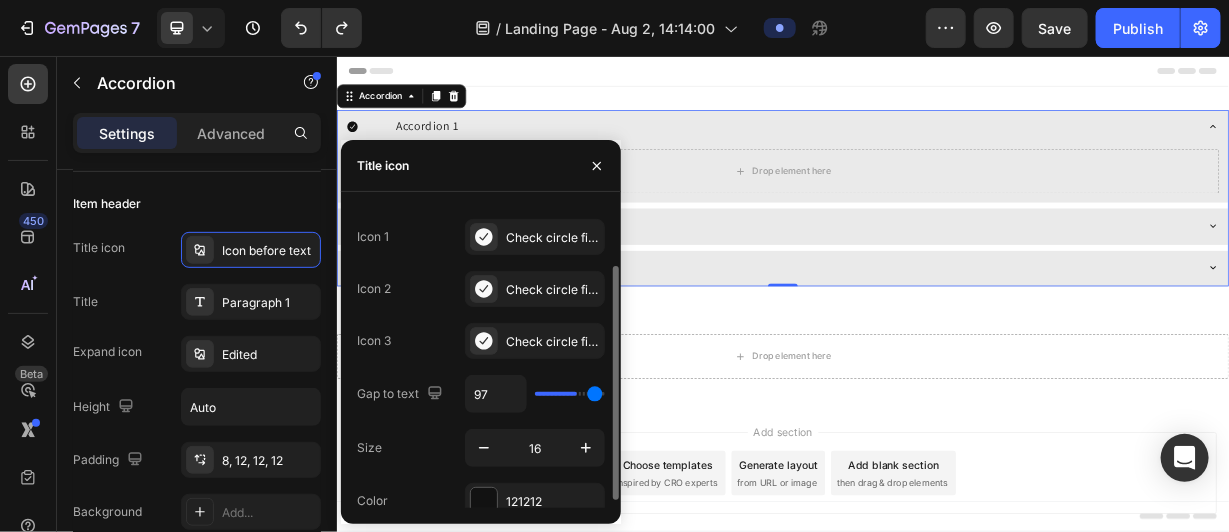 type on "100" 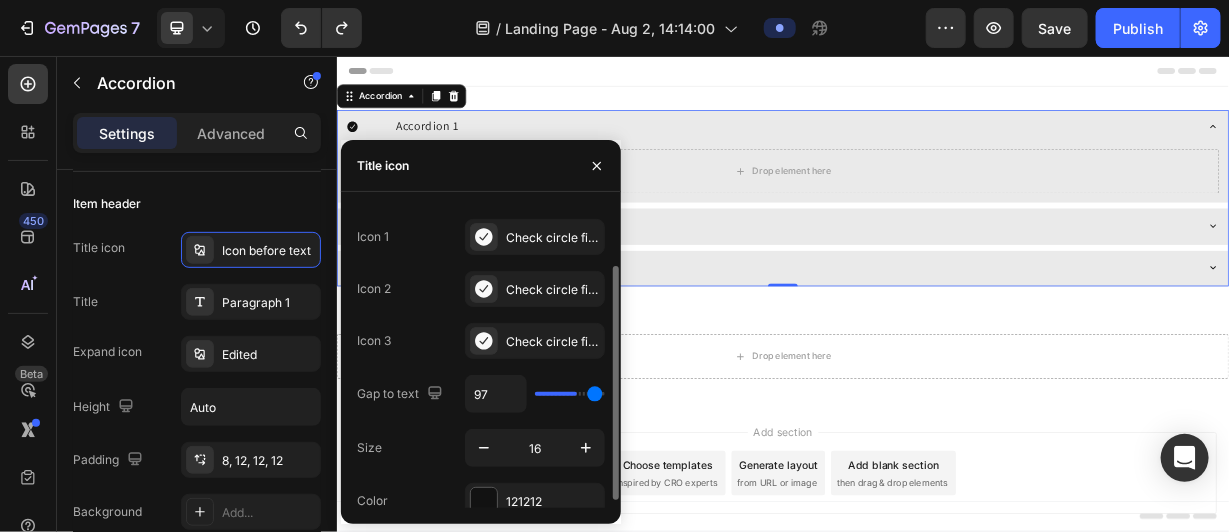 type on "100" 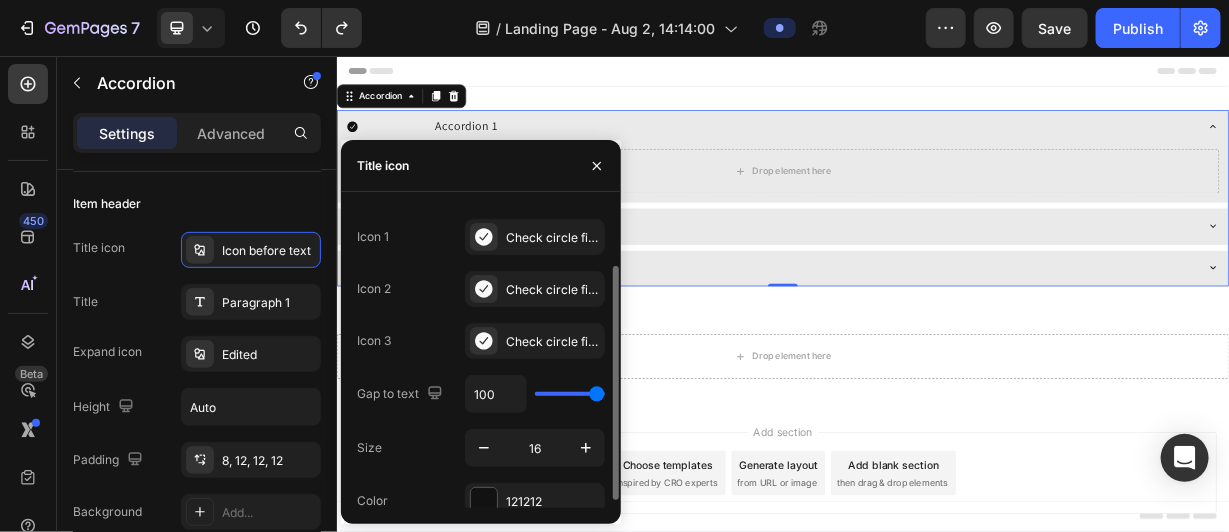type on "92" 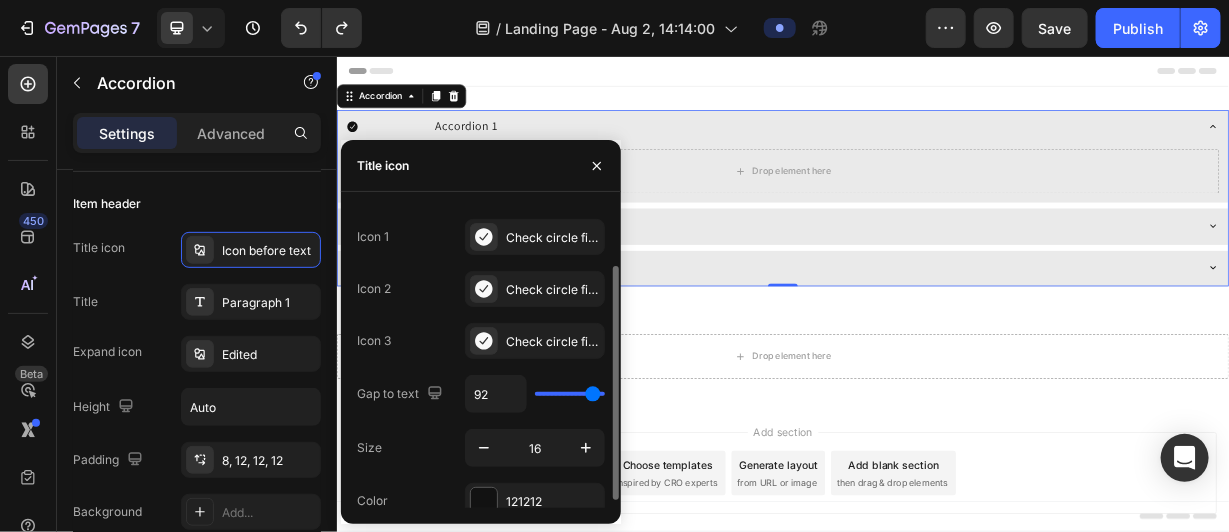 type on "75" 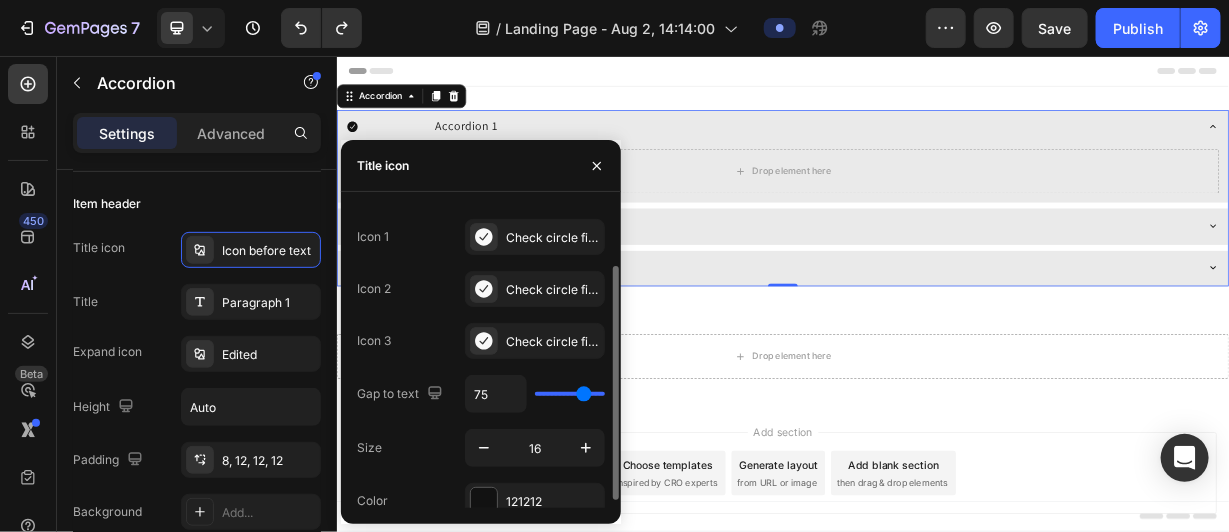 type on "50" 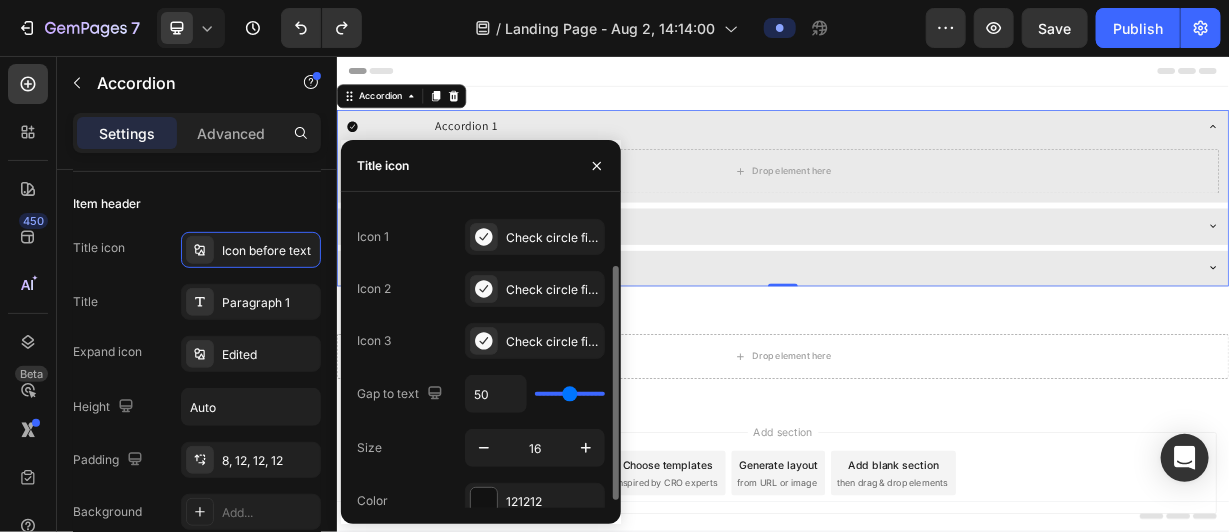 type on "35" 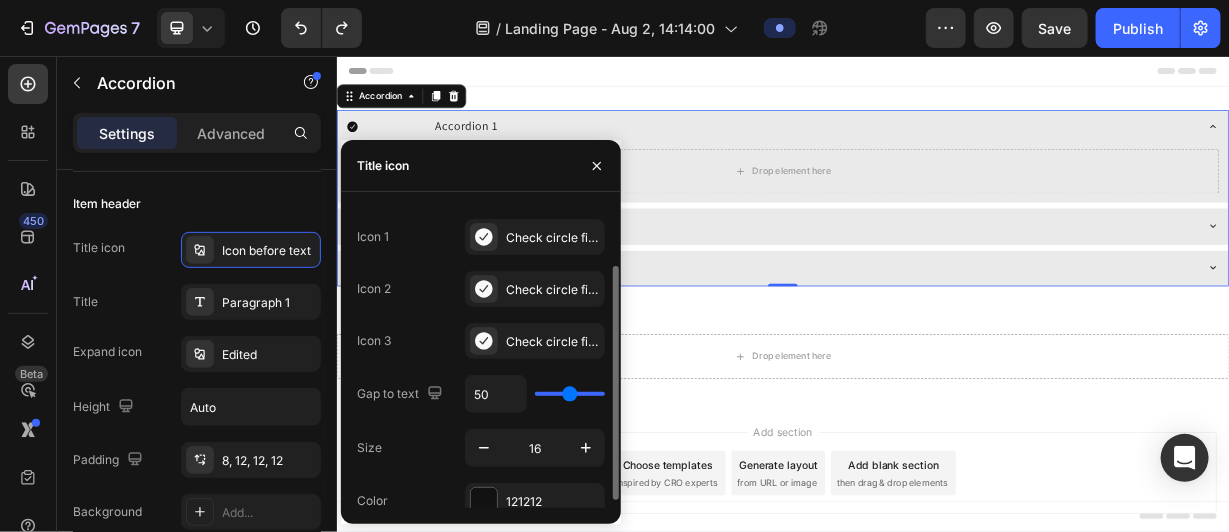 type on "35" 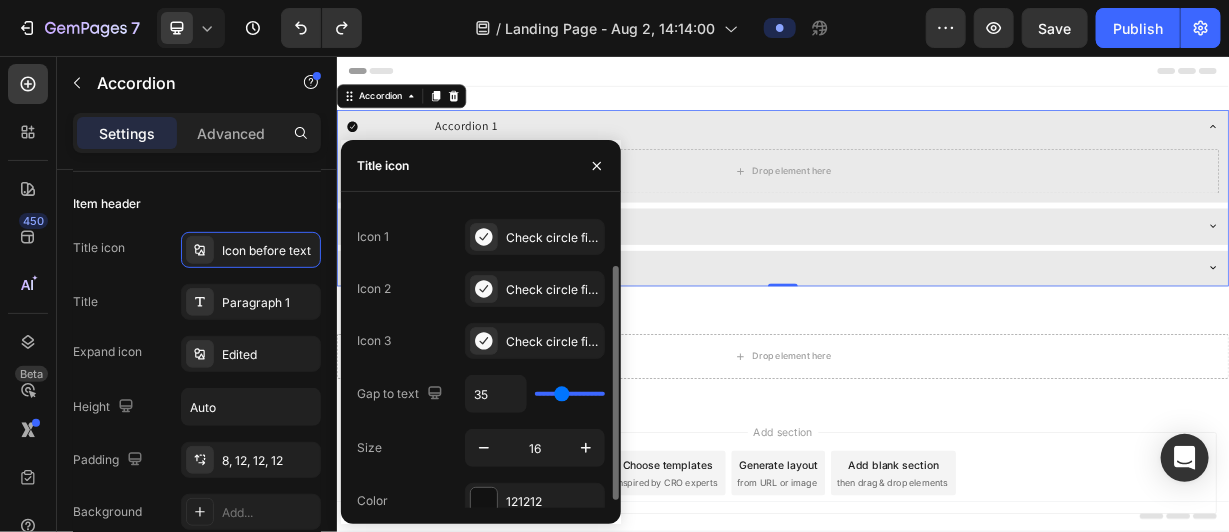 type on "17" 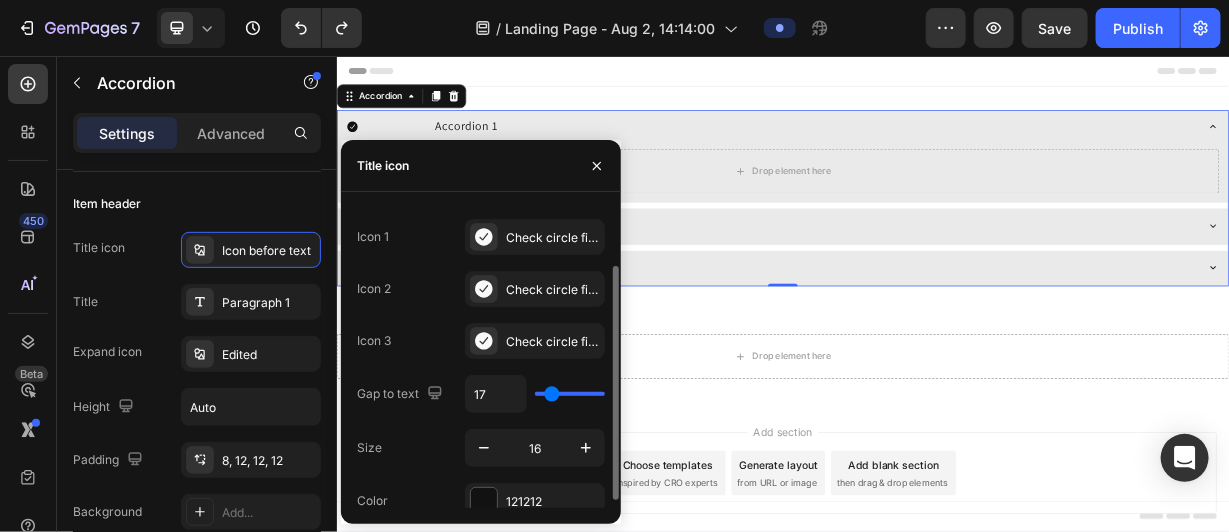 type on "9" 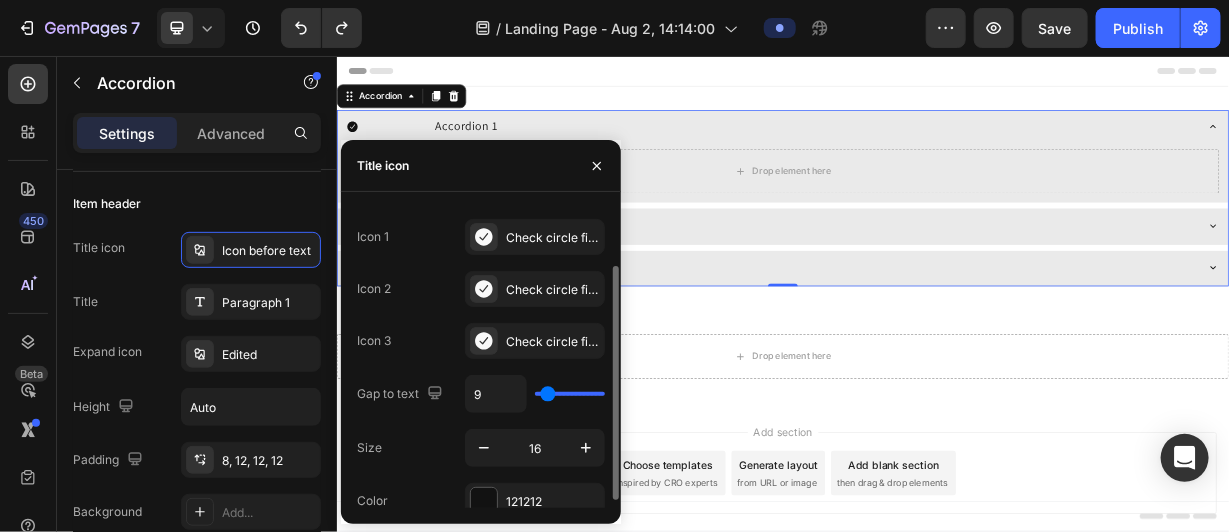 type on "0" 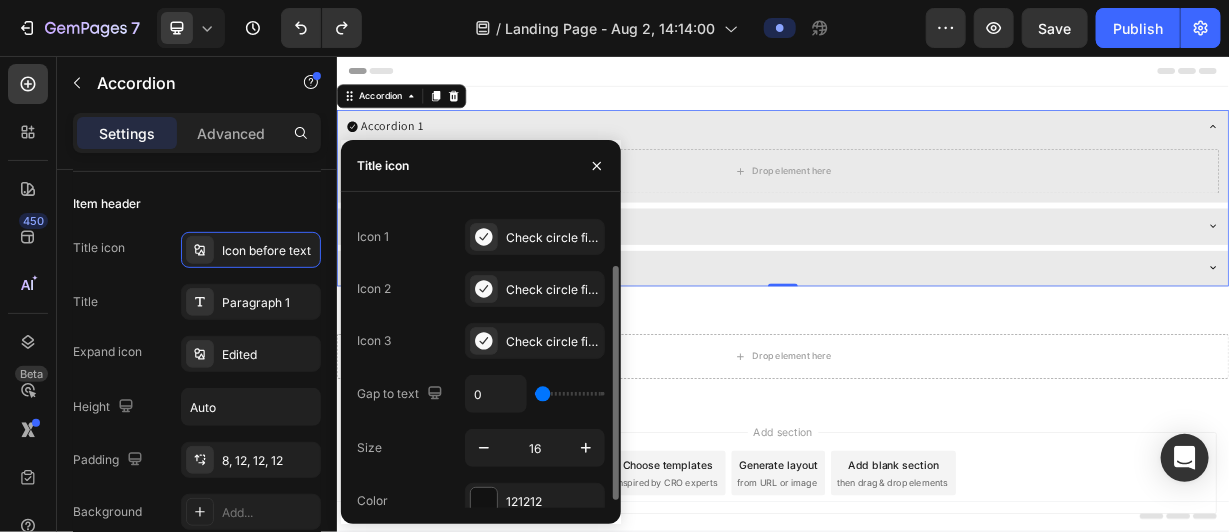 type on "1" 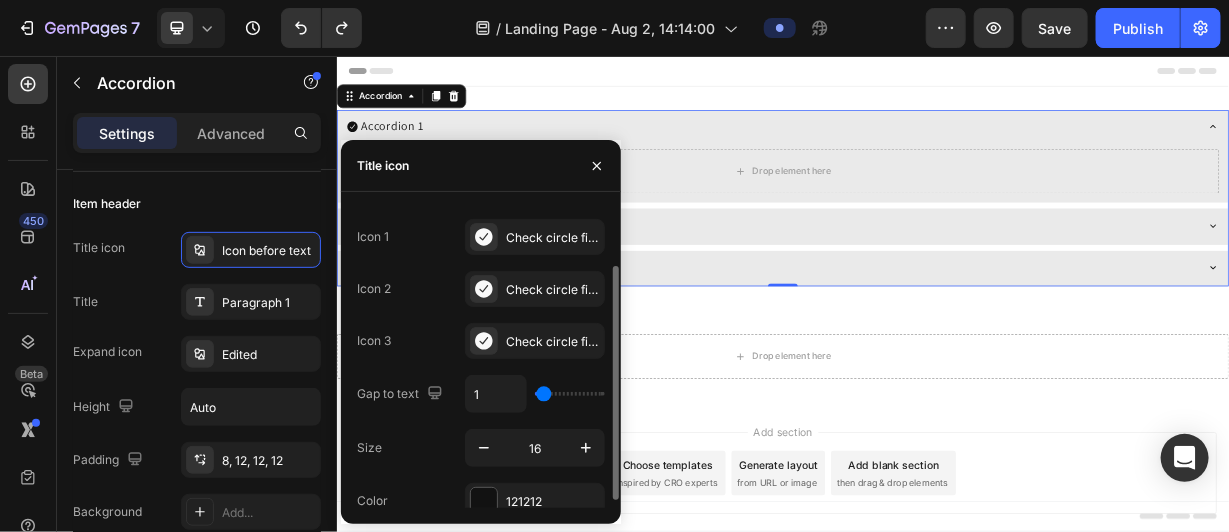type on "2" 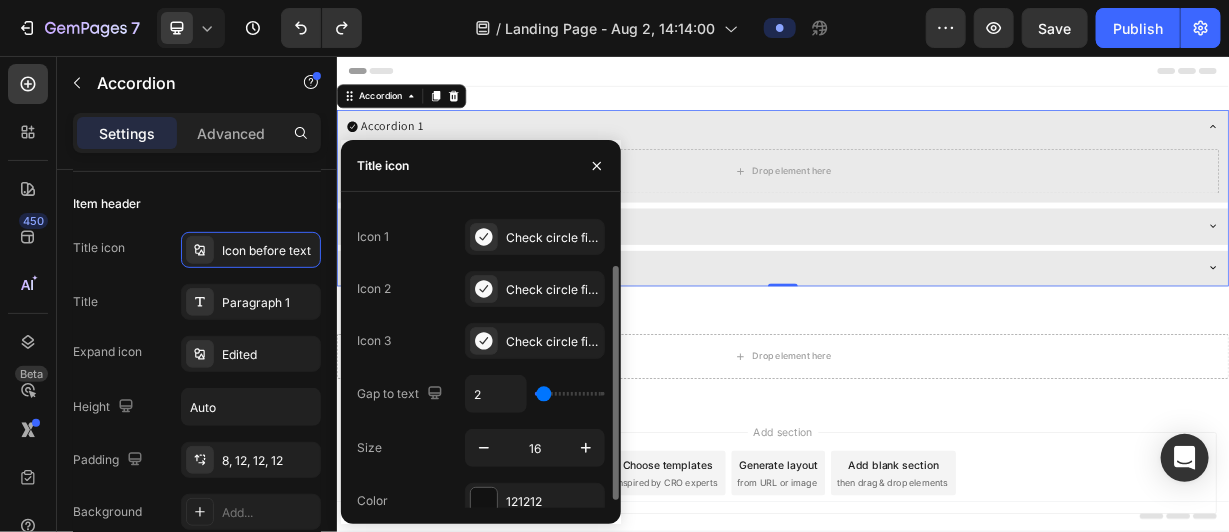 type on "3" 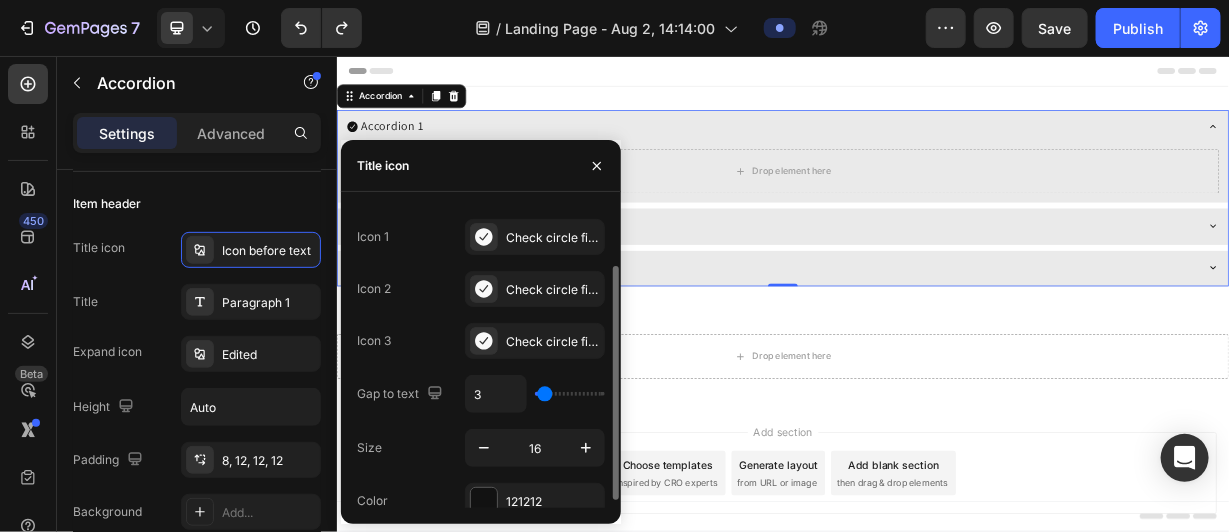 type on "4" 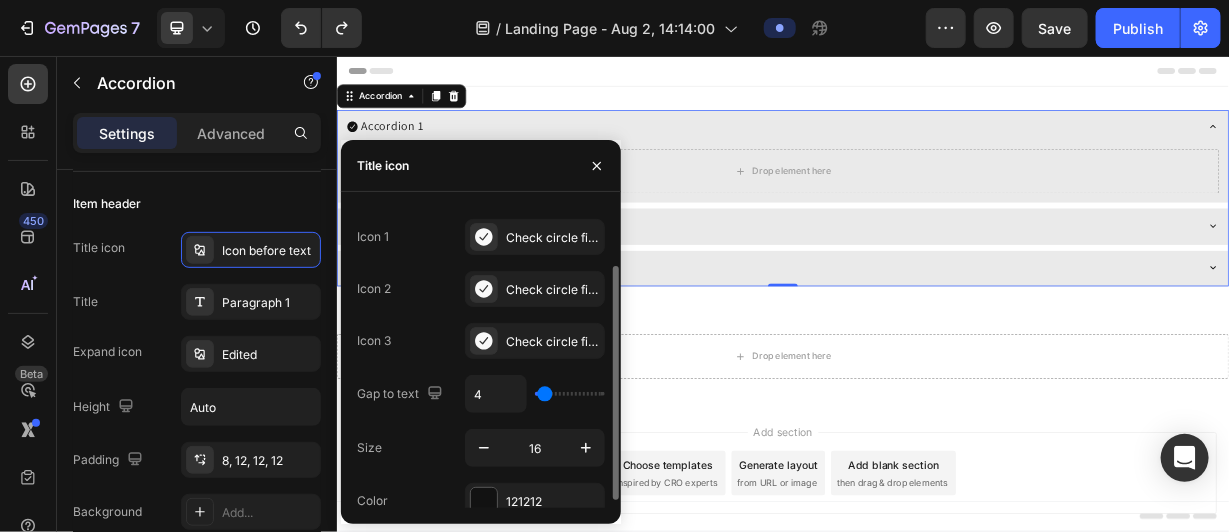 type on "5" 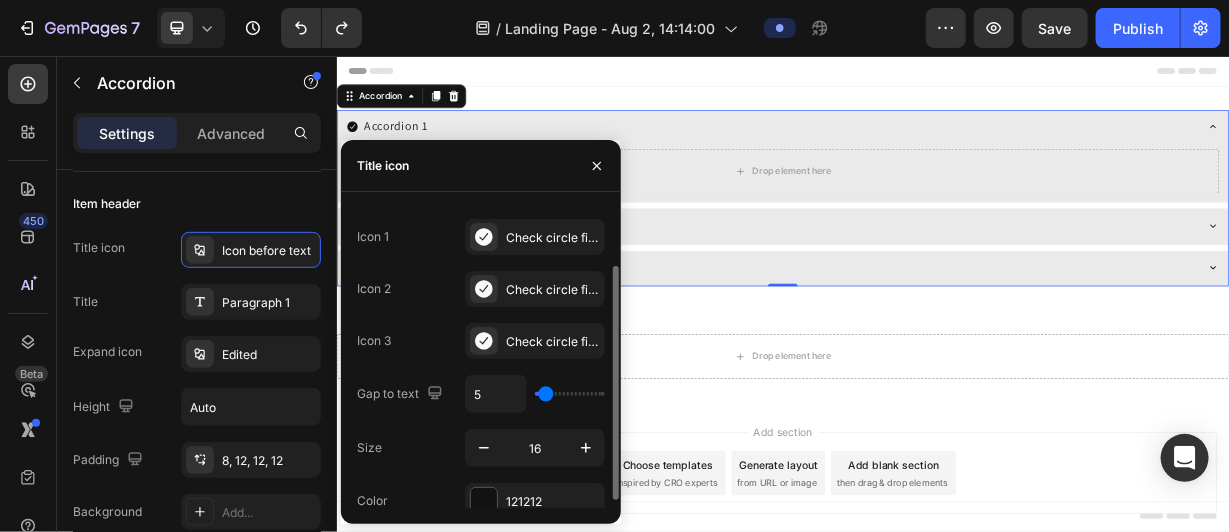 type on "7" 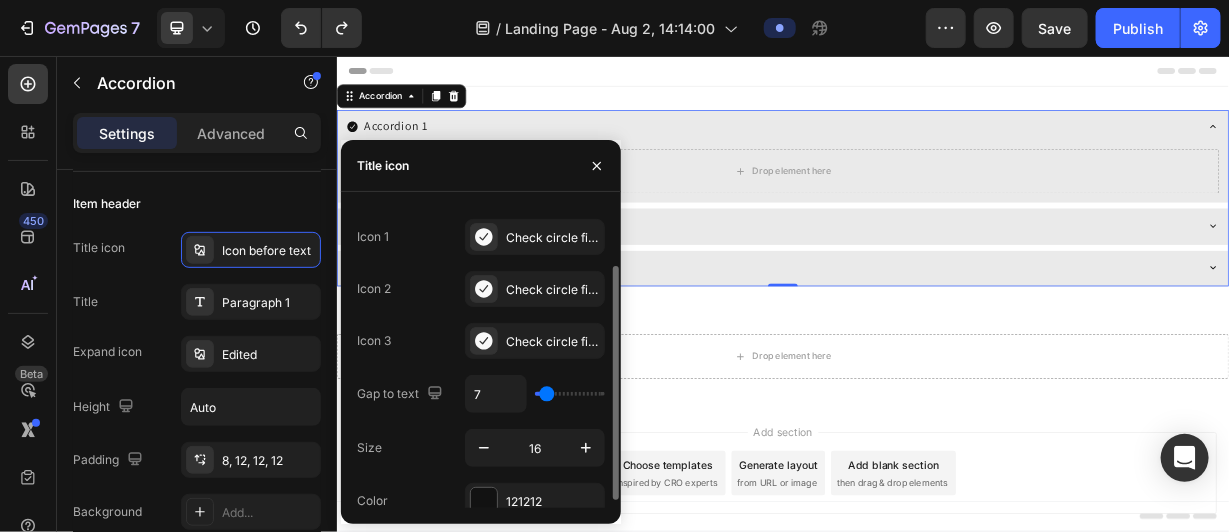 type on "8" 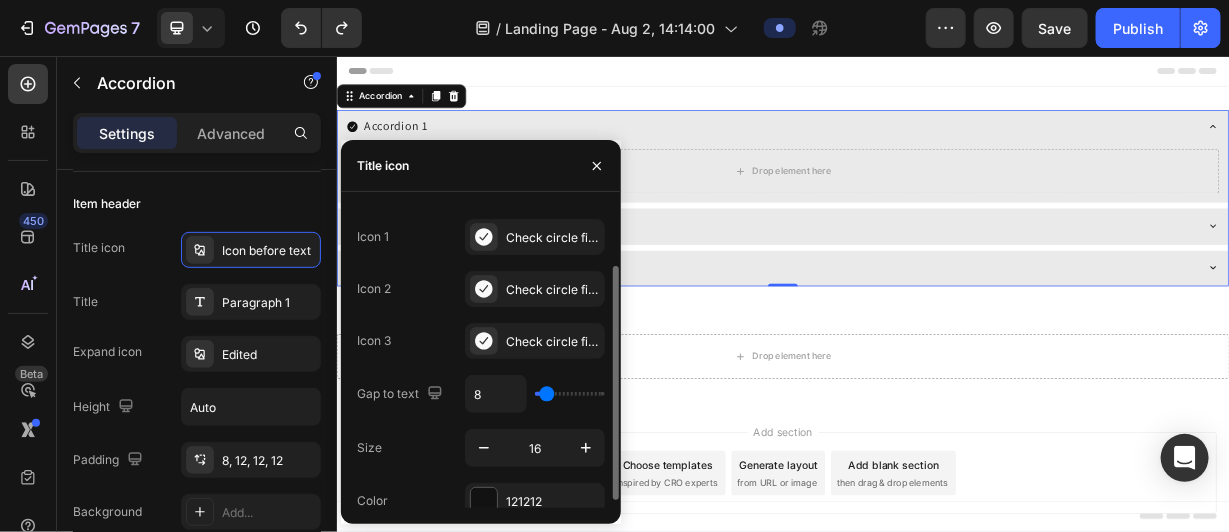 type on "9" 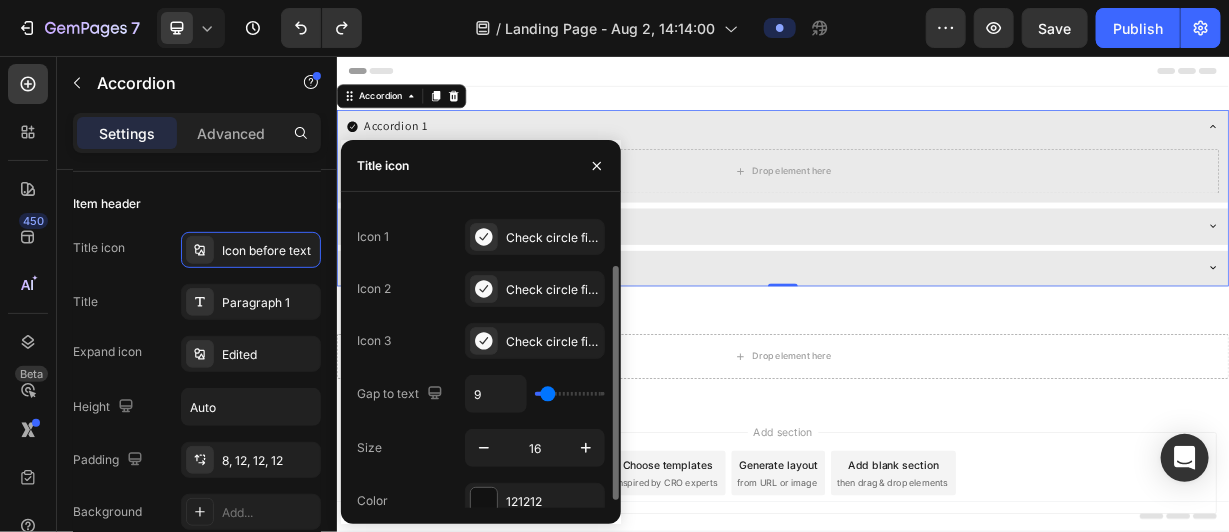 type on "10" 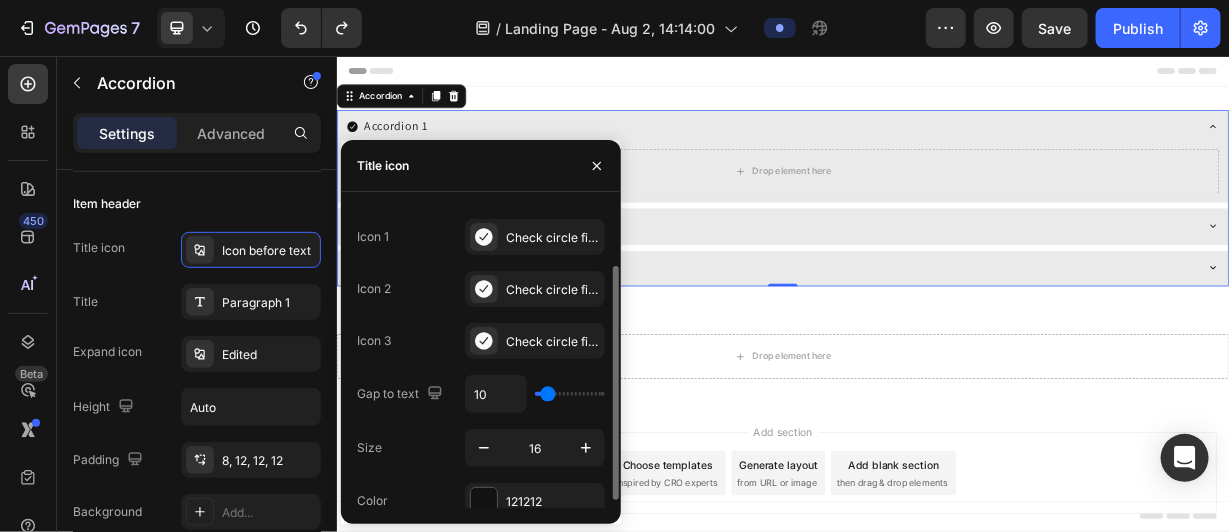 type on "9" 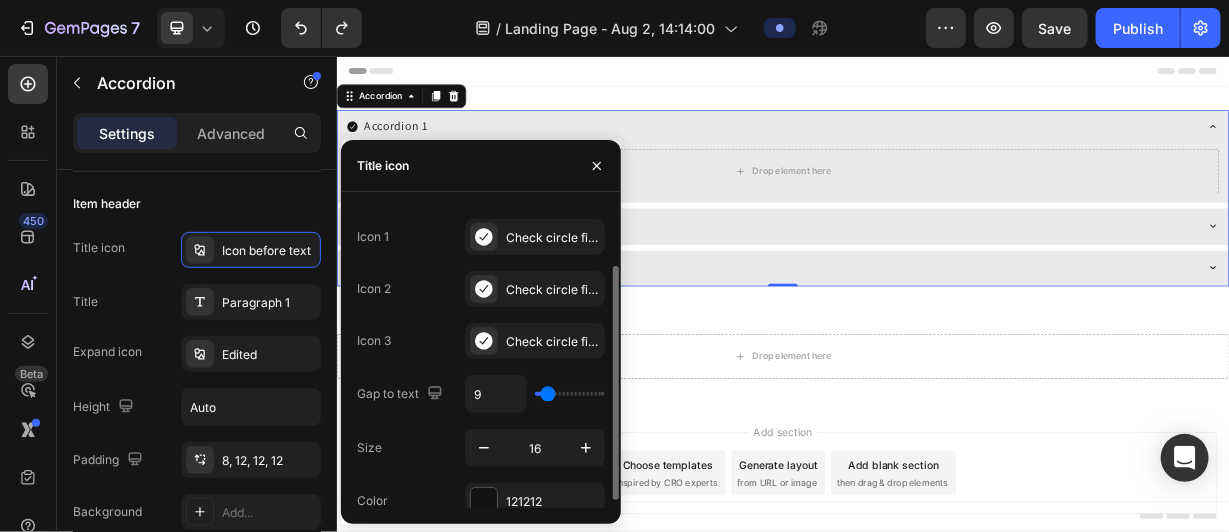 type on "4" 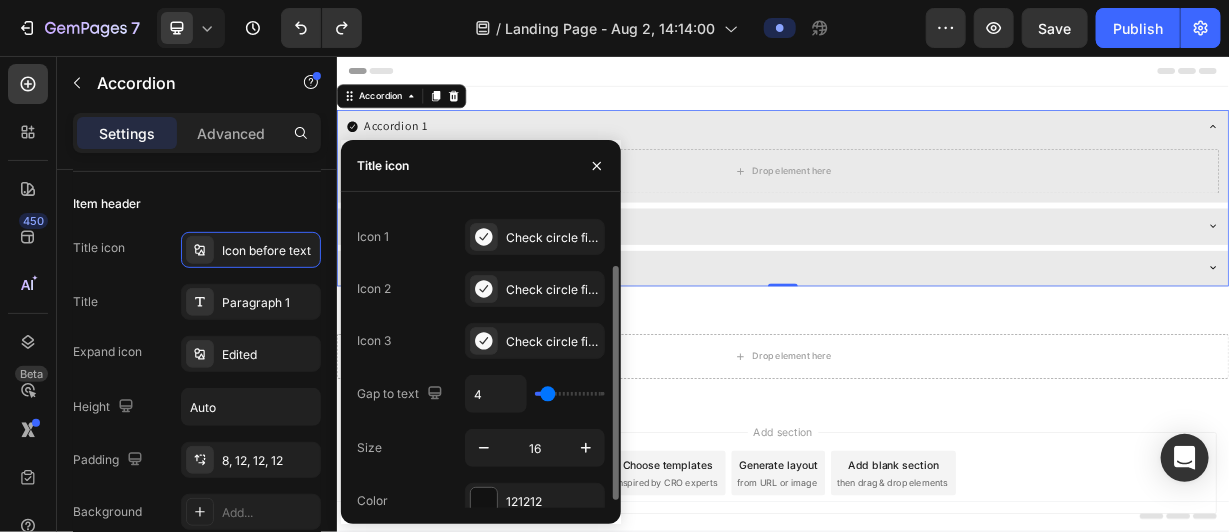 type on "4" 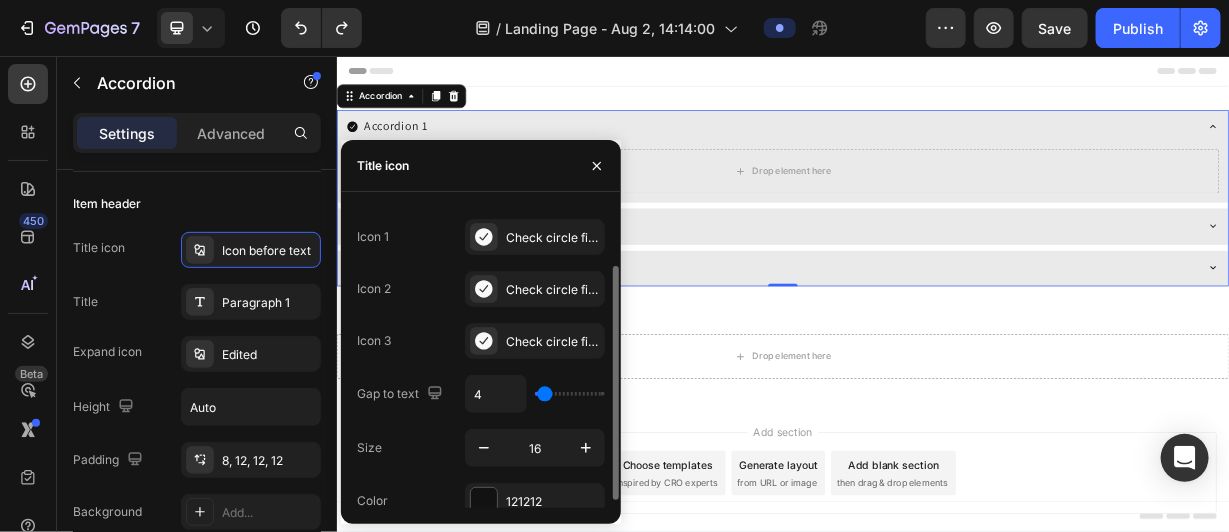 type on "3" 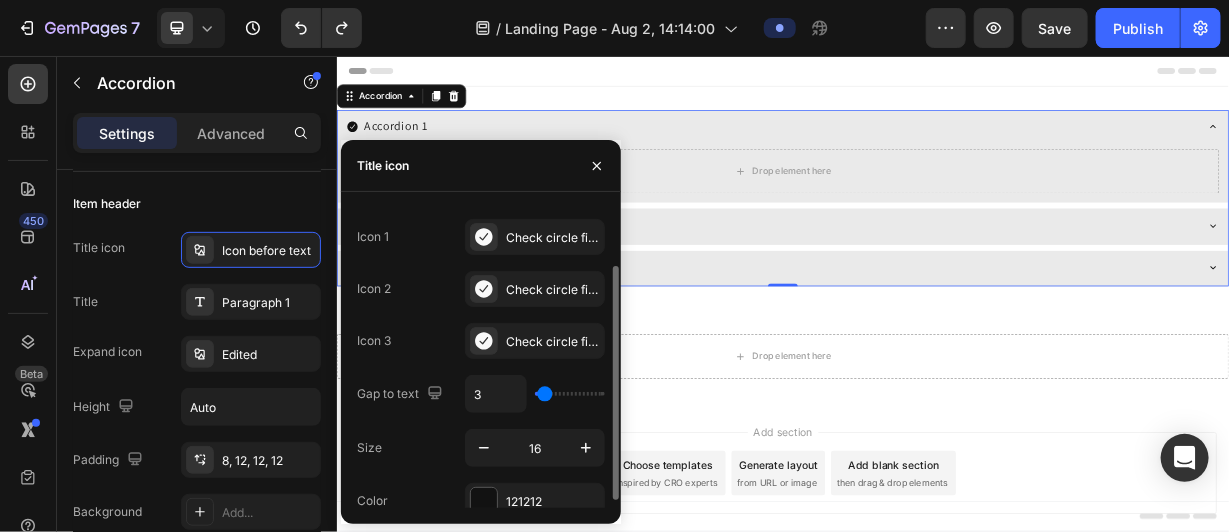 type on "2" 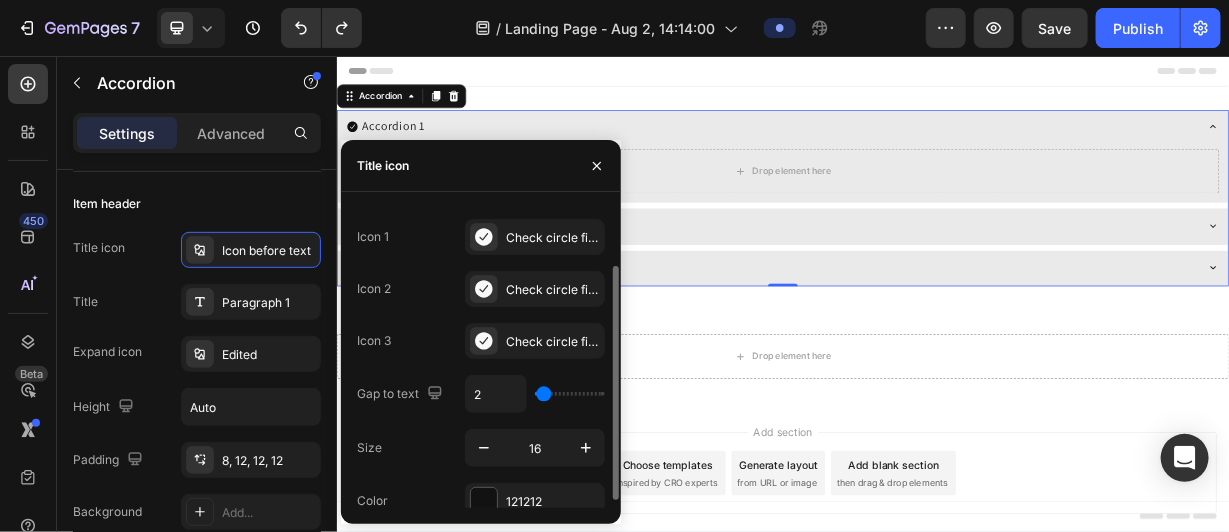 type on "3" 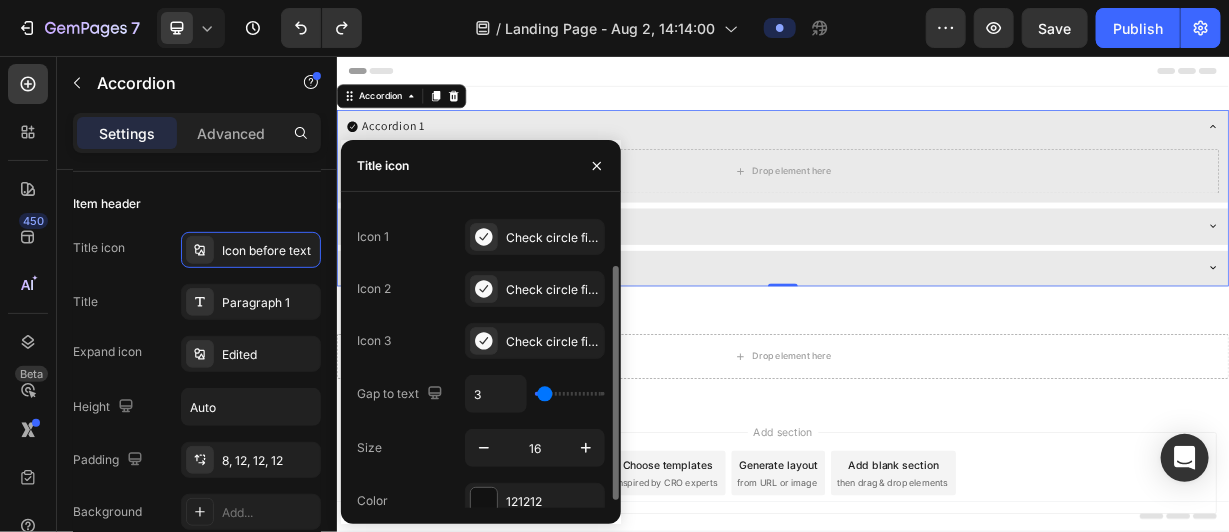 drag, startPoint x: 546, startPoint y: 387, endPoint x: 545, endPoint y: 417, distance: 30.016663 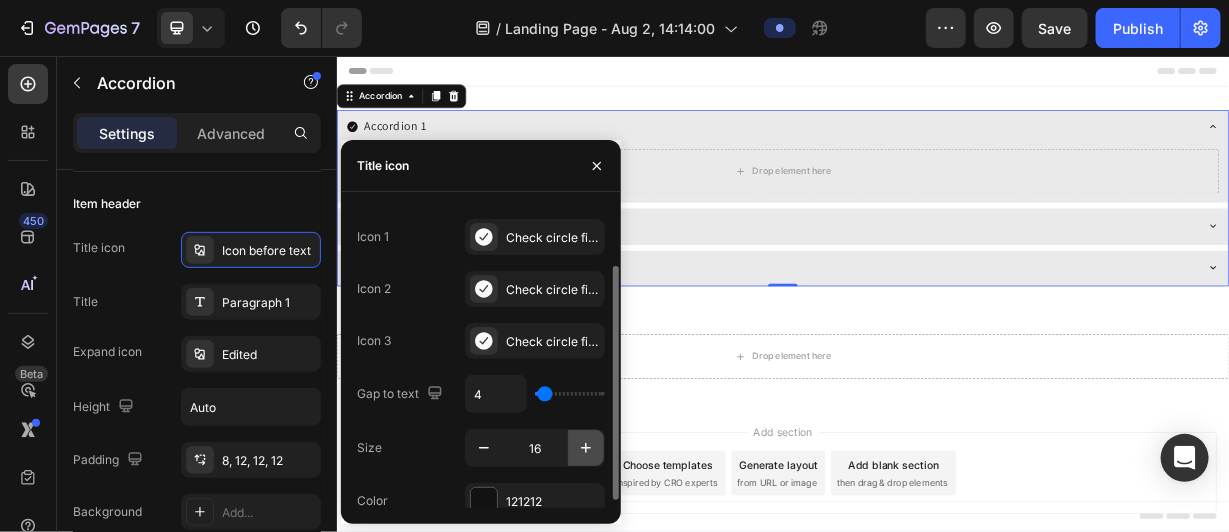 click 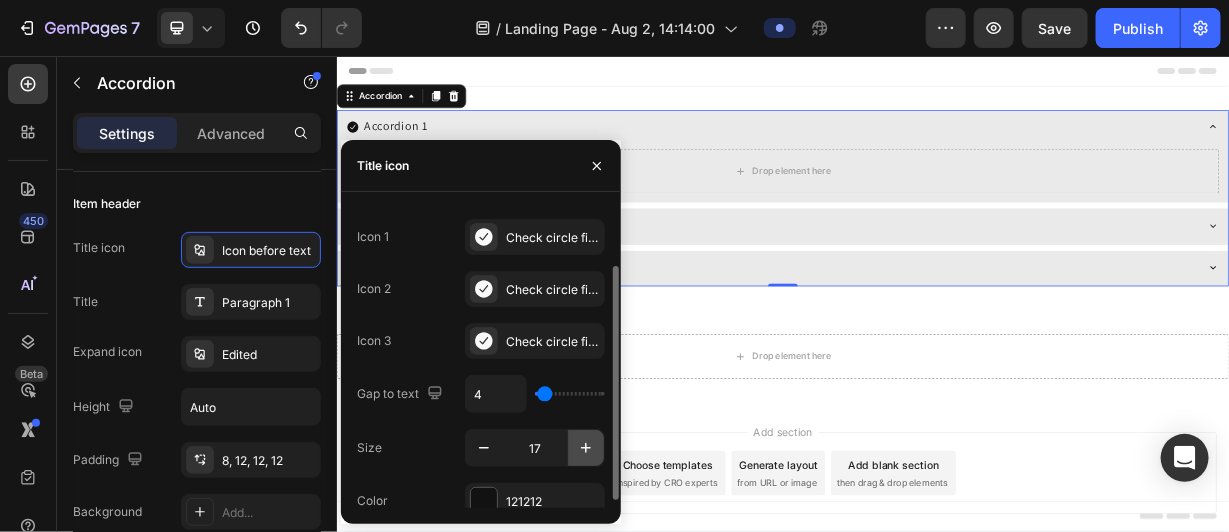 click 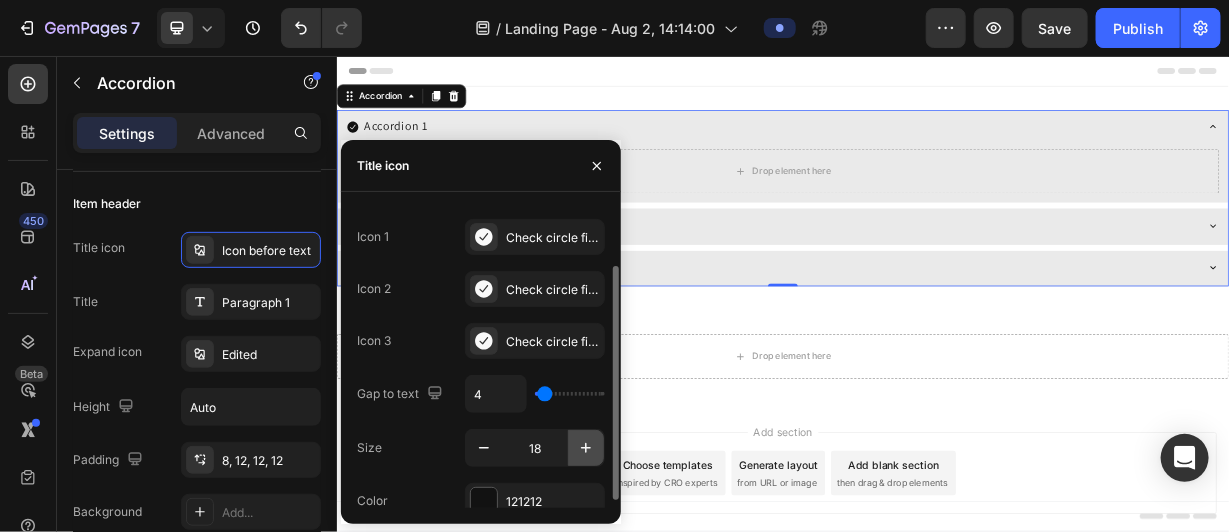 click 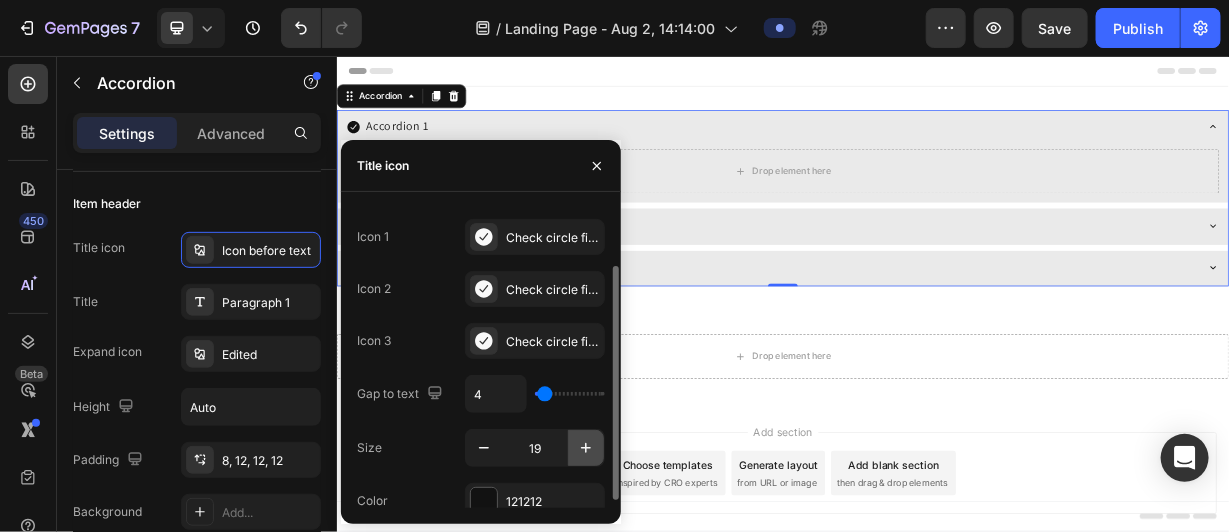 click 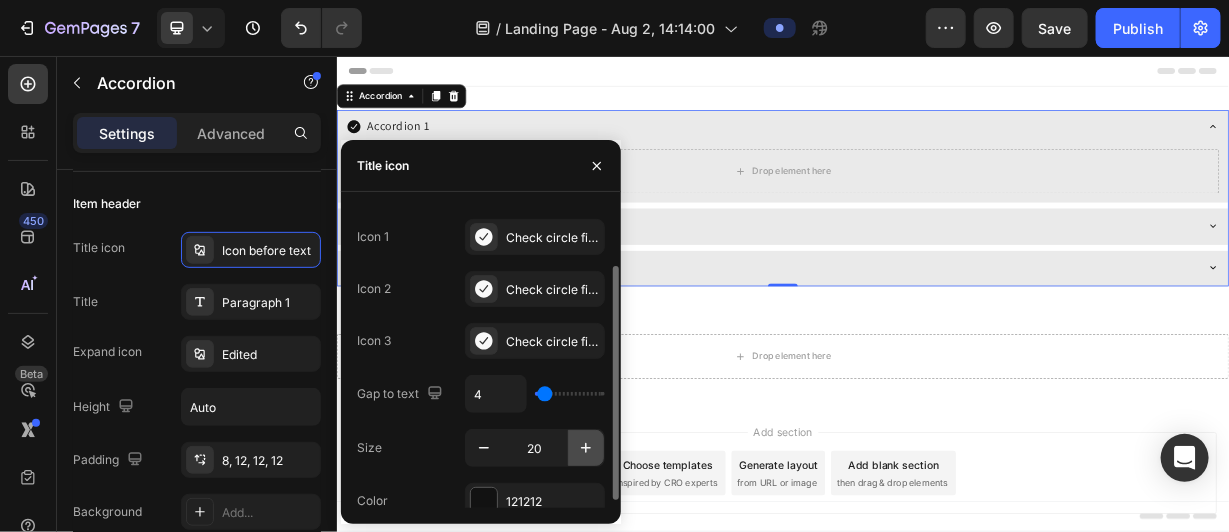 click 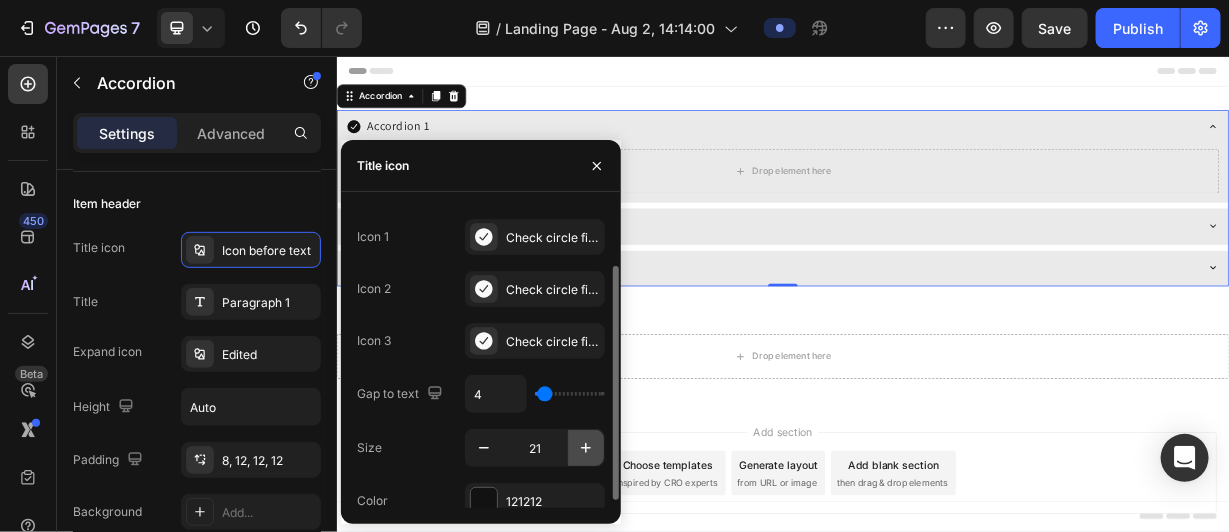 click 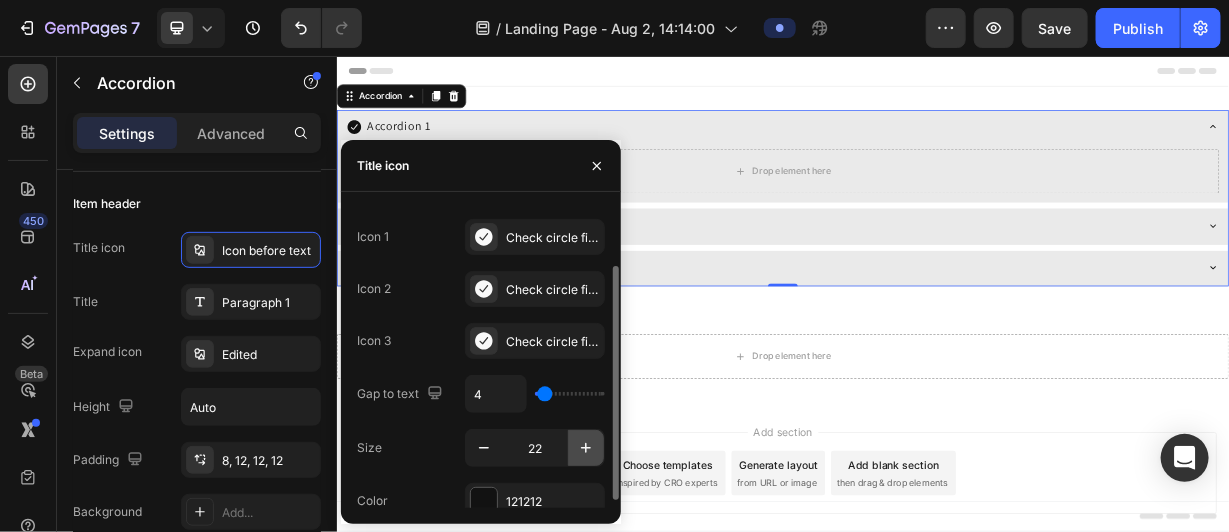 click 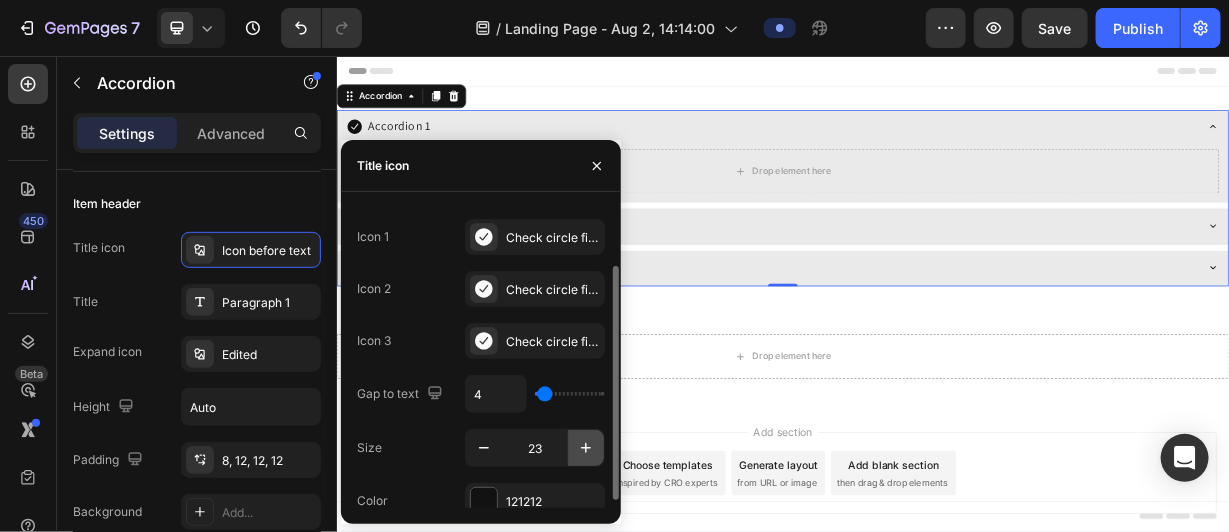 click 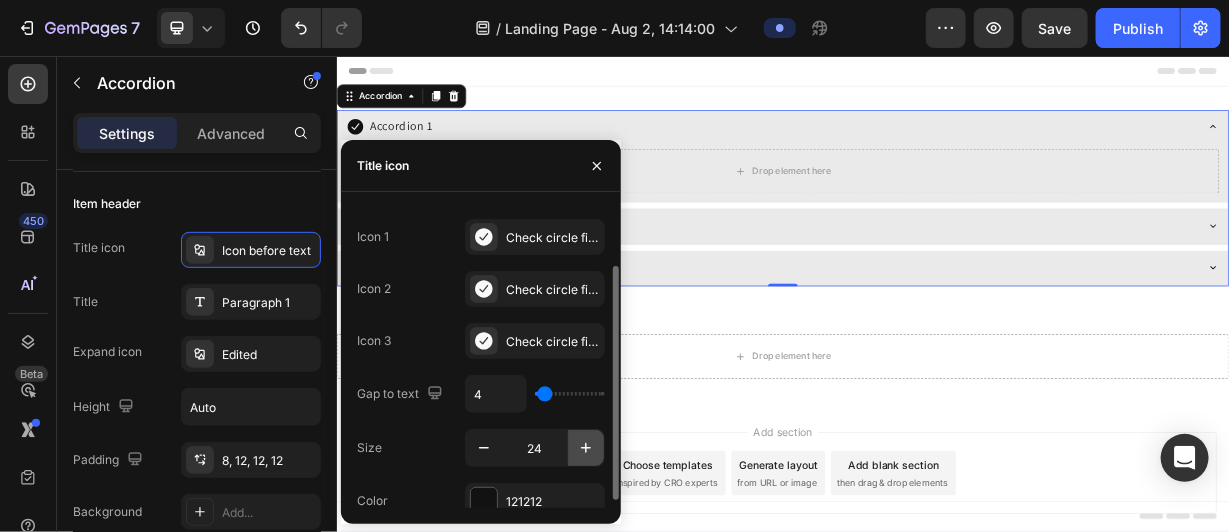 click 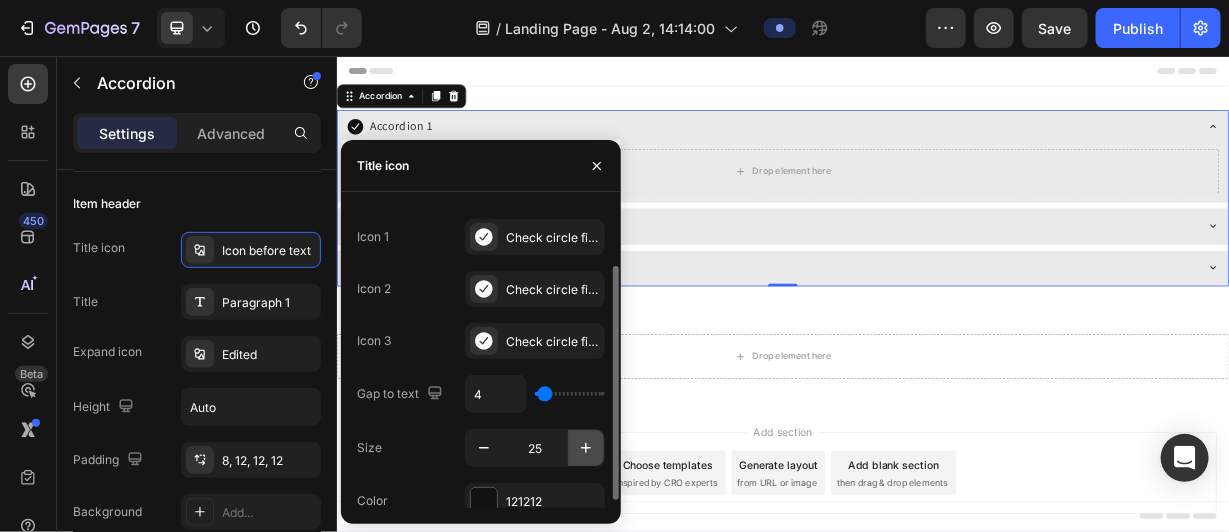 click 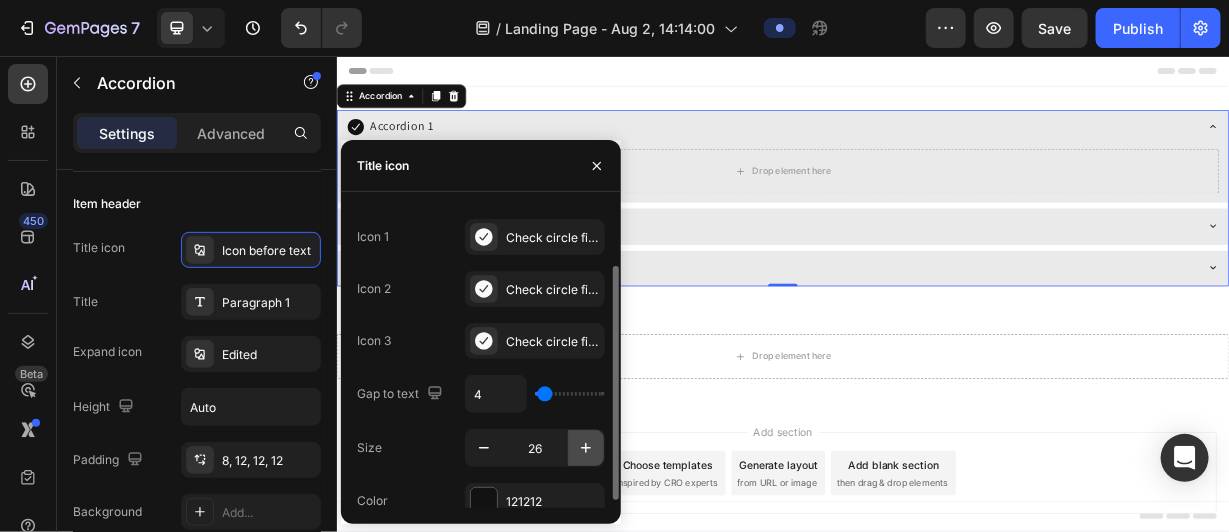 click 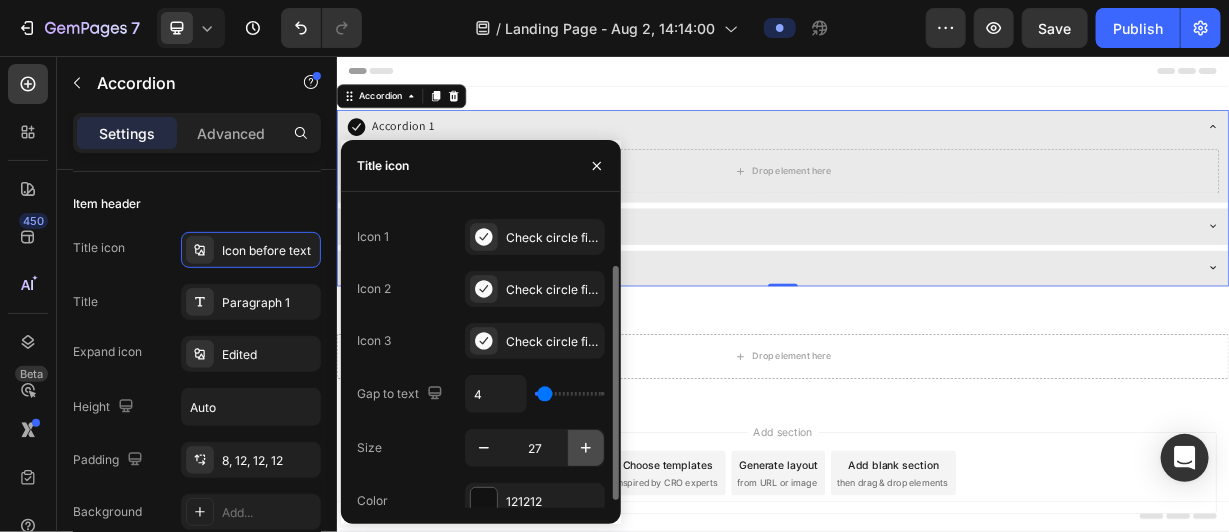 click 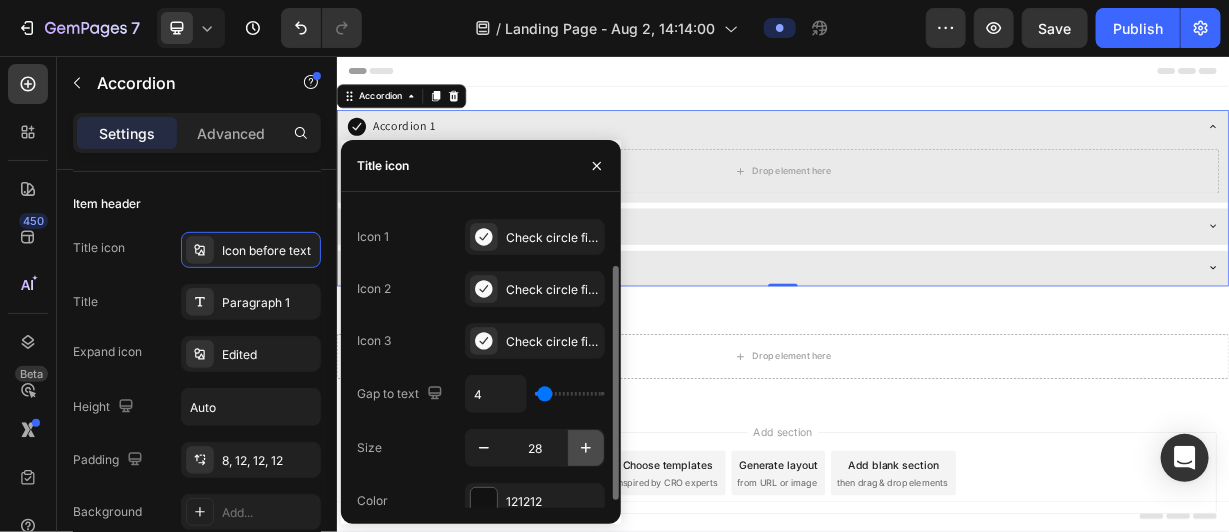 click 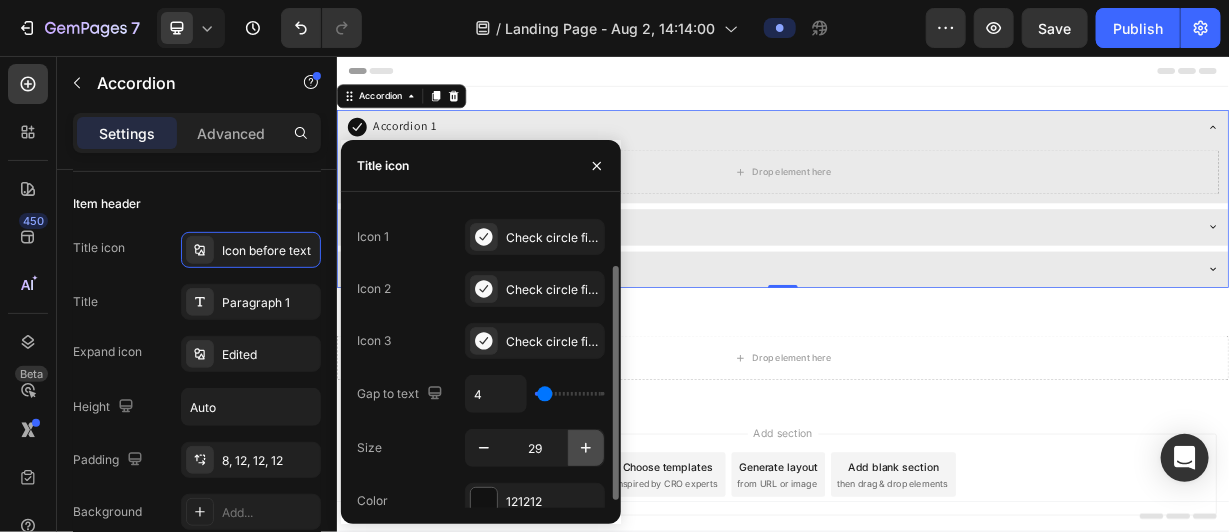 click 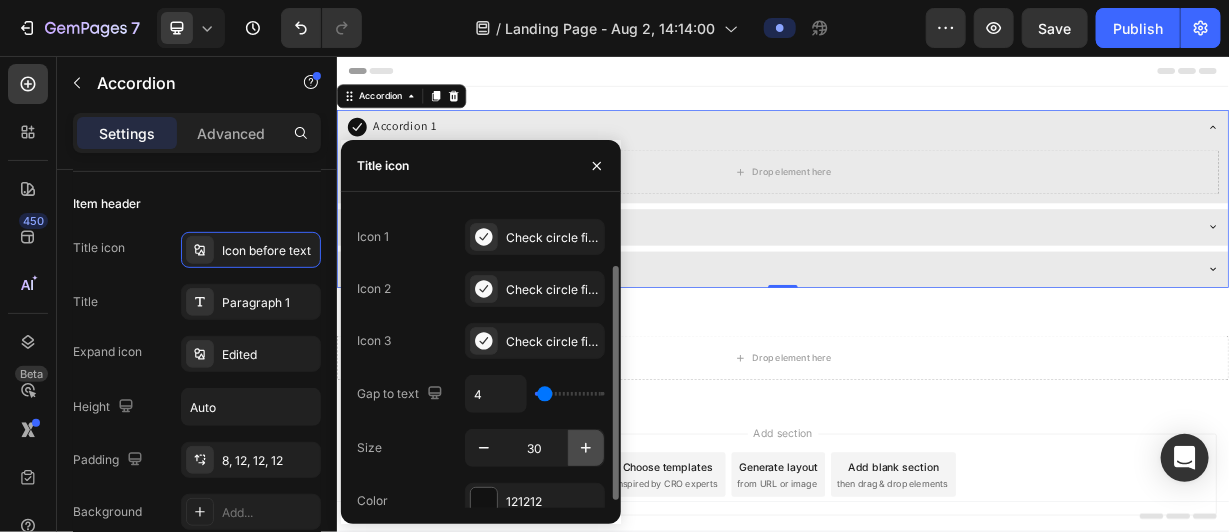 click 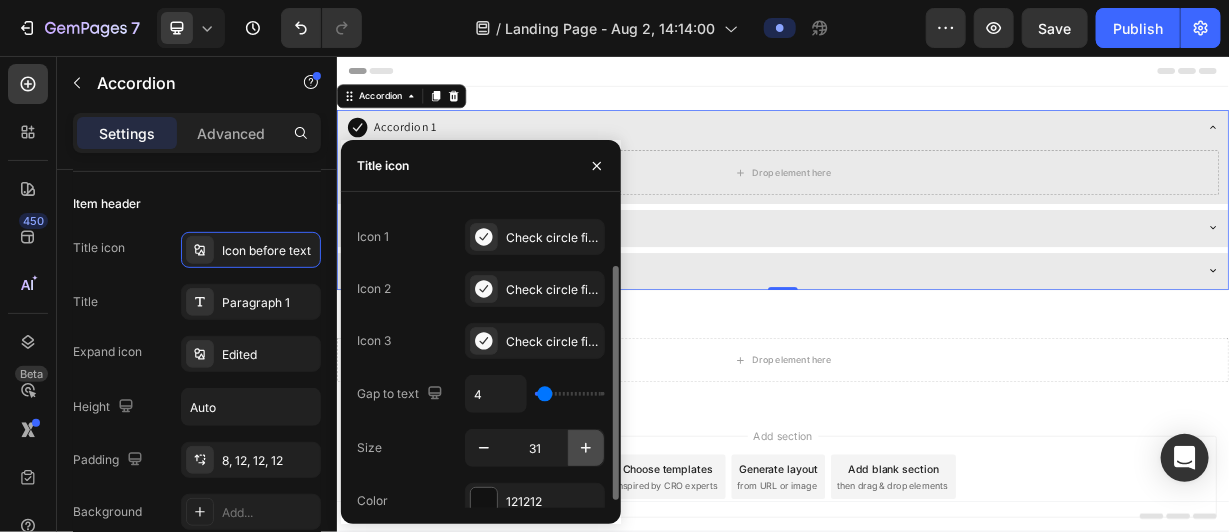 click 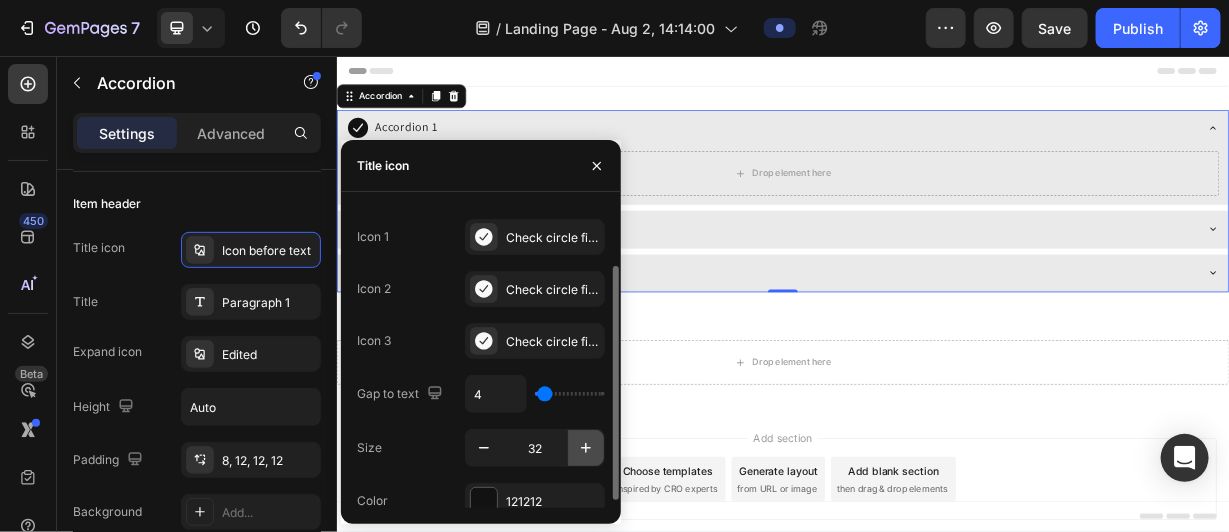 click 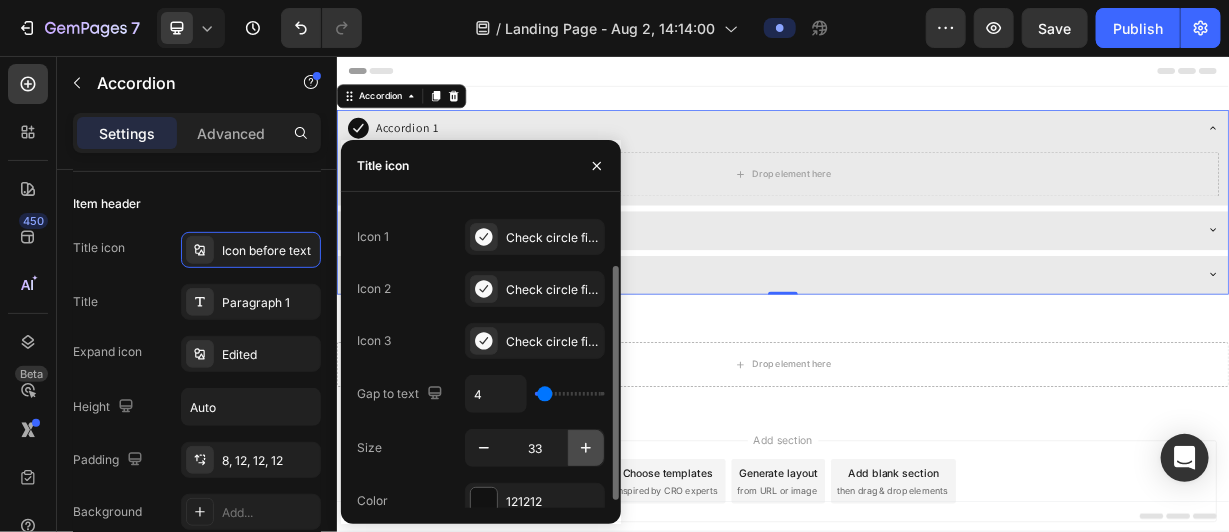 click 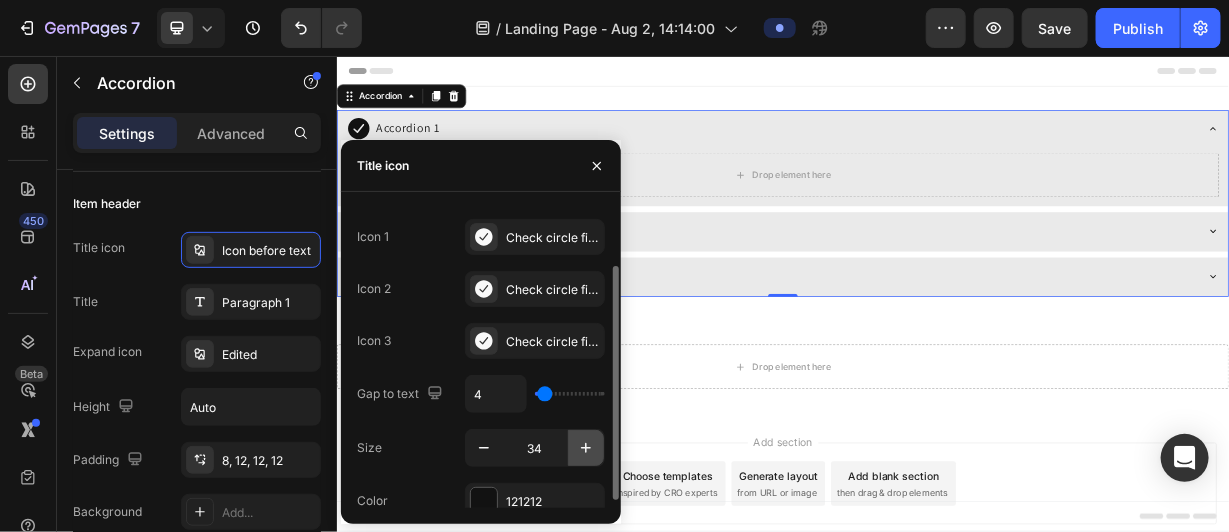 click 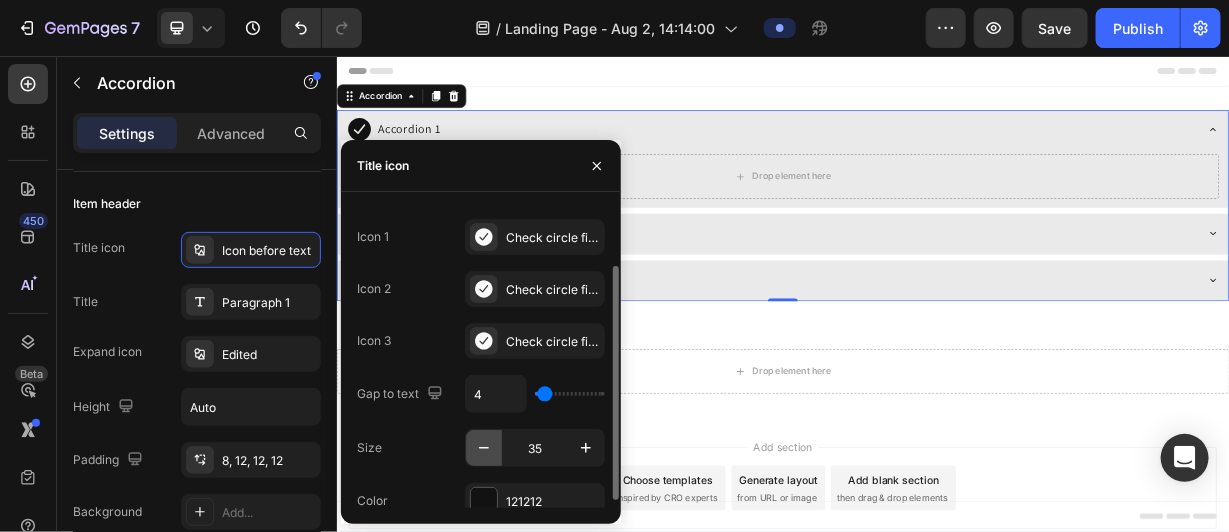 click 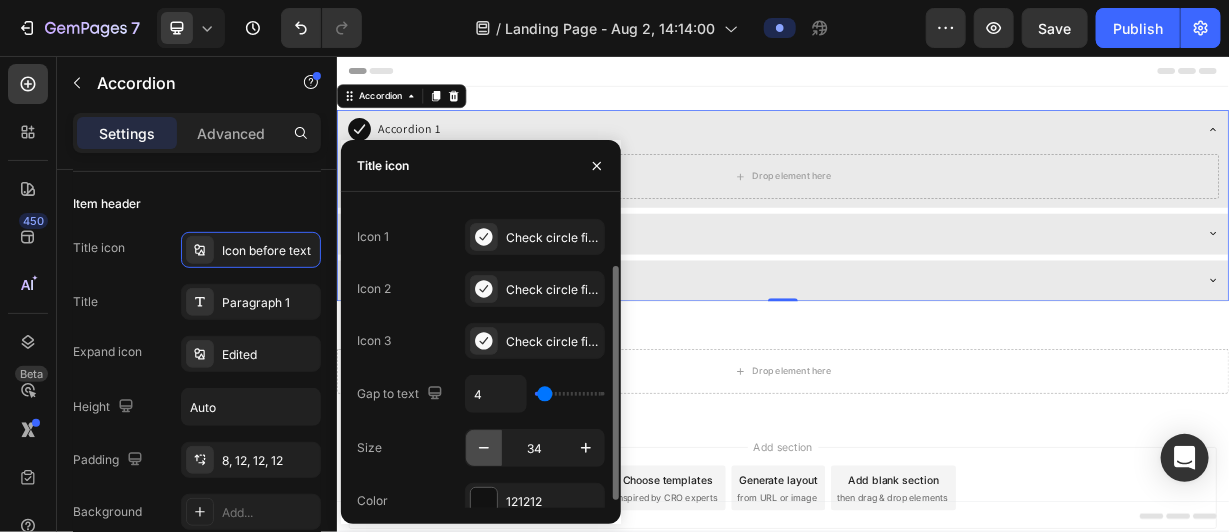 click 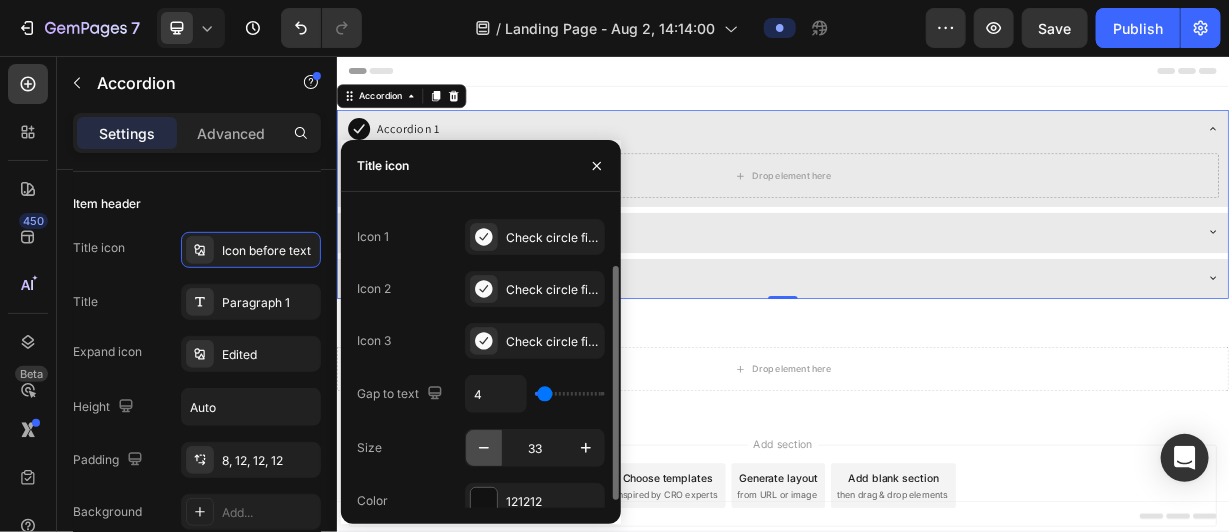click 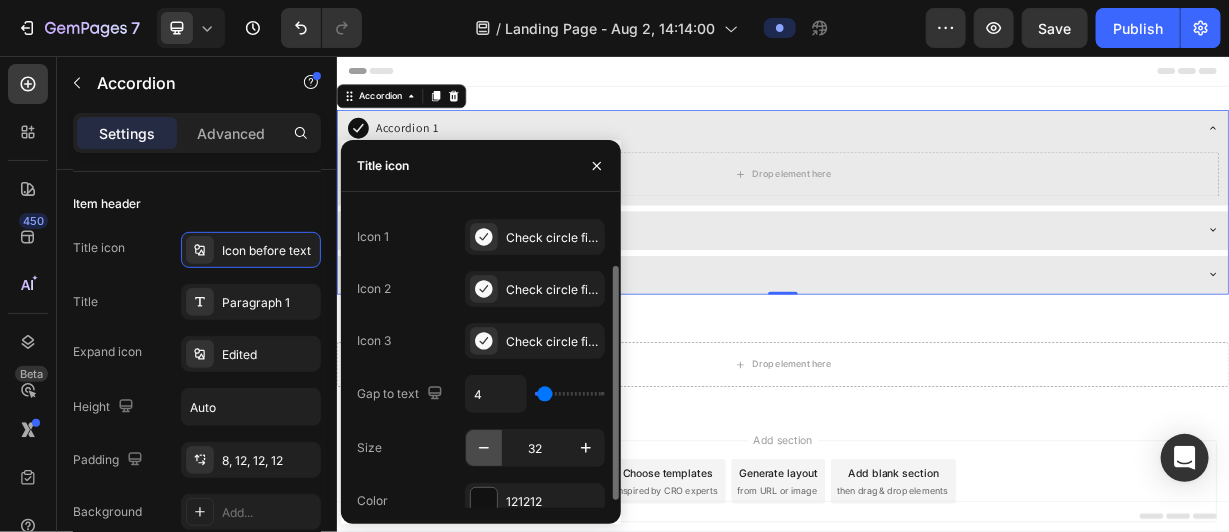 click 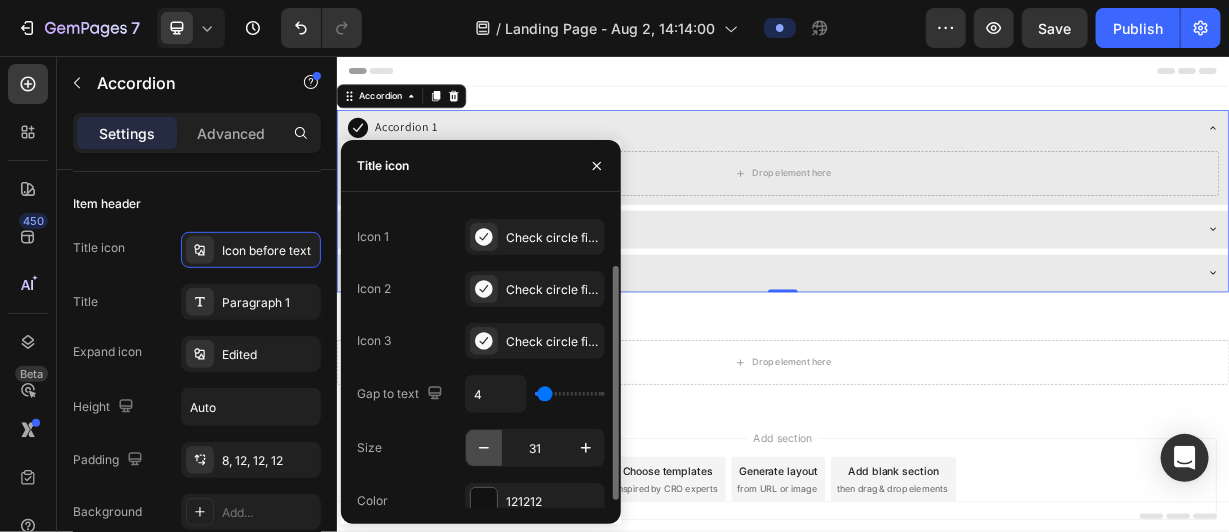 click 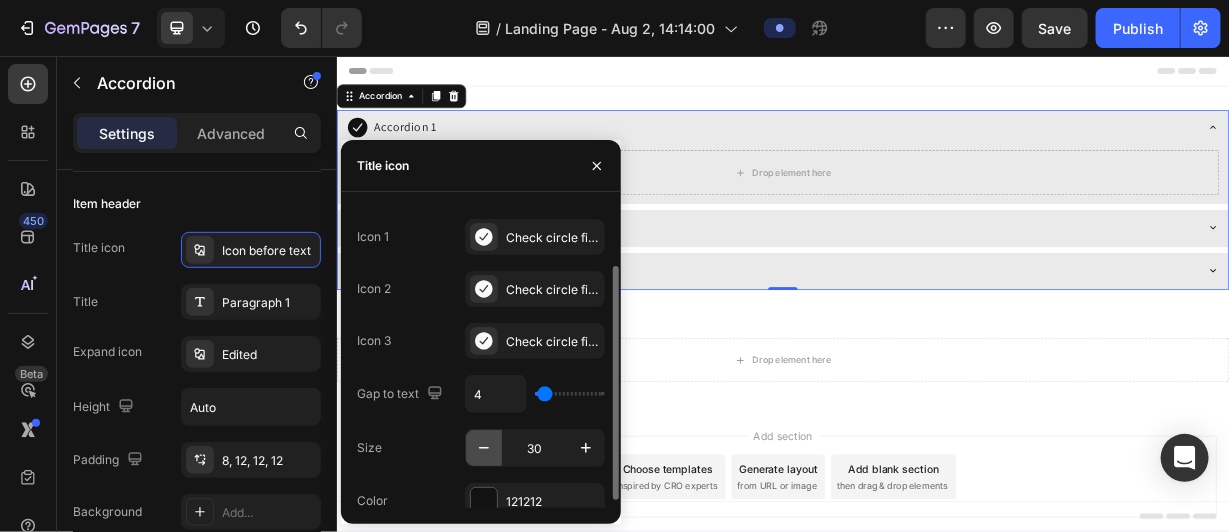 click 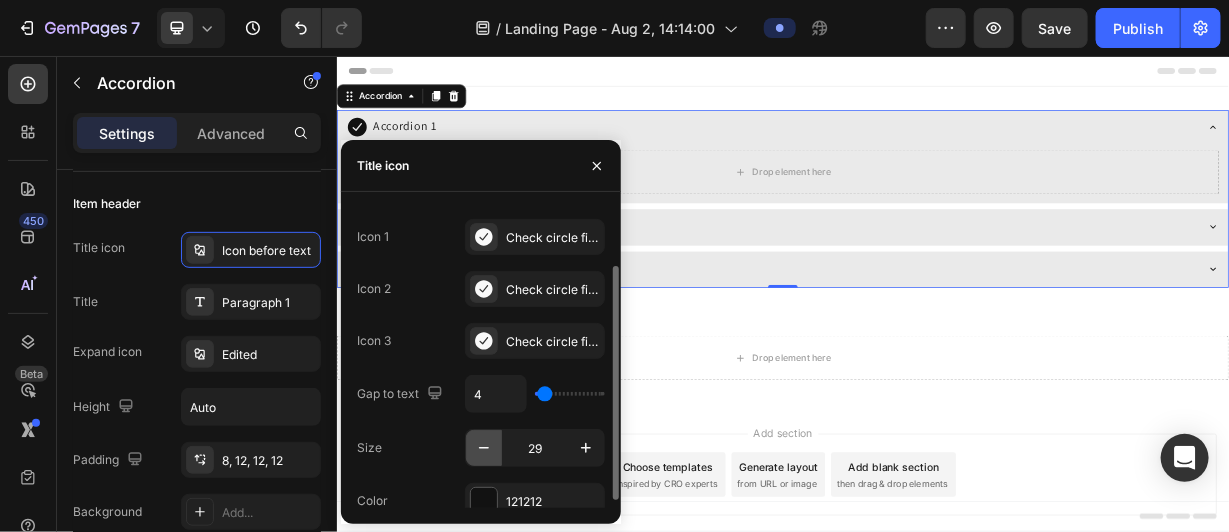 click 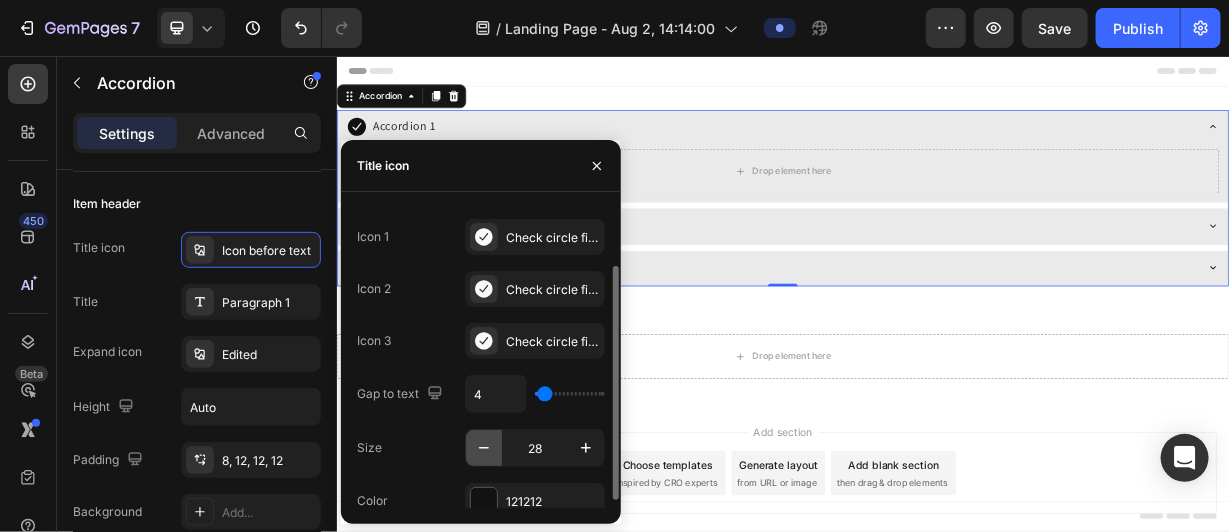 click 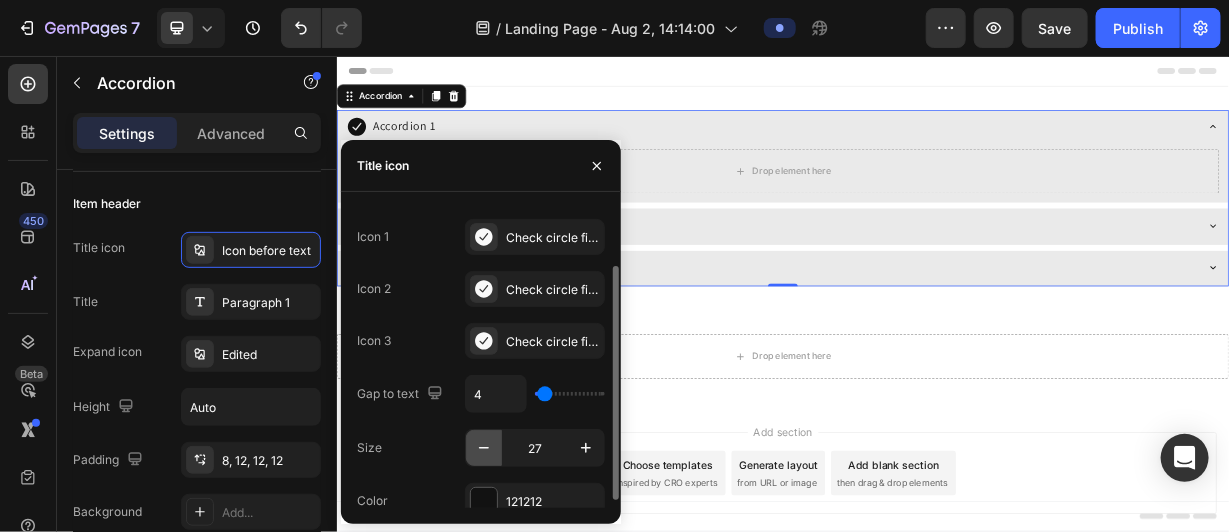 click 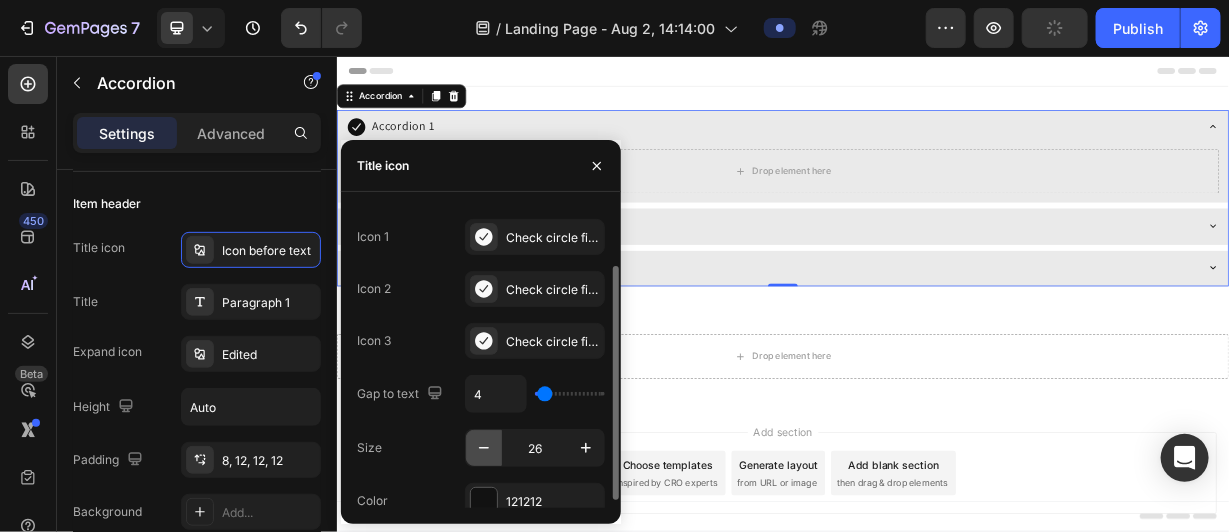 click 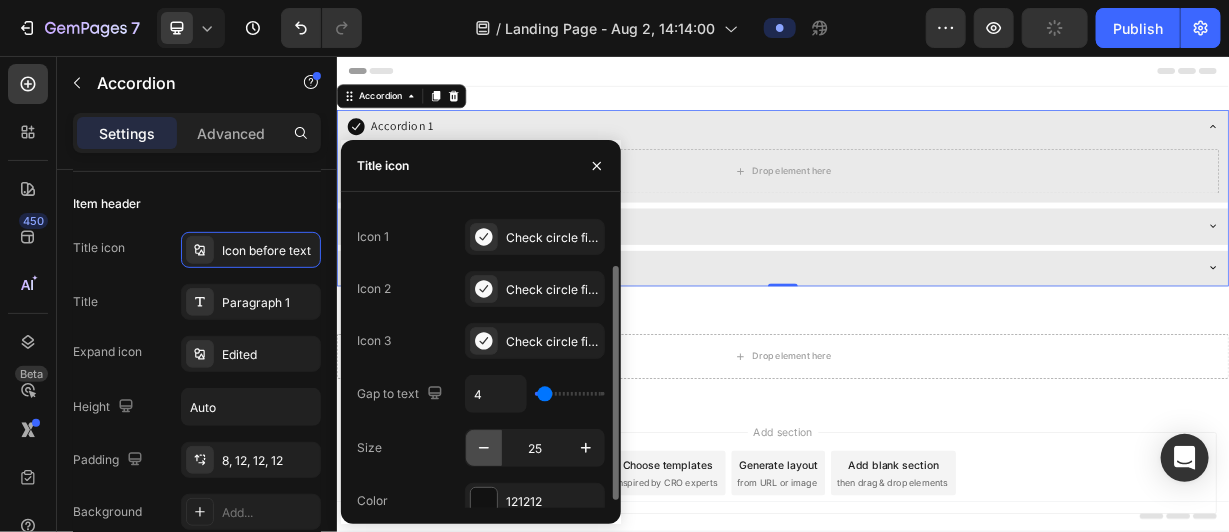 click 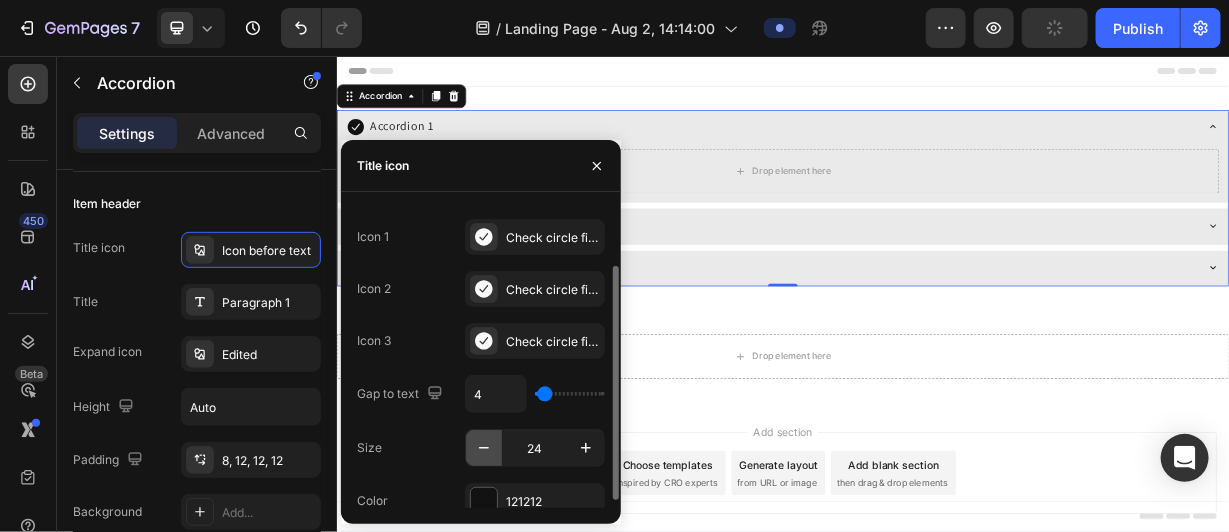 click 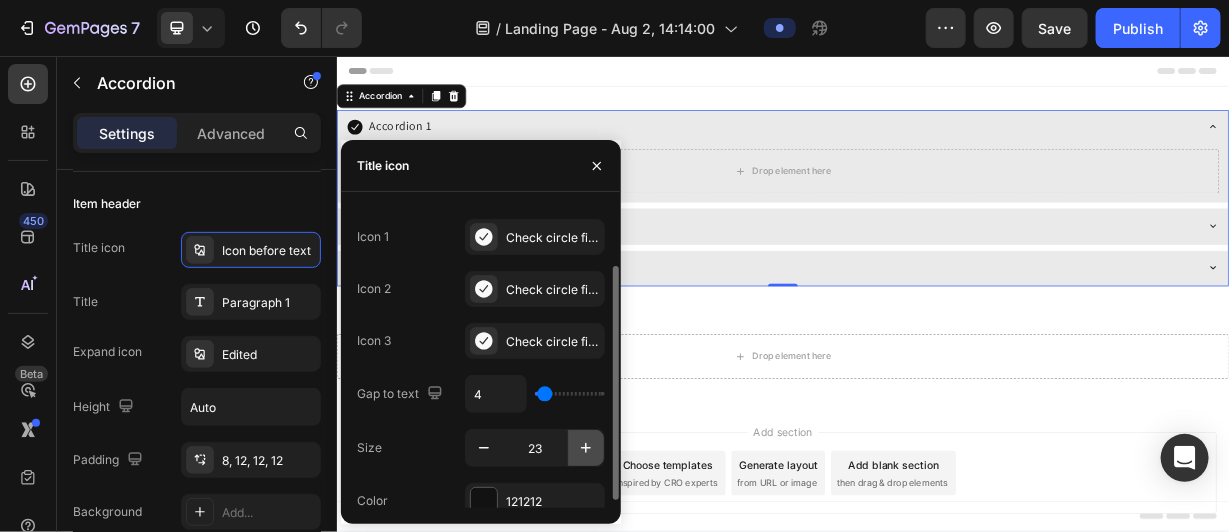 click 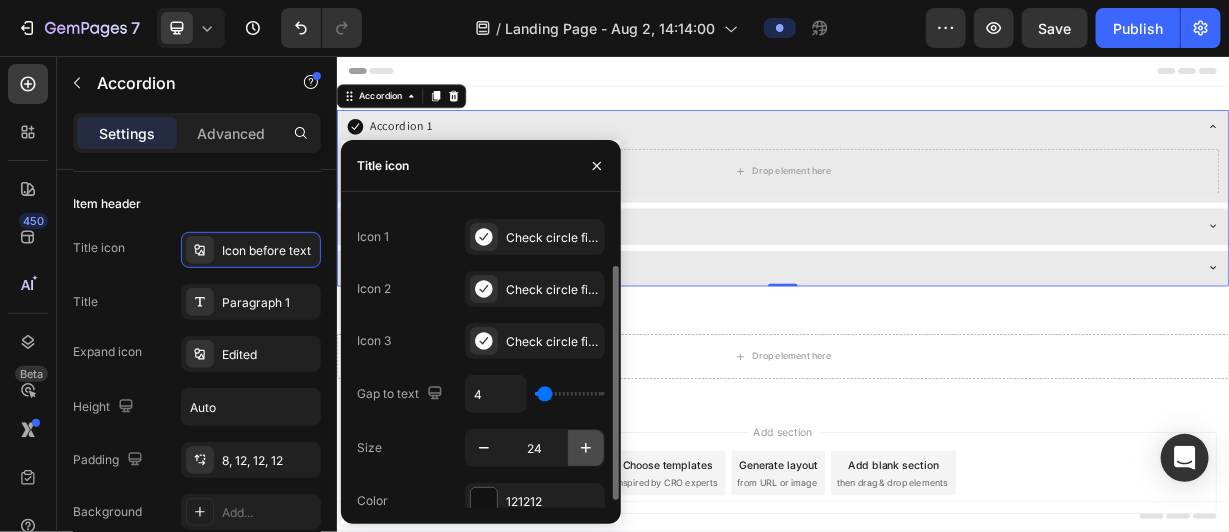click 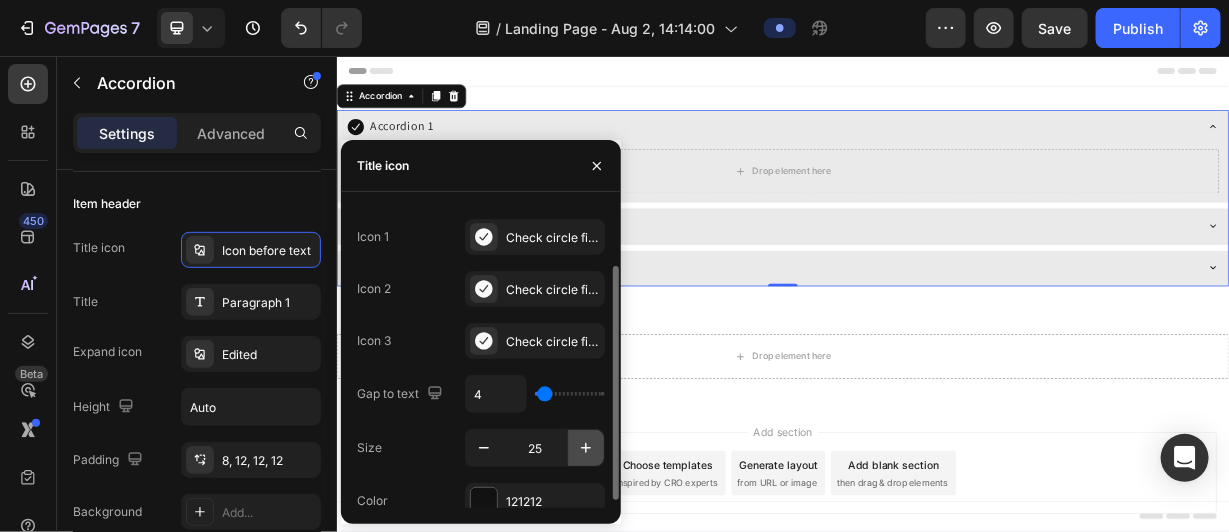 click 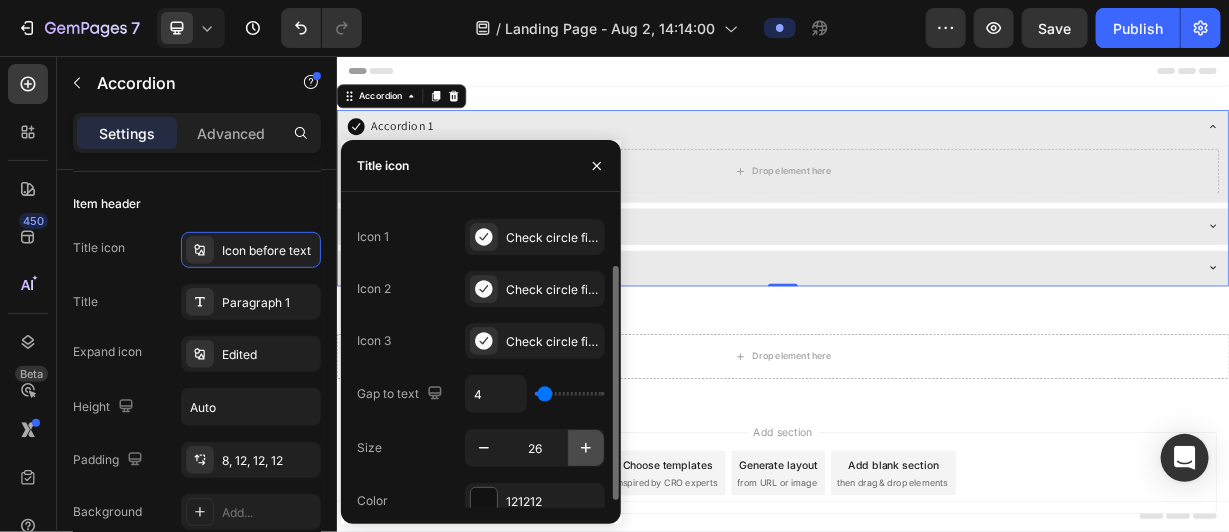 click 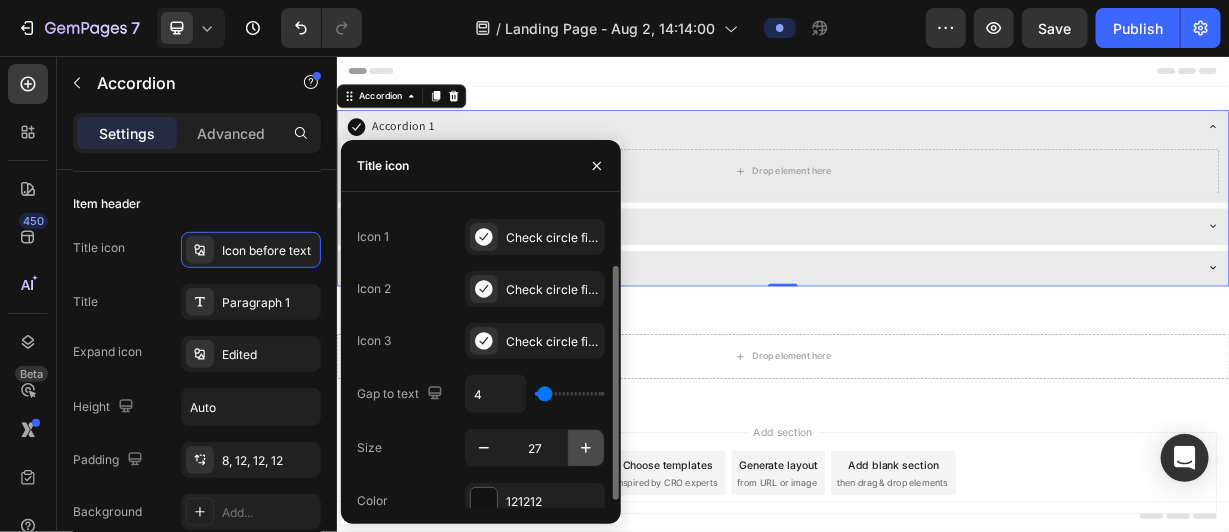 click 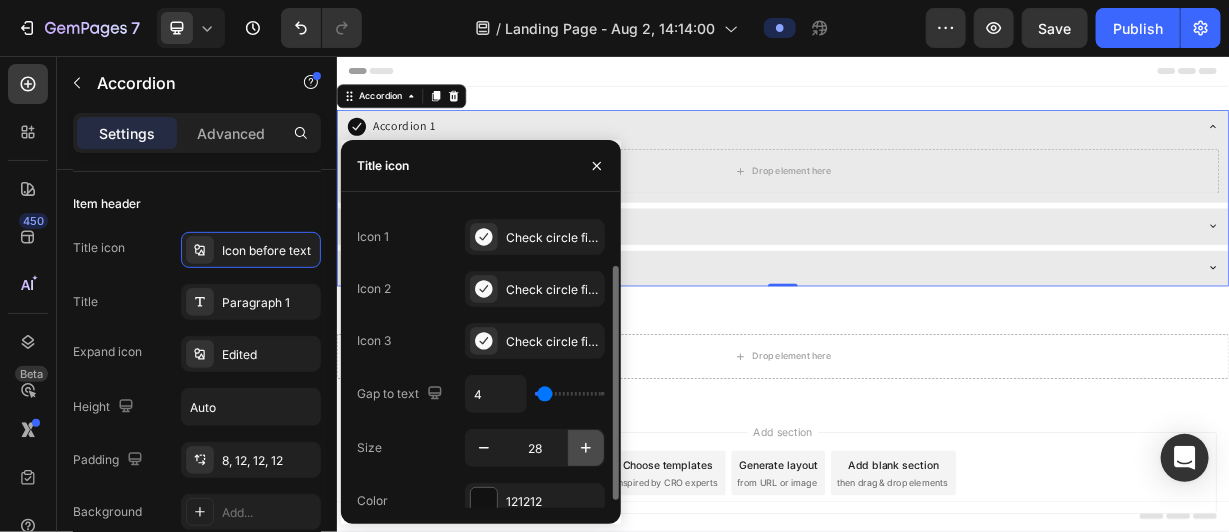 click 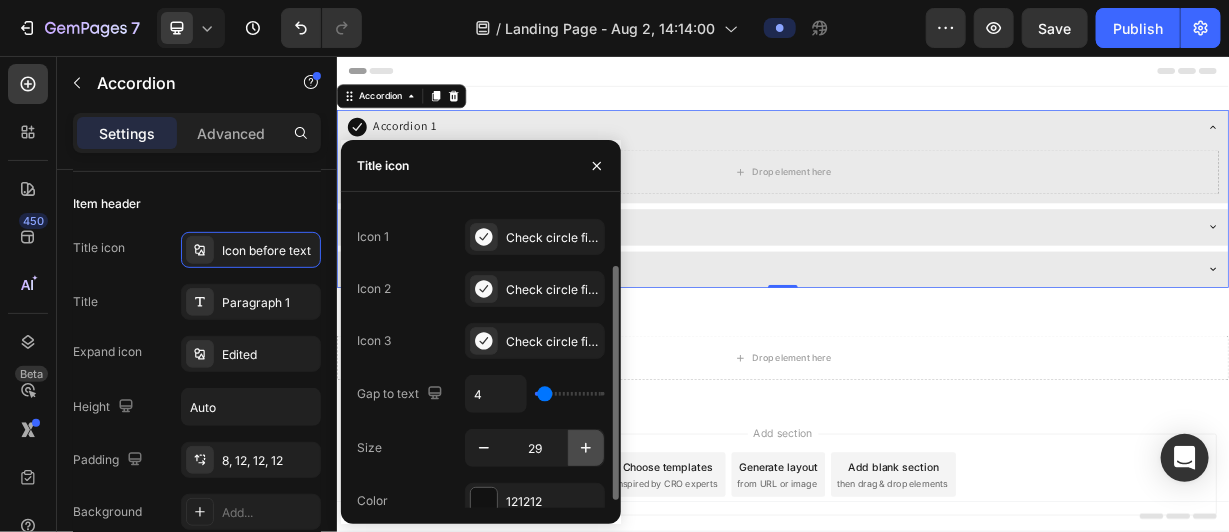 click 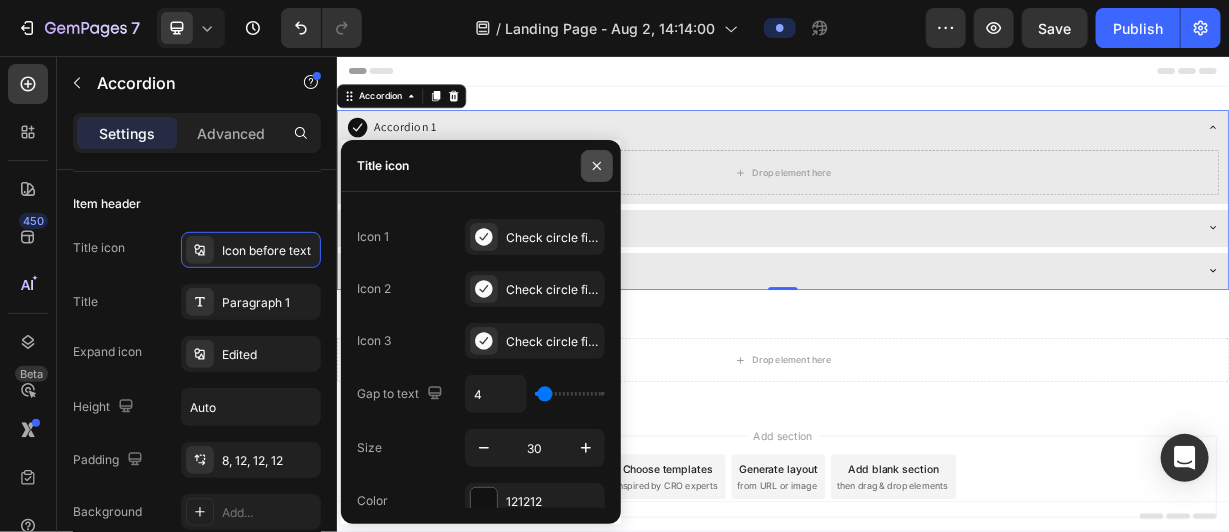 click 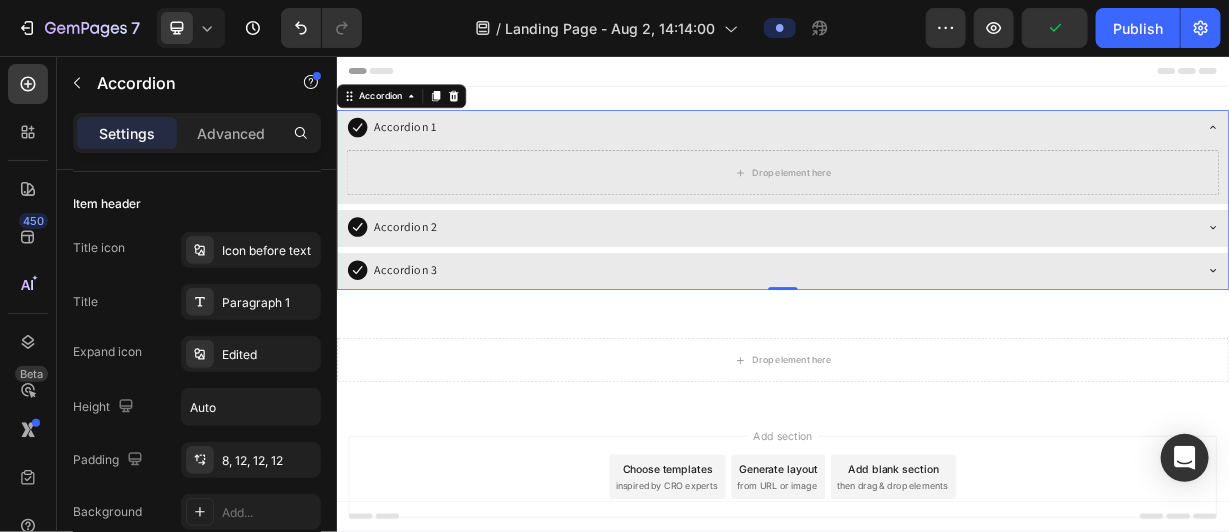 click 